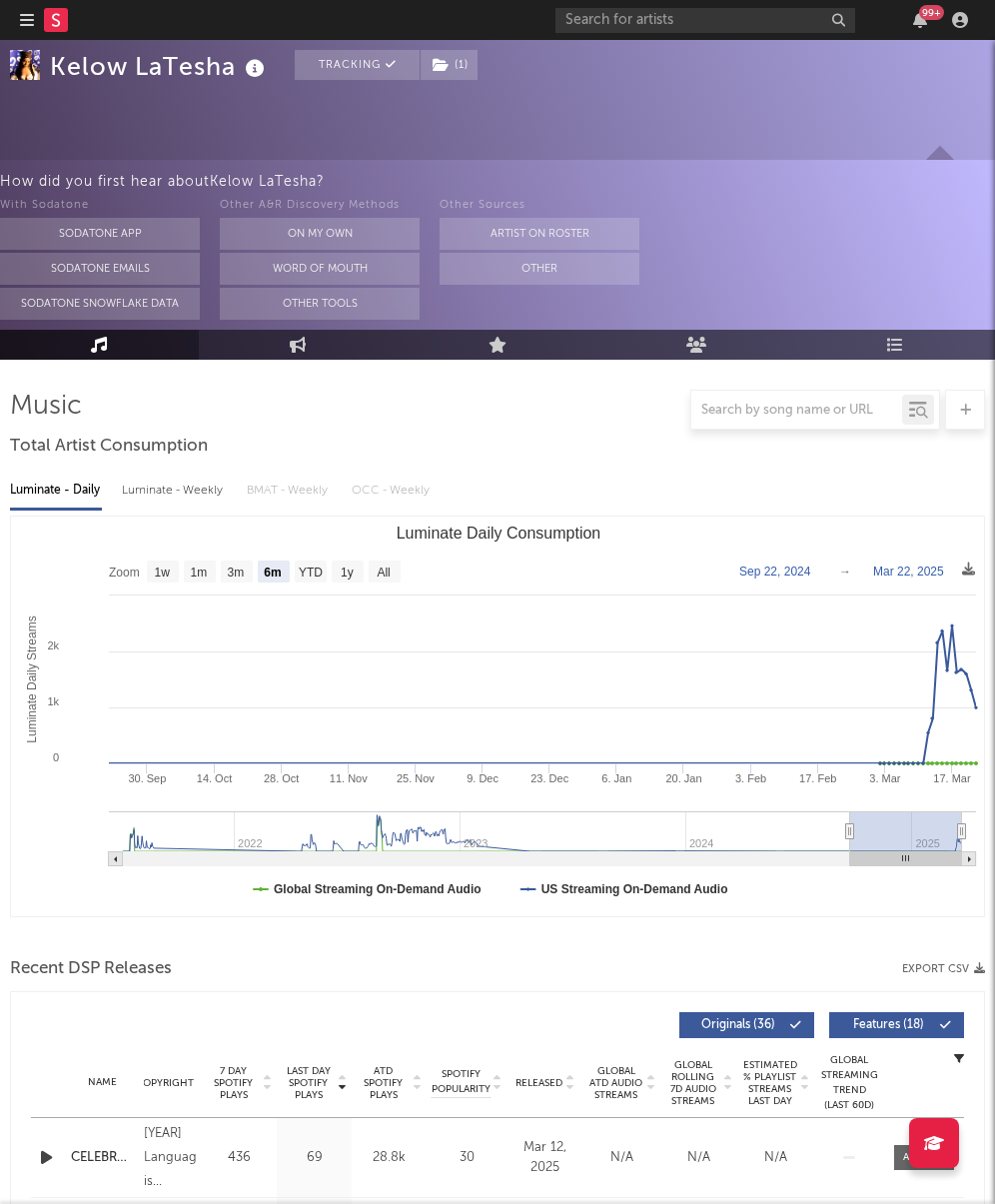 select on "6m" 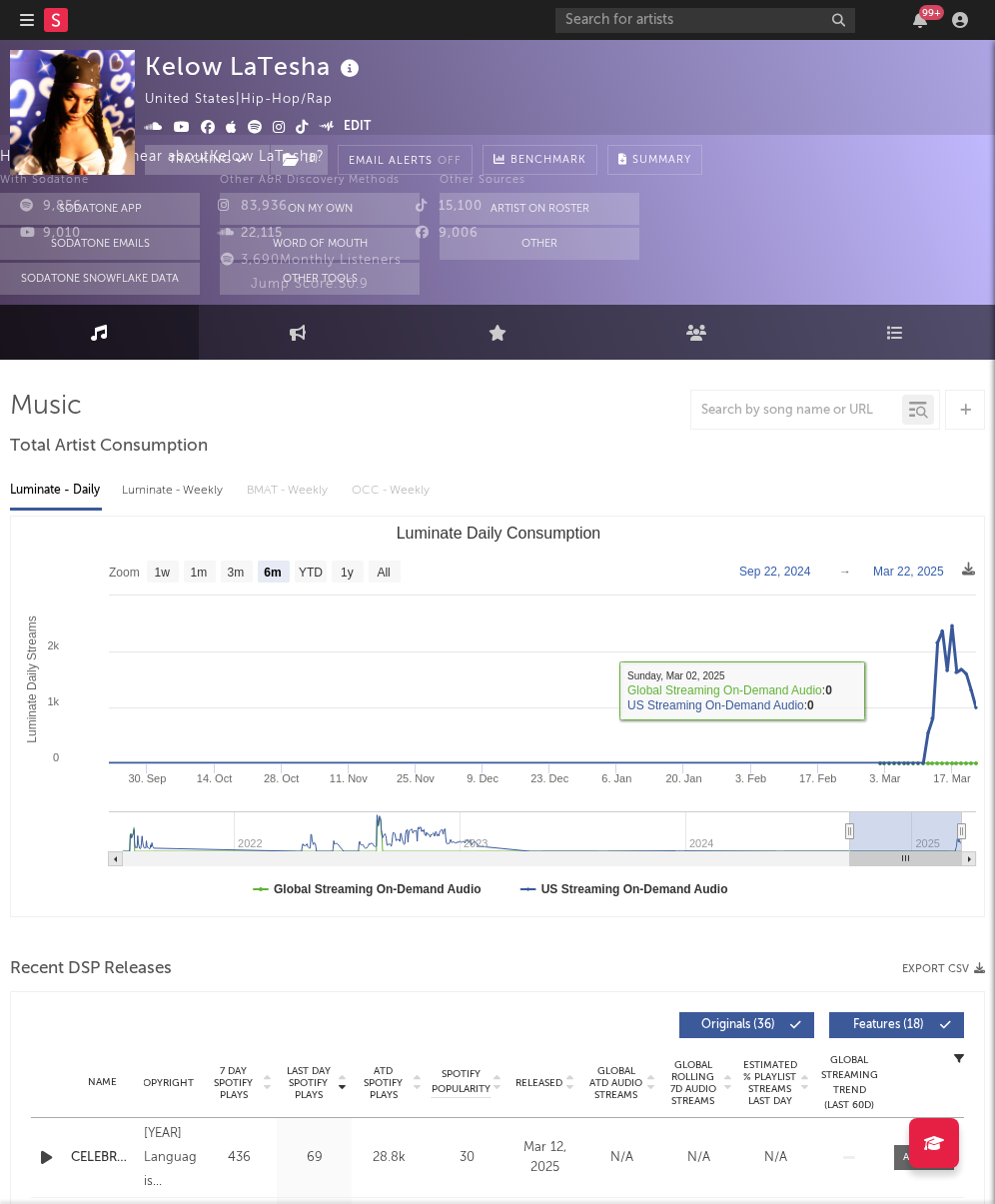 scroll, scrollTop: 0, scrollLeft: 0, axis: both 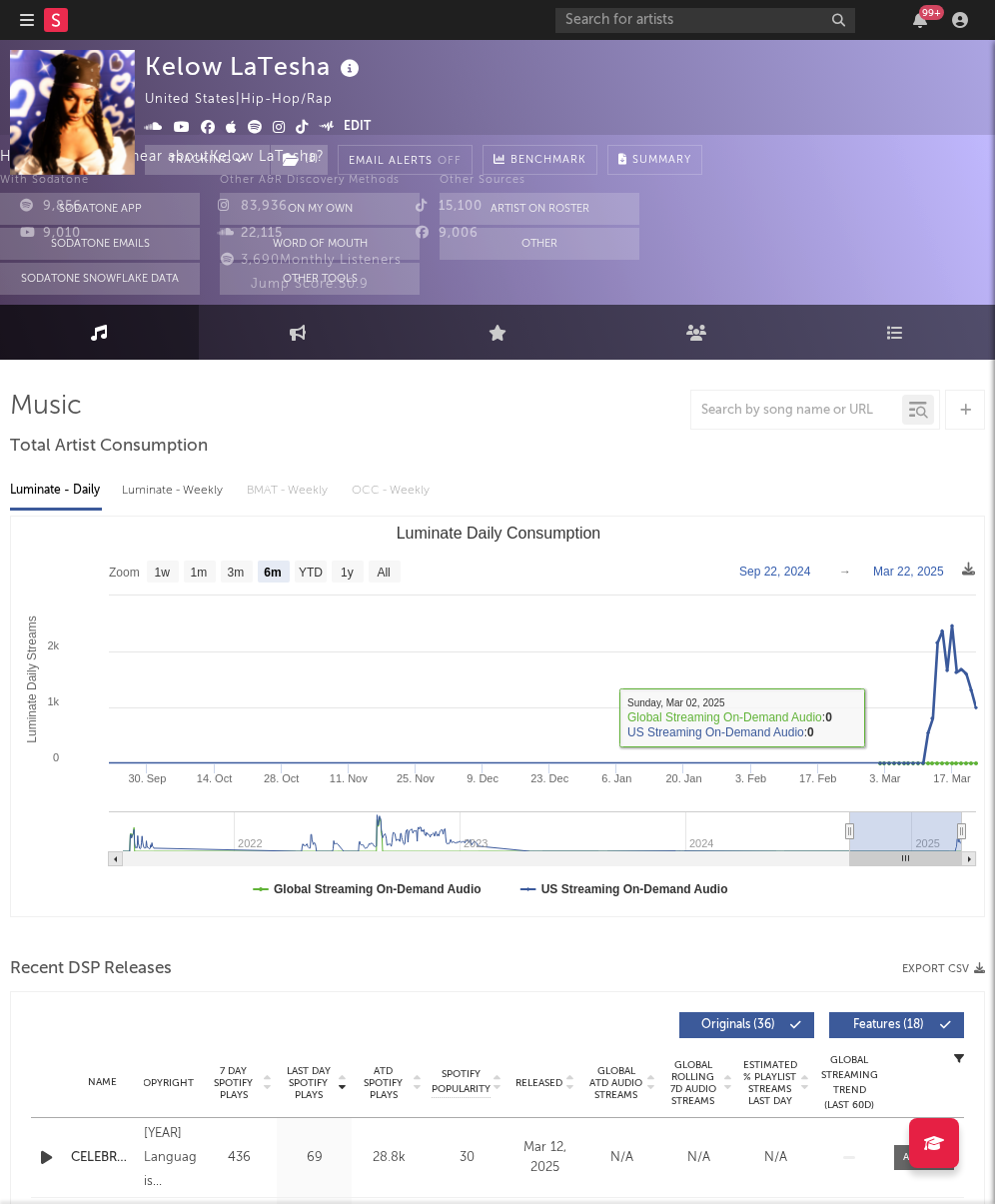 click on "Luminate - Daily Luminate - Weekly BMAT - Weekly OCC - Weekly Zoom 1w 1m 3m 6m YTD 1y All 2024-09-22 2025-03-22 Created with Highcharts 10.3.3 Luminate Daily Streams Luminate Daily Consumption 30. Sep 14. Oct 28. Oct 11. Nov 25. Nov 9. Dec 23. Dec 6. Jan 20. Jan 3. Feb 17. Feb 3. Mar 17. Mar 2022 2023 2024 2025 0 1k 2k 3k Zoom 1w 1m 3m 6m YTD 1y All Sep 22, 2024 → Mar 22, 2025 Global Streaming On-Demand Audio US Streaming On-Demand Audio Sunday, Mar 02, 2025 ​ Global Streaming On-Demand Audio :  0 ​ US Streaming On-Demand Audio :  0 ​" at bounding box center (498, 692) 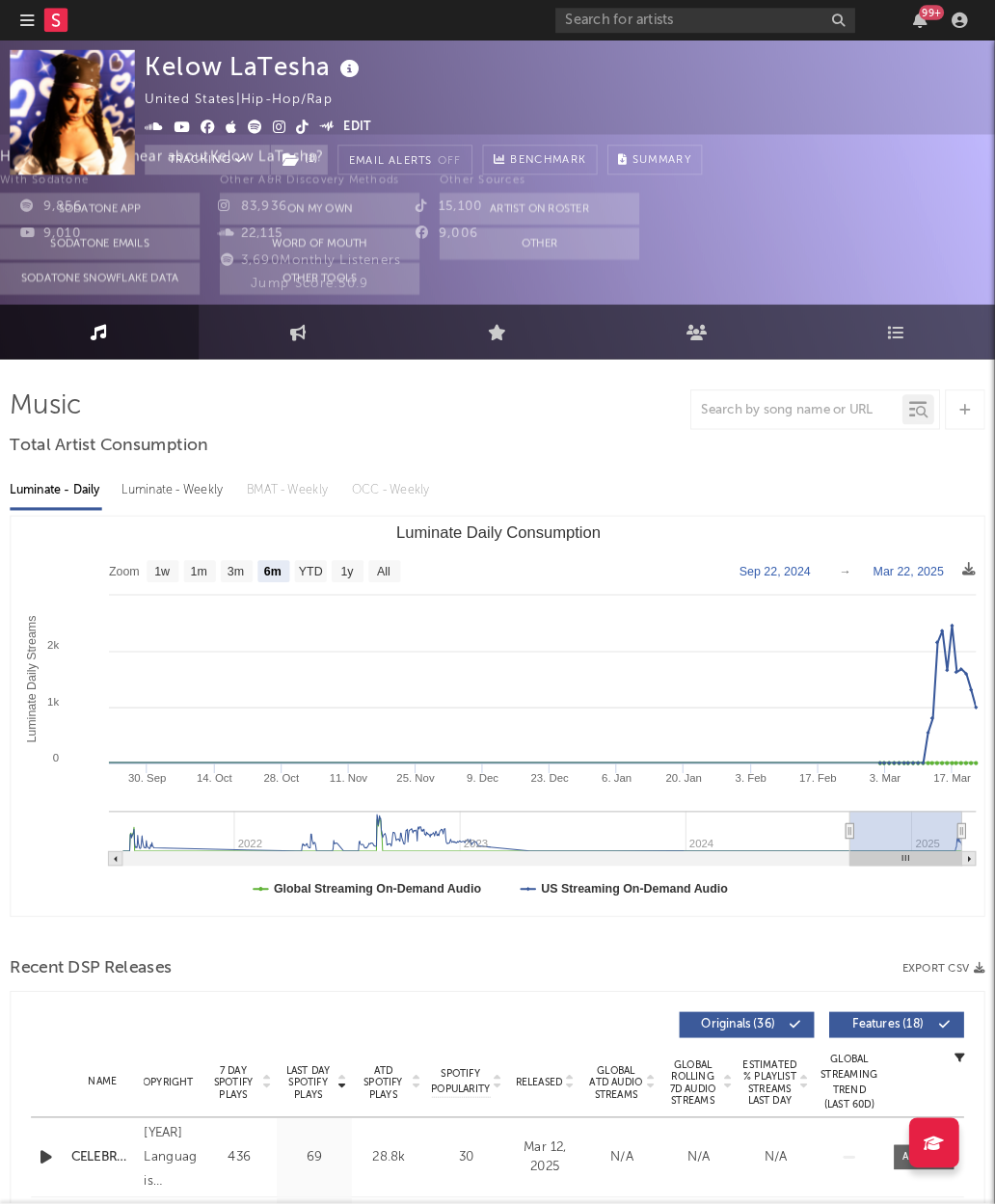 scroll, scrollTop: 0, scrollLeft: 0, axis: both 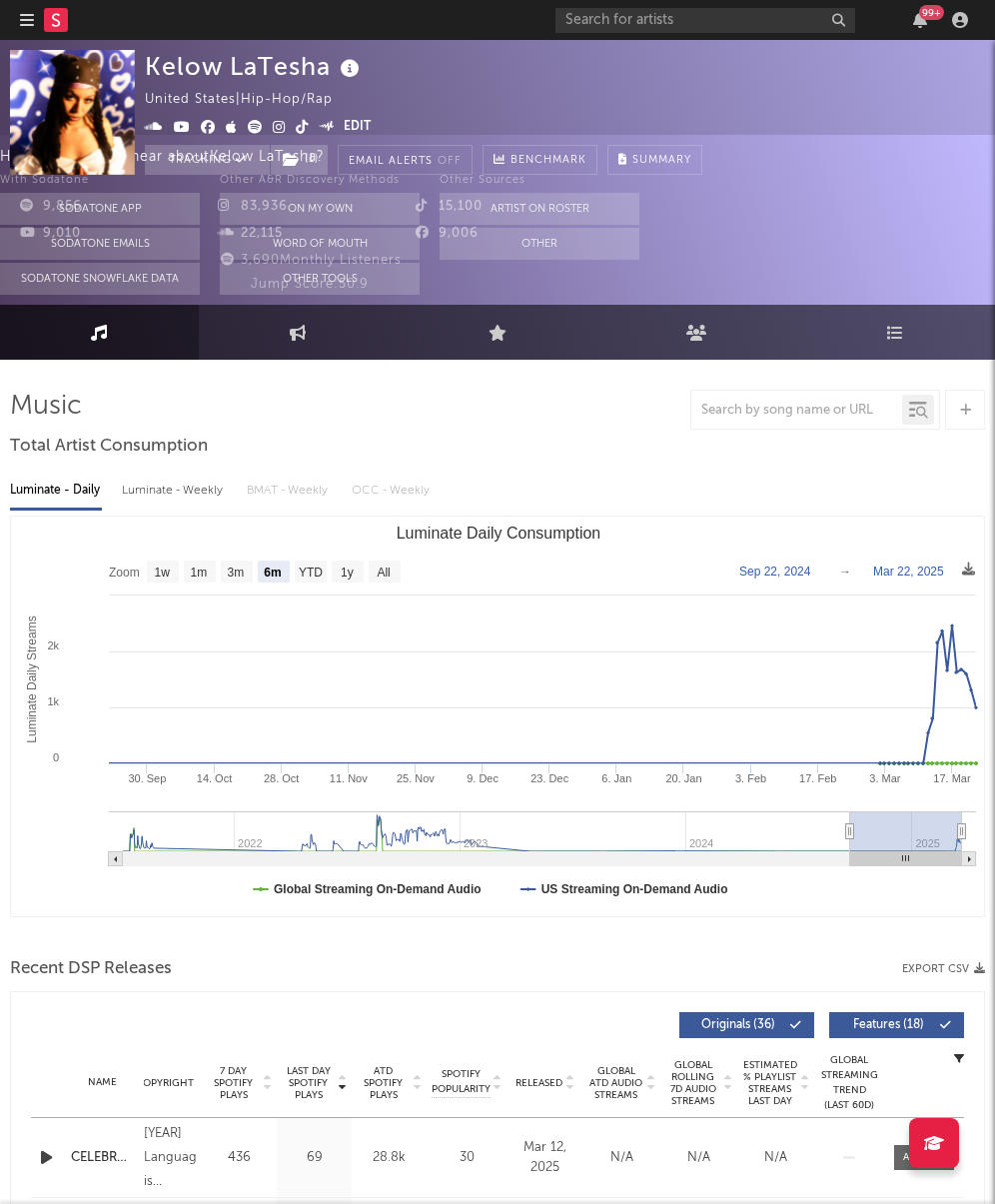 click on "9,856 83,936 15,100 9,010 22,115 9,006 3,690  Monthly Listeners Jump Score:  50.9" at bounding box center (498, 235) 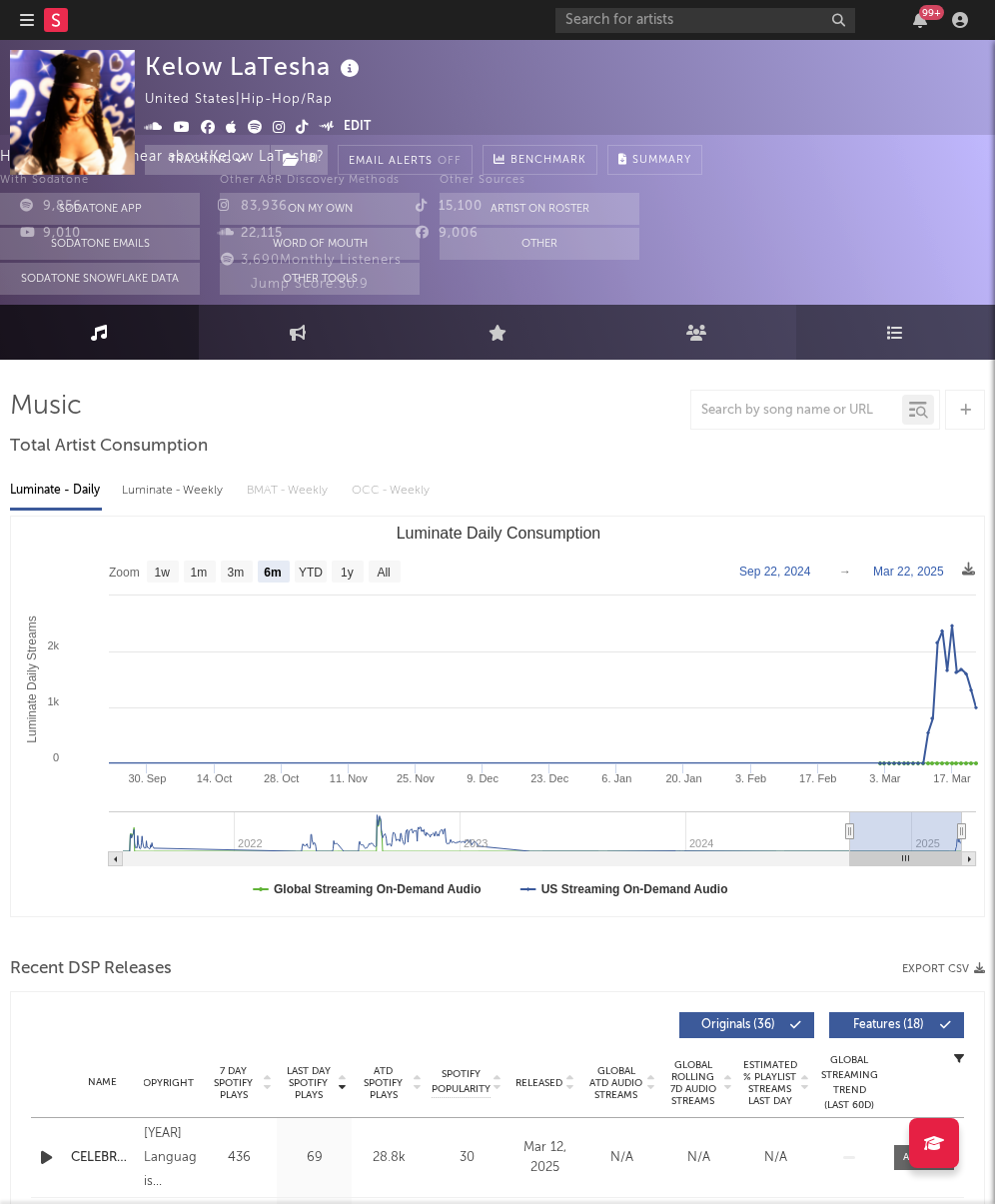 click on "Playlists/Charts" at bounding box center [895, 332] 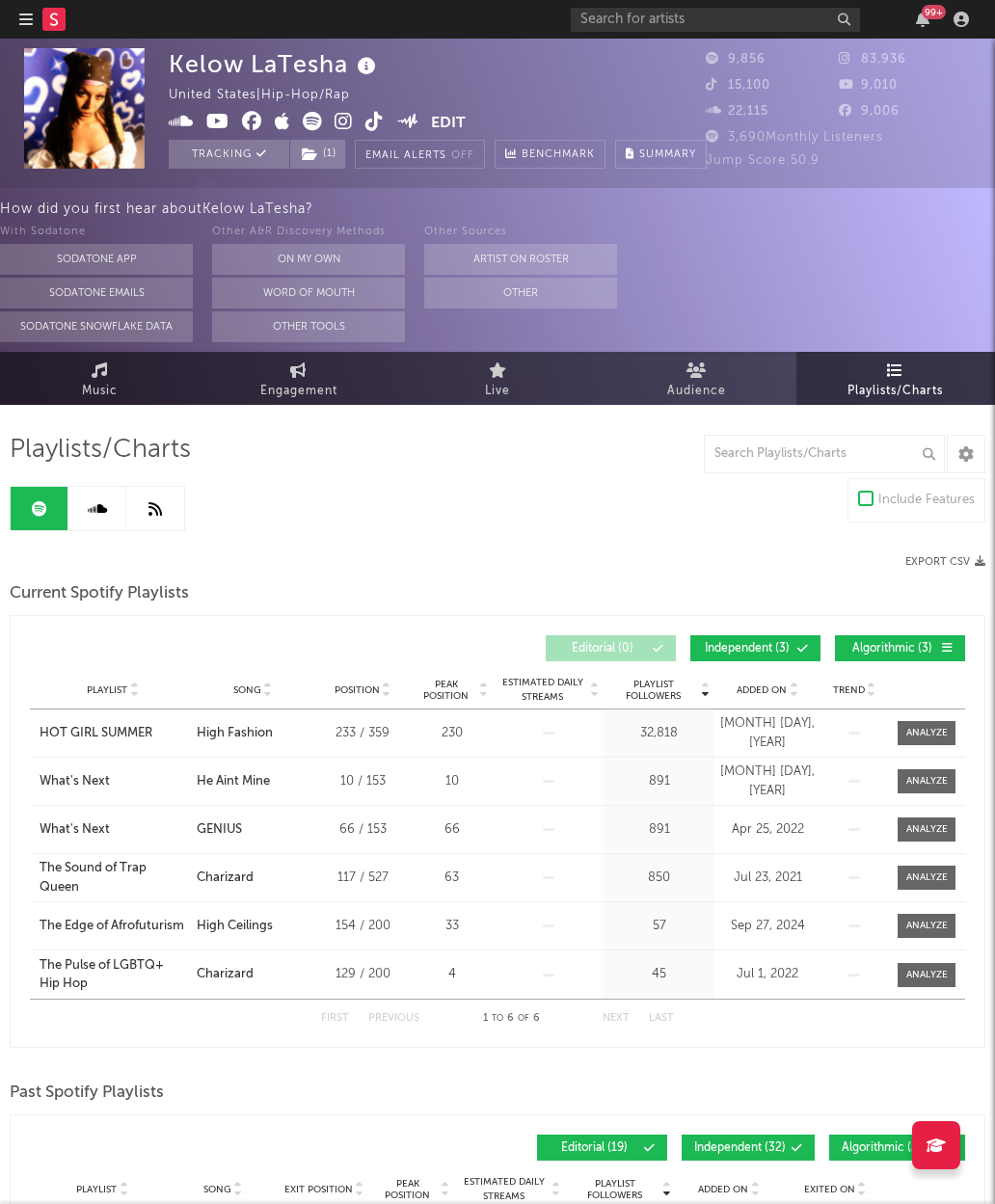click at bounding box center (97, 508) 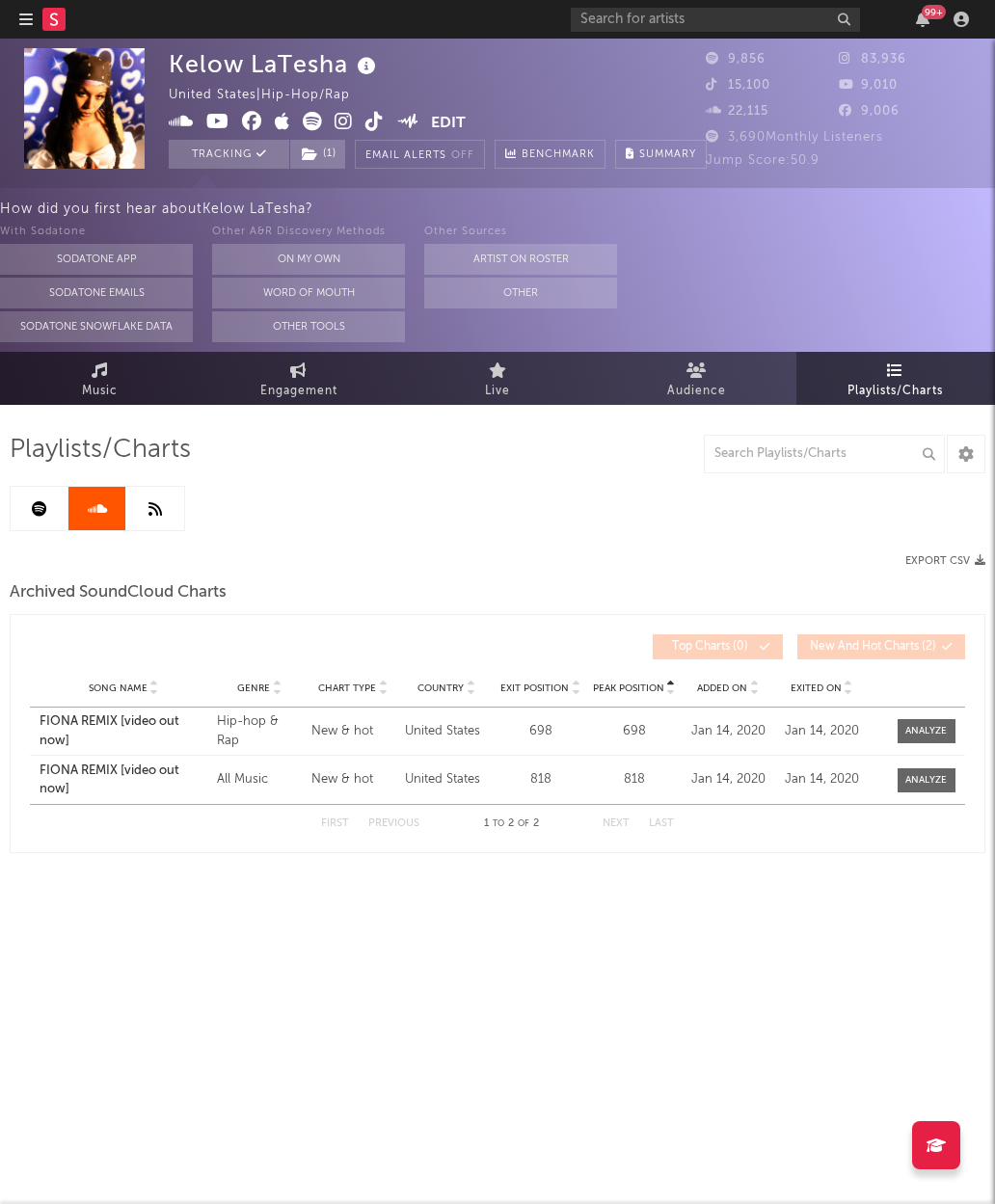 click at bounding box center [155, 508] 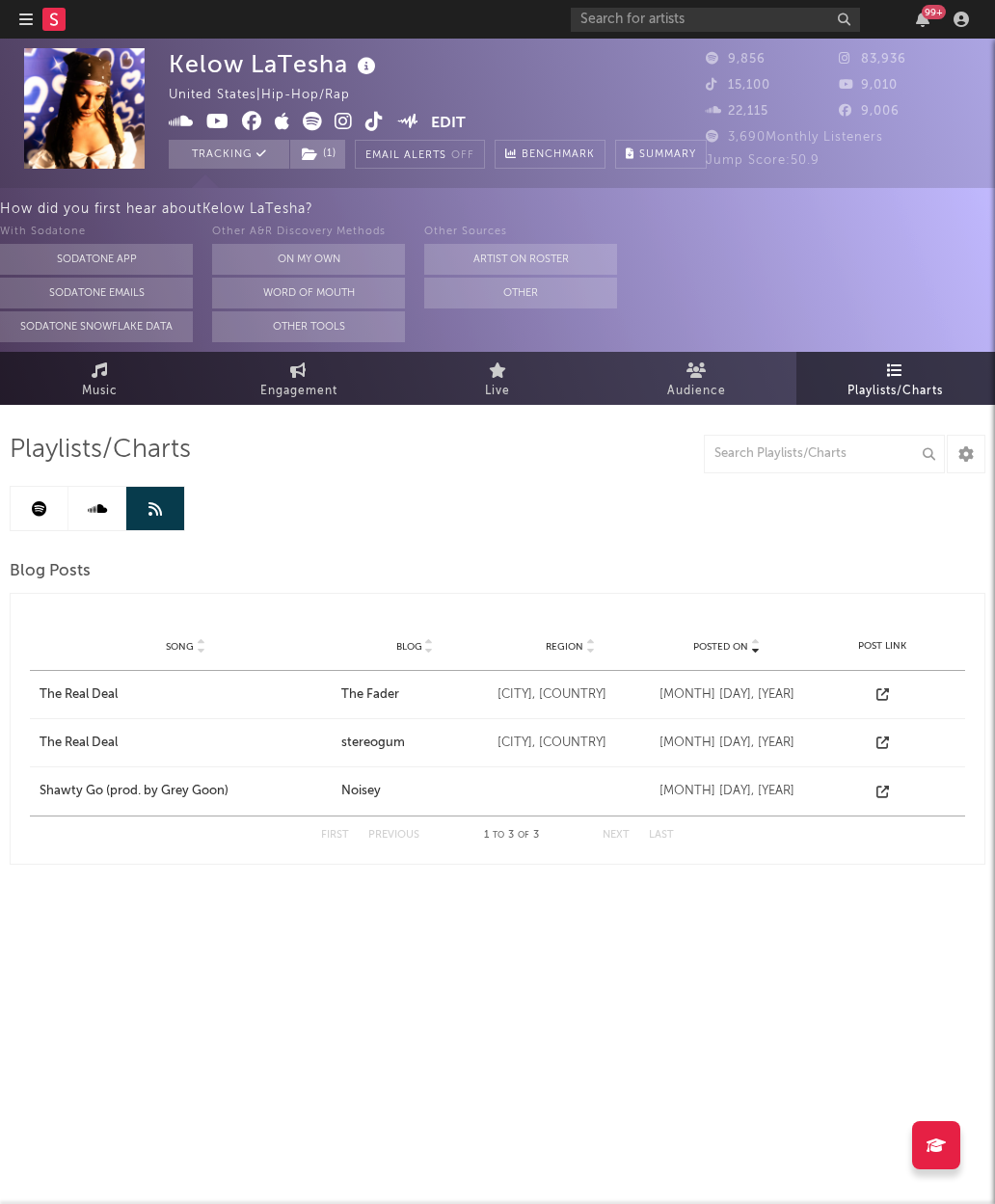 click at bounding box center (97, 508) 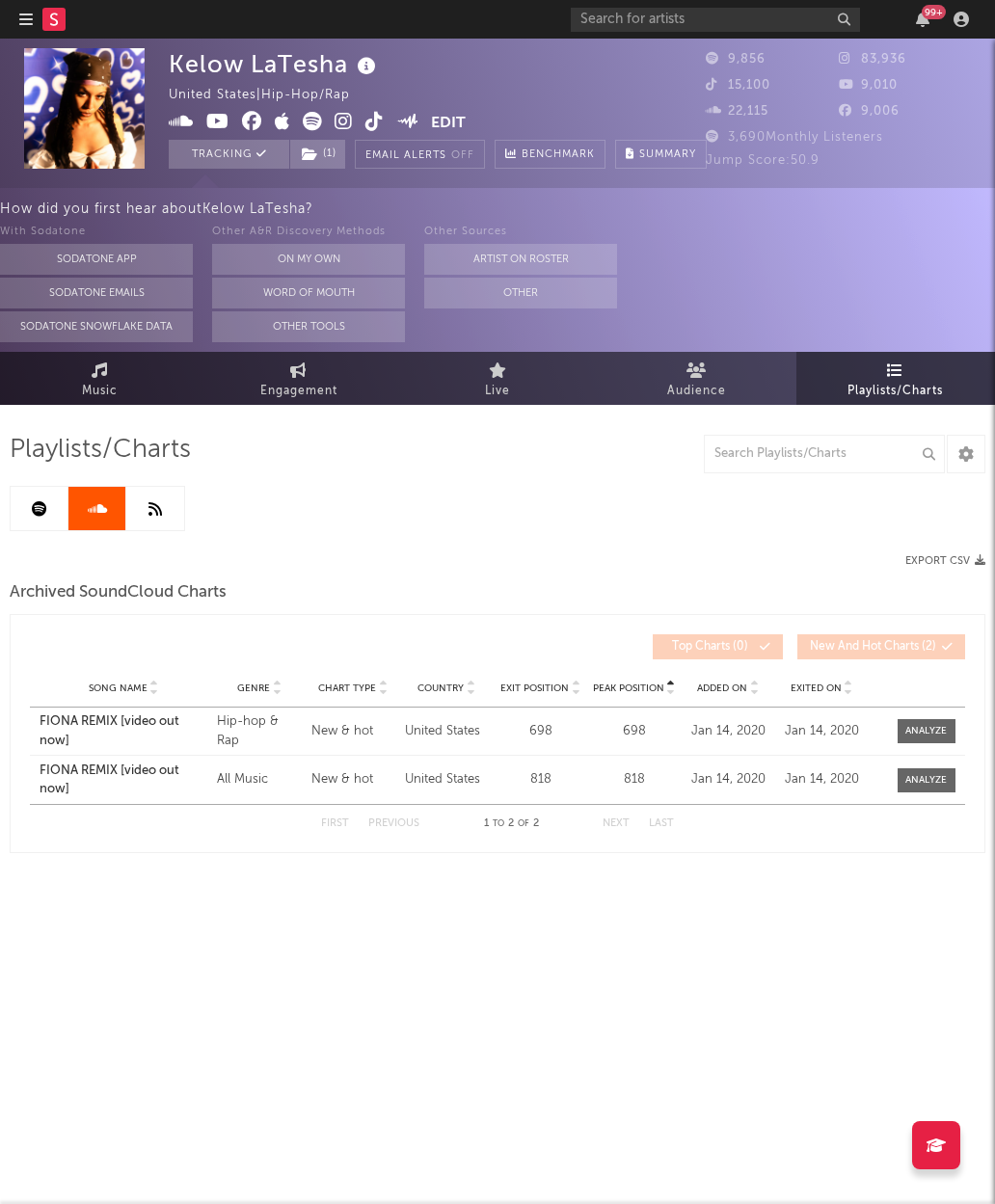 click on "Playlists/Charts Export CSV  Archived SoundCloud Charts Peak Position Song Name Genre Chart Type Country Exit Position Peak Position Added On Exited On Position Top Charts   ( 0 ) New And Hot Charts   ( 2 ) Song Name Genre Chart Type Country Exit Position Peak Position Added On Exited On Song Name FIONA REMIX [video out now] Genre Hip-hop & Rap Chart Type New & hot Country United States Exit Position 698 Peak Position 698 Added On Jan 14, 2020 Exited On Jan 14, 2020 Song Name FIONA REMIX [video out now] Genre All Music Chart Type New & hot Country United States Exit Position 818 Peak Position 818 Added On Jan 14, 2020 Exited On Jan 14, 2020 First Previous 1   to   2   of   2 Next Last" at bounding box center [498, 643] 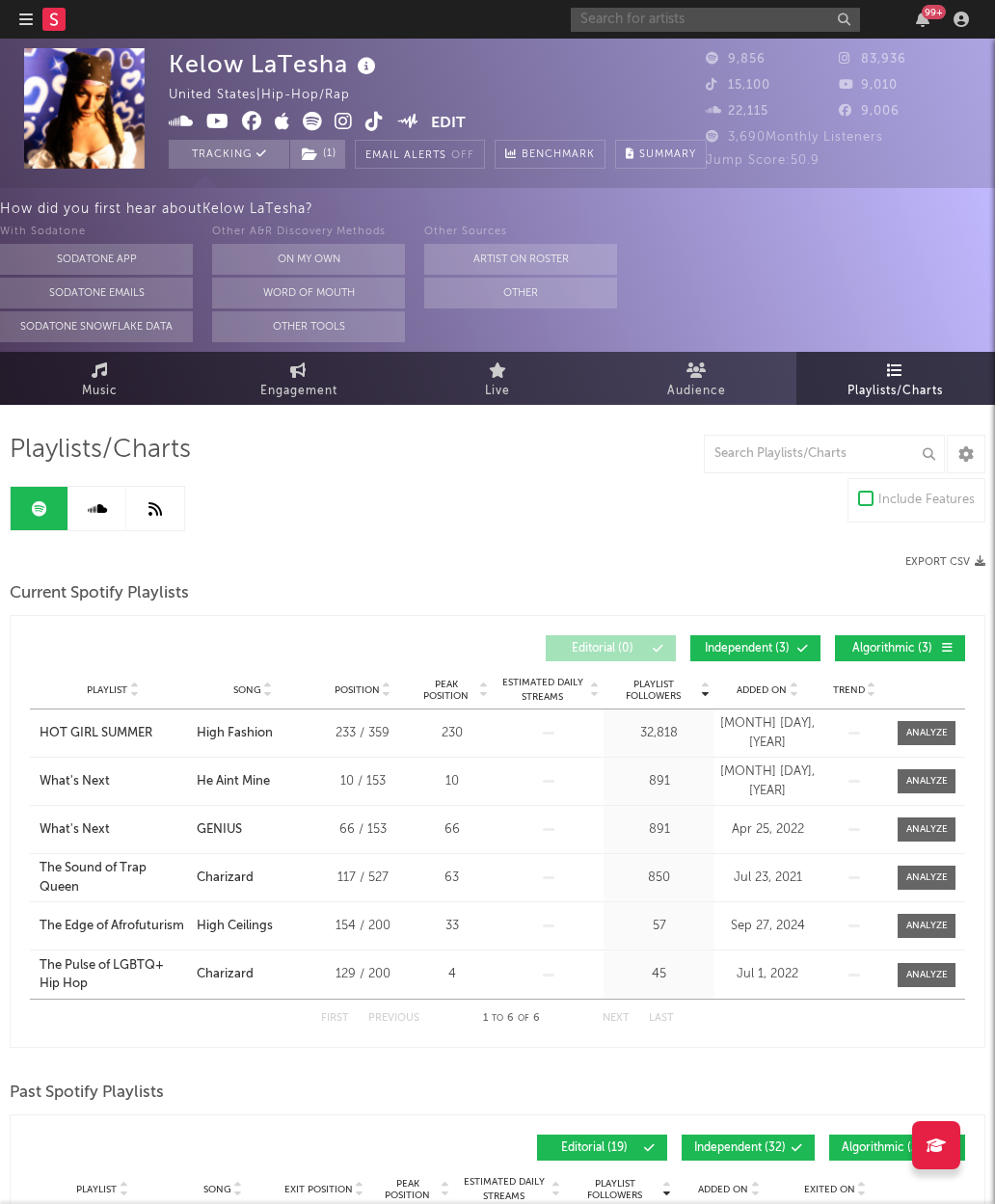 click at bounding box center [715, 19] 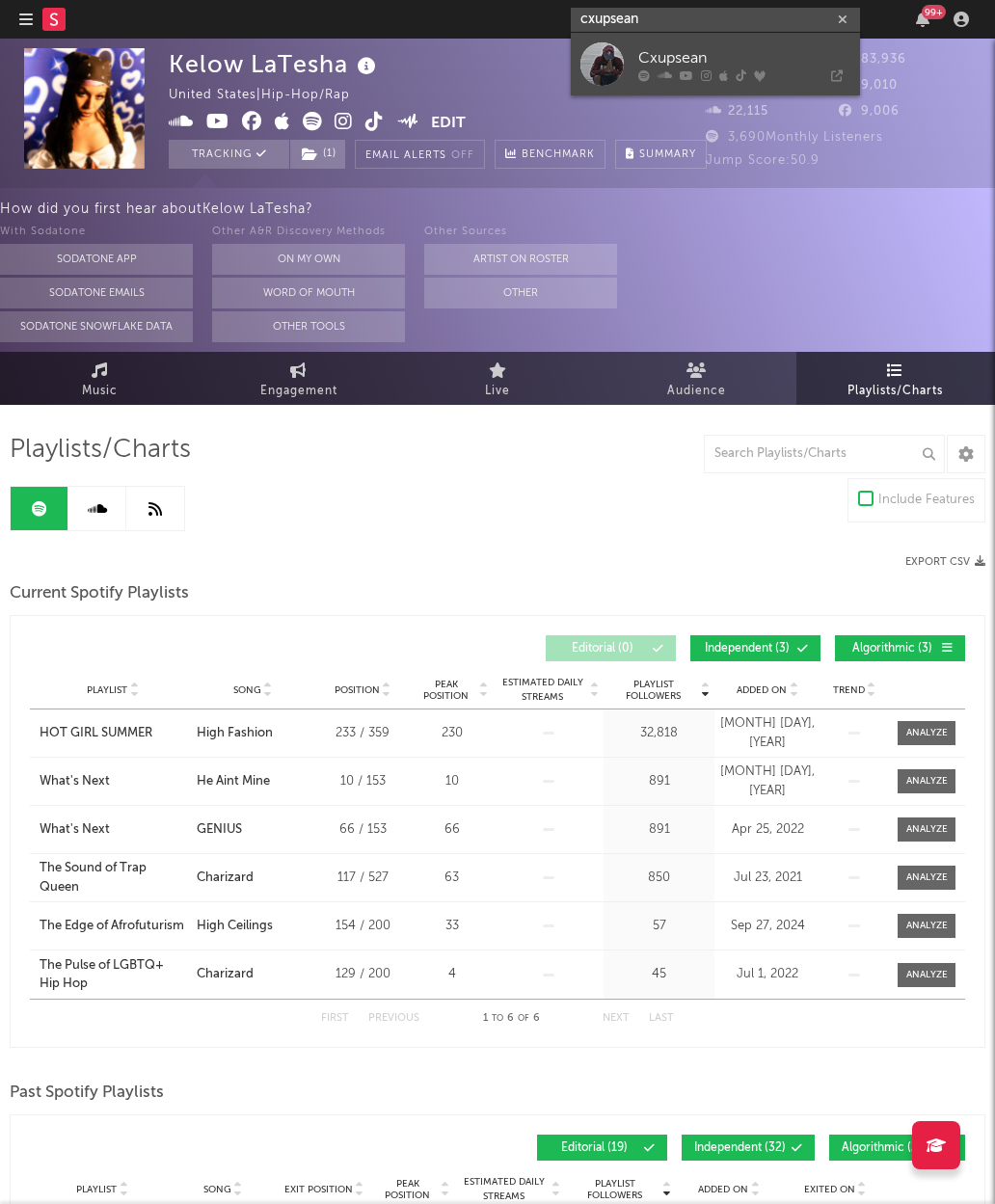 type on "cxupsean" 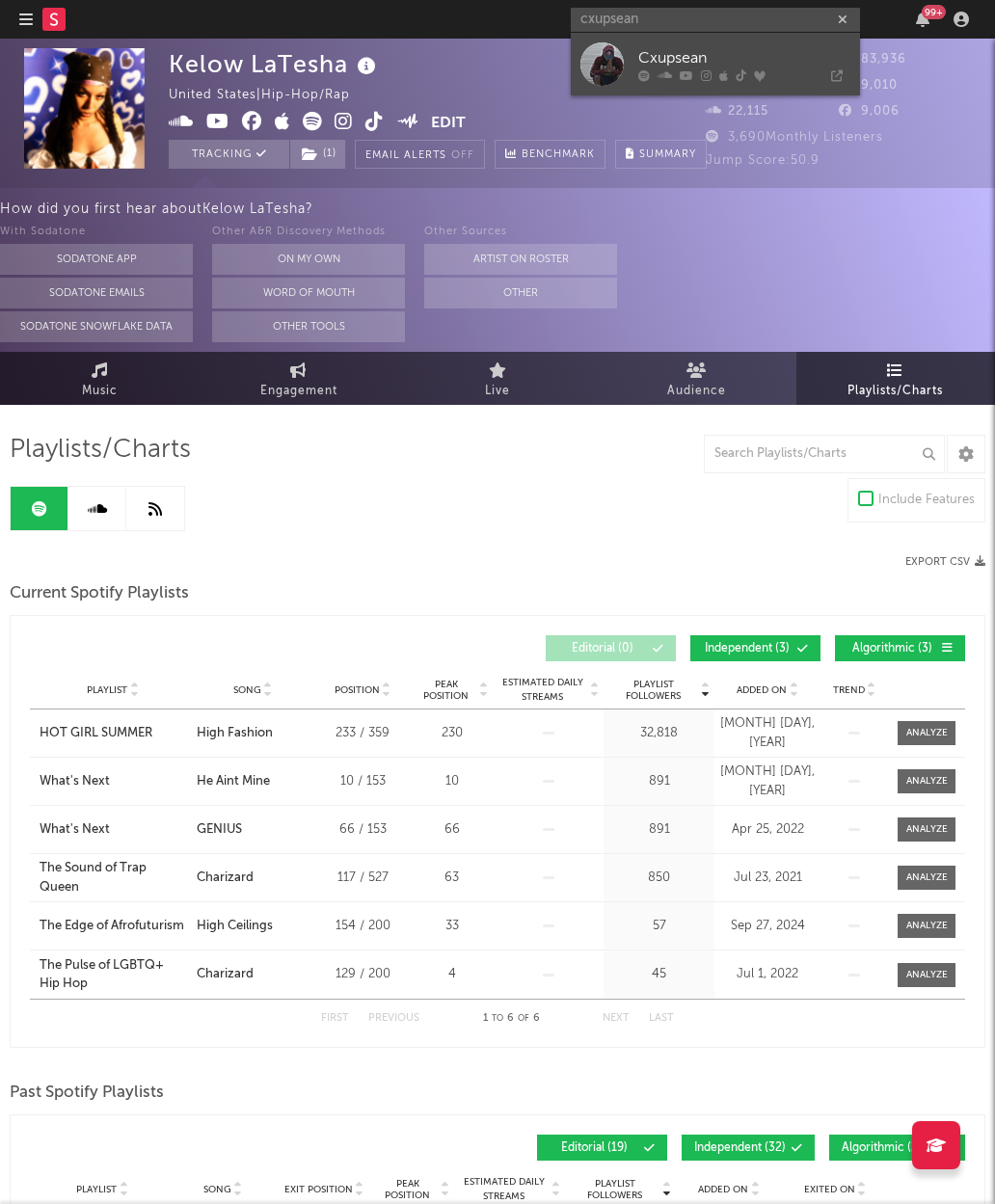 click on "Cxupsean" at bounding box center [744, 58] 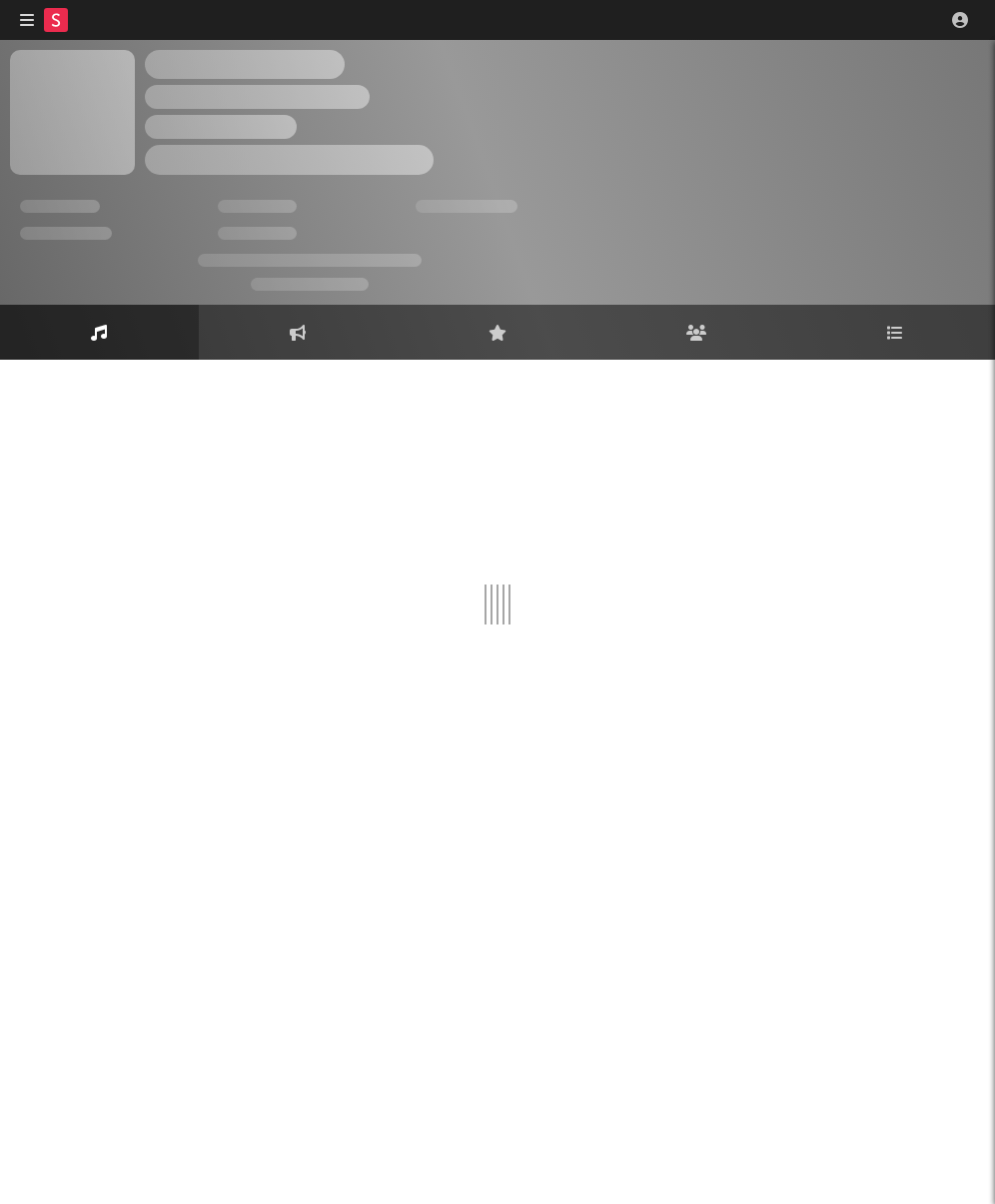 scroll, scrollTop: 0, scrollLeft: 0, axis: both 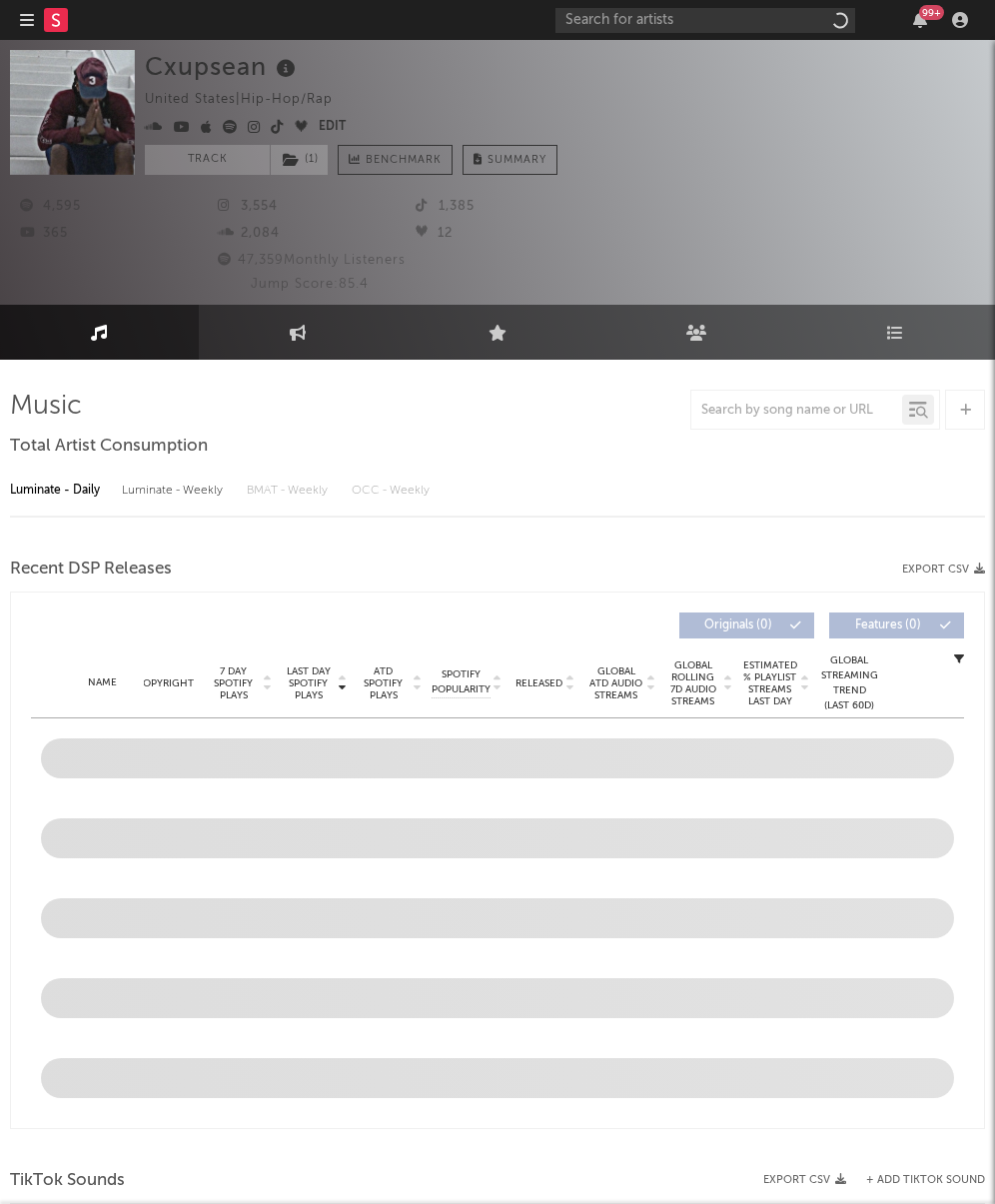 select on "6m" 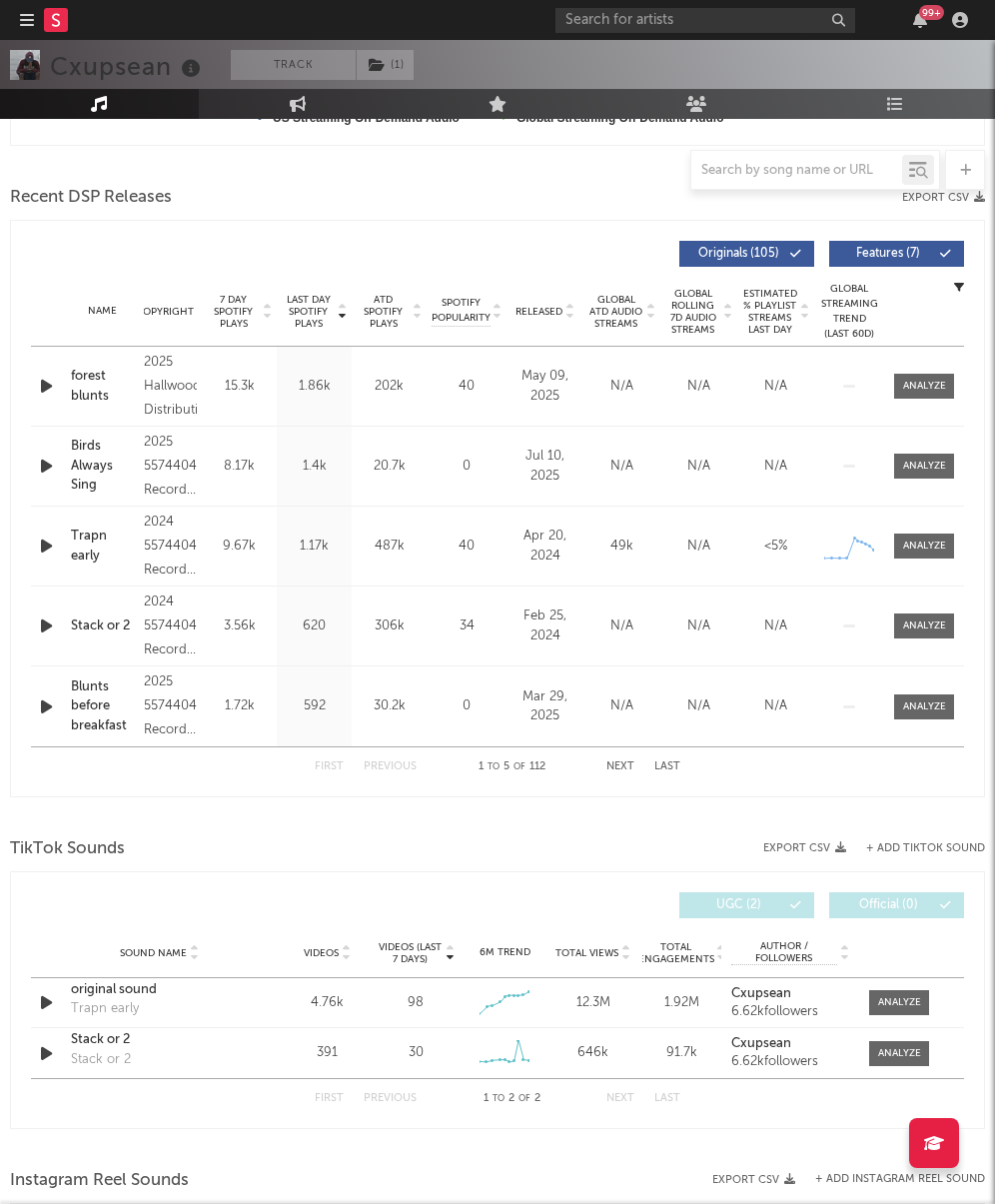 scroll, scrollTop: 758, scrollLeft: 0, axis: vertical 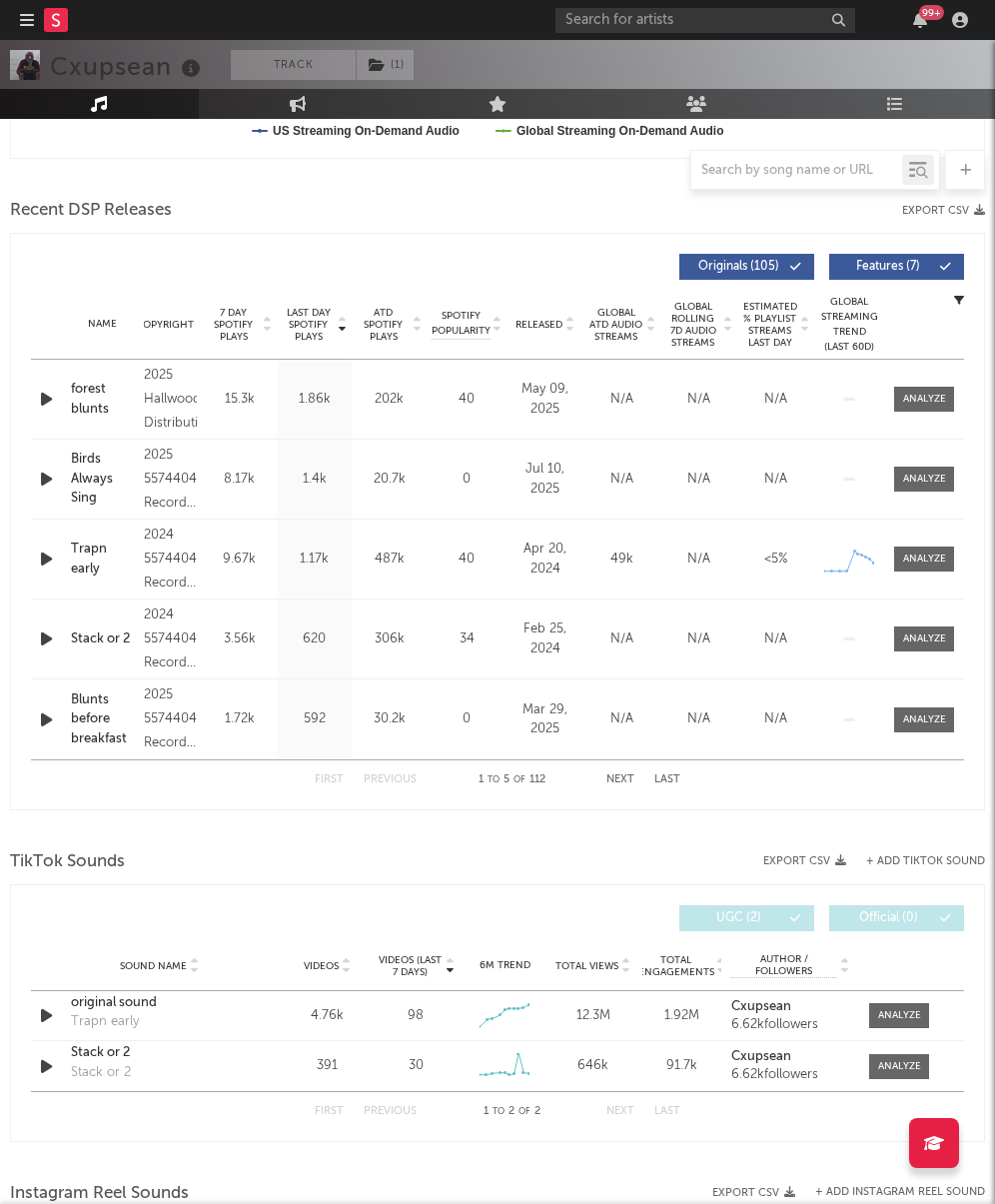 click on "Name Copyright Label Album Names Composer Names 7 Day Spotify Plays Last Day Spotify Plays ATD Spotify Plays Spotify Popularity Total US Streams Total US SES Total UK Streams Total UK Audio Streams UK Weekly Streams UK Weekly Audio Streams Released US ATD Audio Streams US Rolling 7D Audio Streams US Rolling WoW % Chg Global ATD Audio Streams Global Rolling 7D Audio Streams Global Rolling WoW % Chg Estimated % Playlist Streams Last Day Global Streaming Trend (Last 60D) Ex-US Streaming Trend (Last 60D) US Streaming Trend (Last 60D) Global Latest Day Audio Streams US Latest Day Audio Streams" at bounding box center [498, 325] 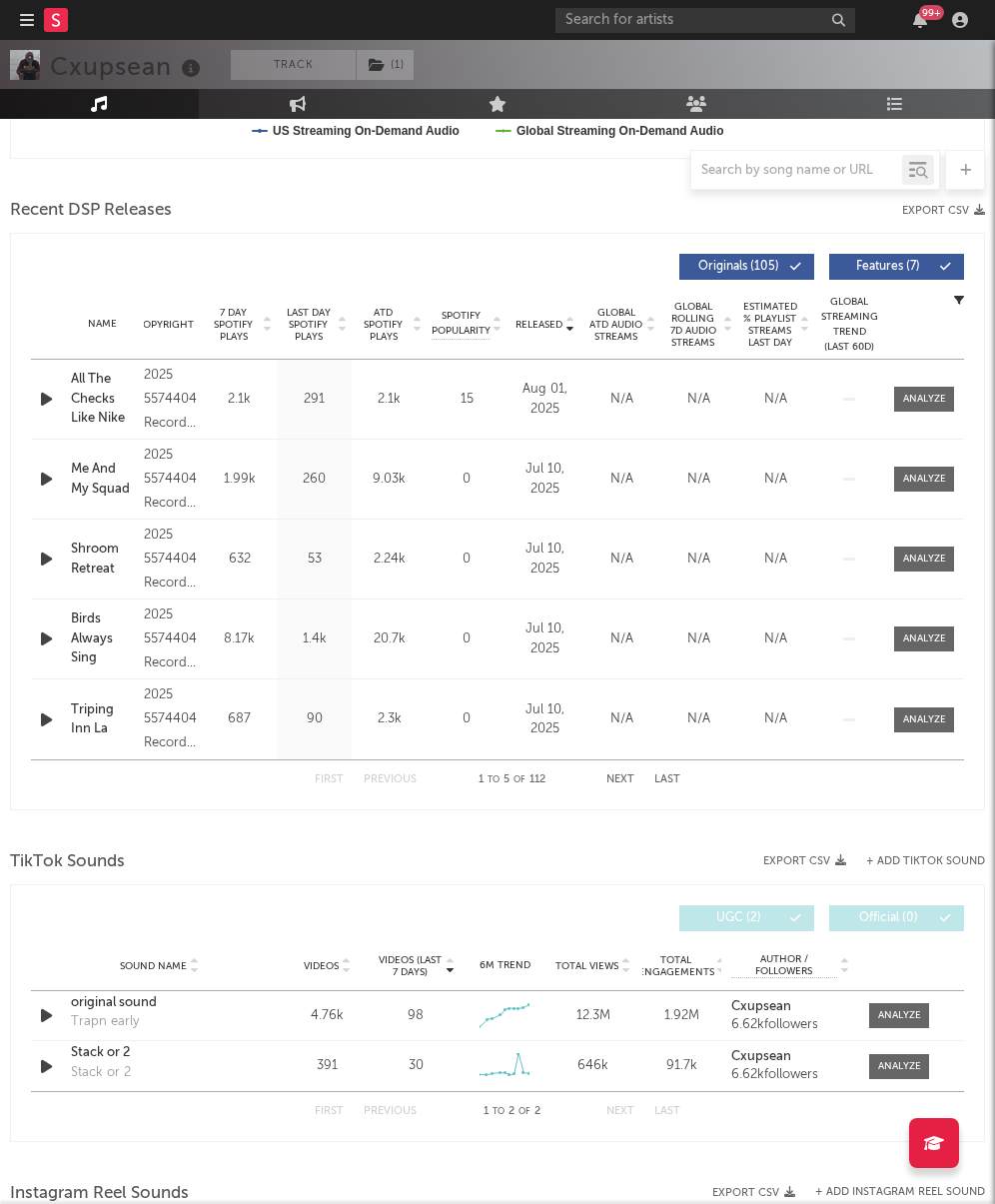 click on "Released" at bounding box center [538, 325] 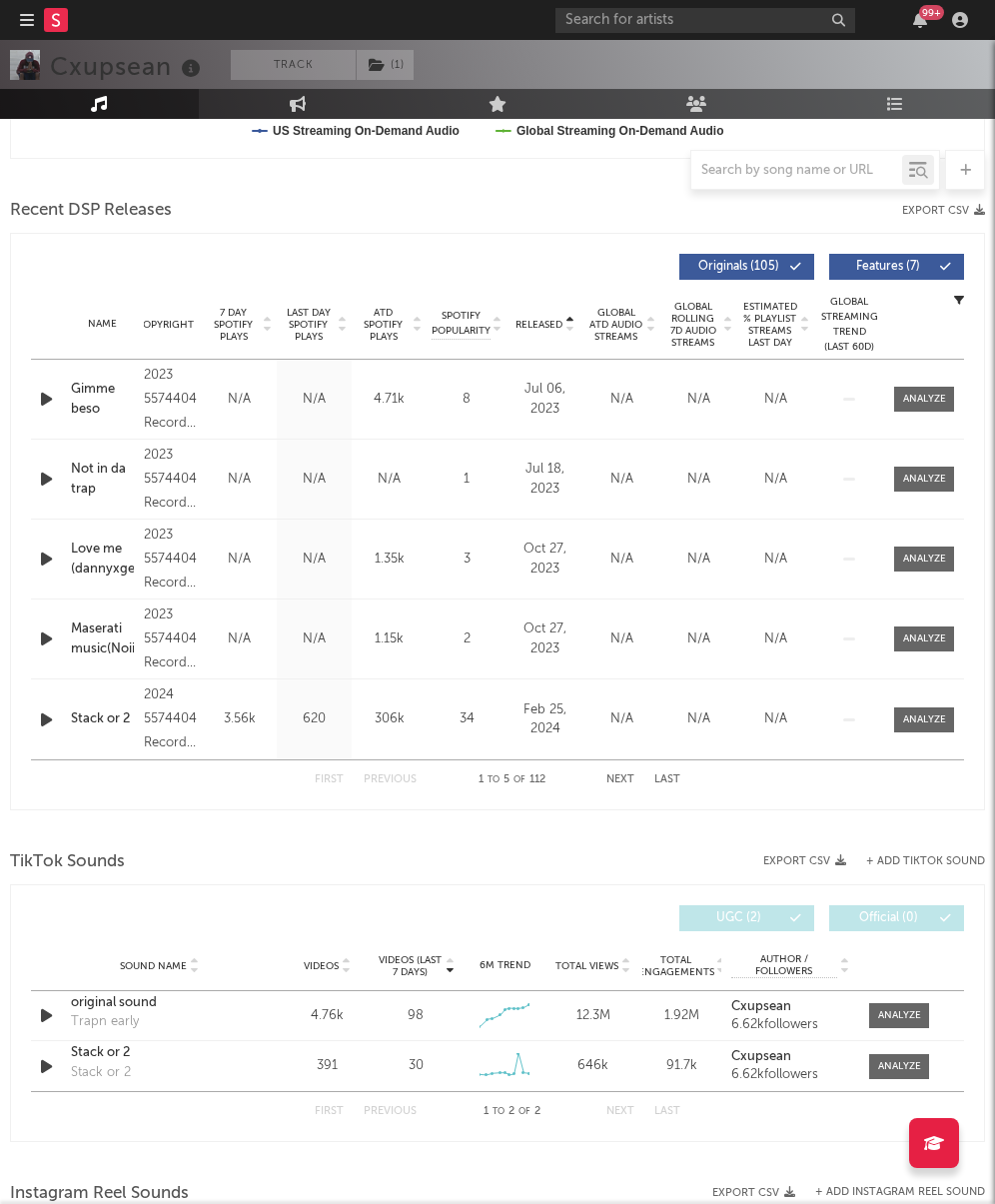 click on "Released" at bounding box center (538, 325) 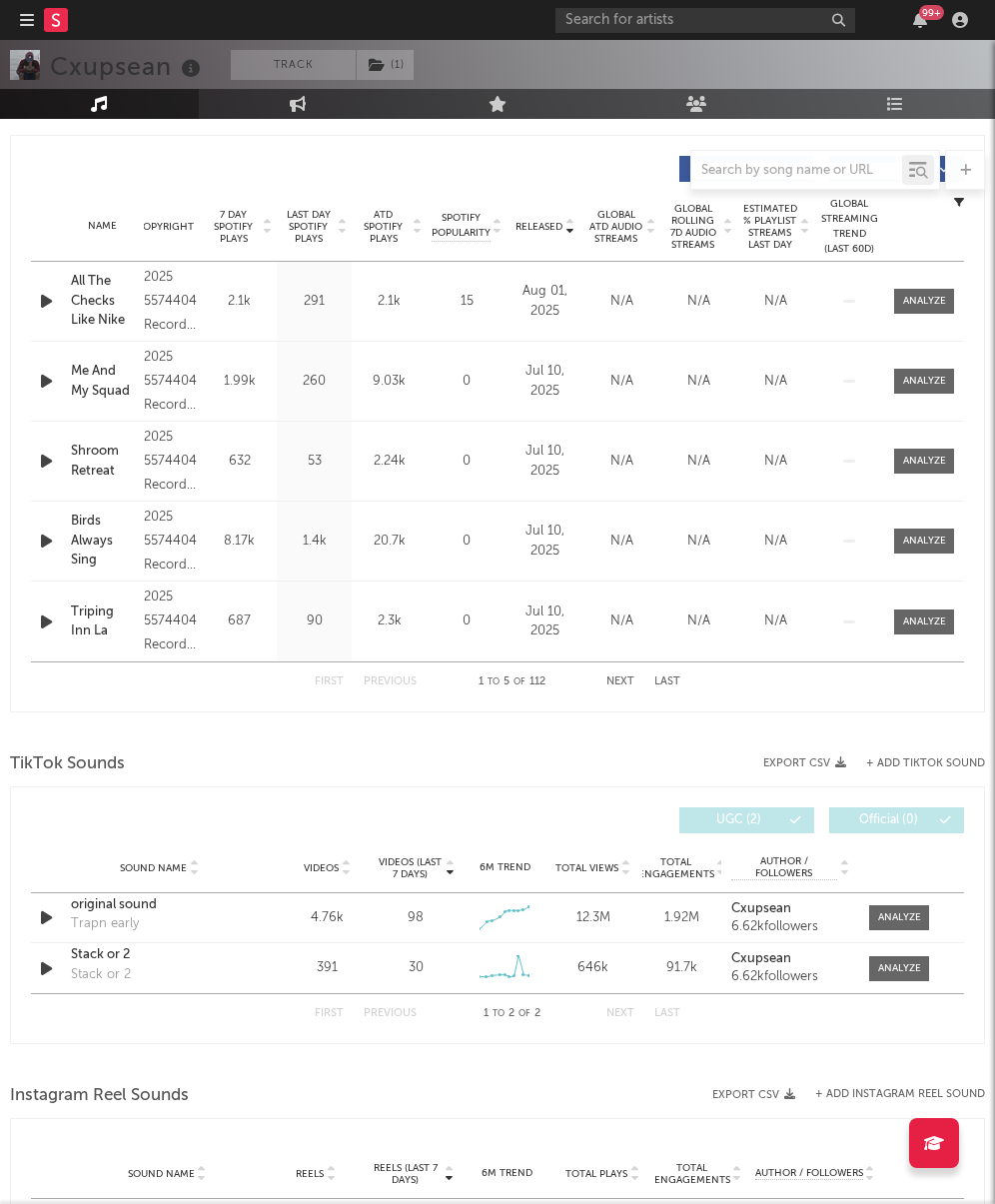 scroll, scrollTop: 846, scrollLeft: 0, axis: vertical 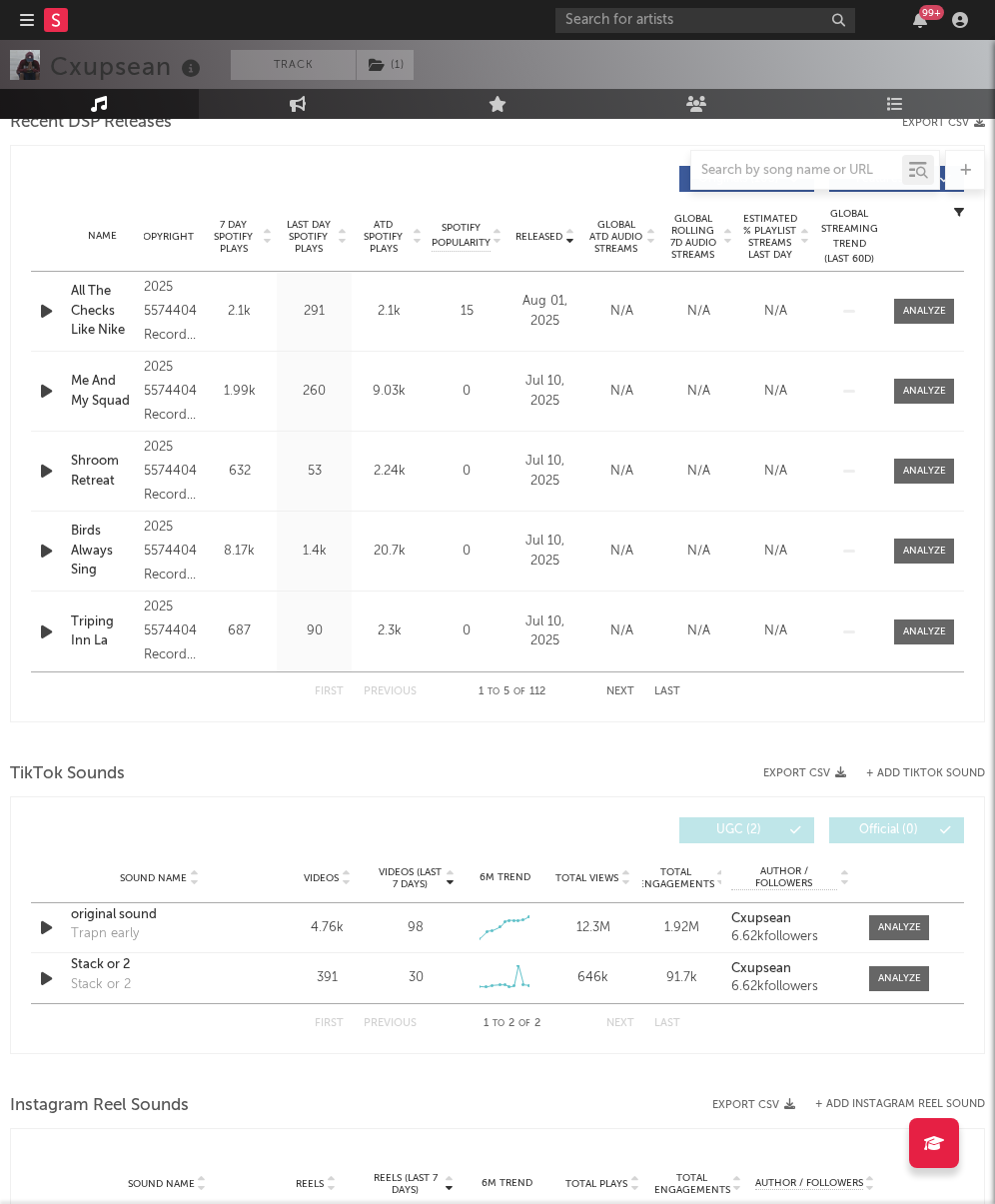 click on "Next" at bounding box center [620, 691] 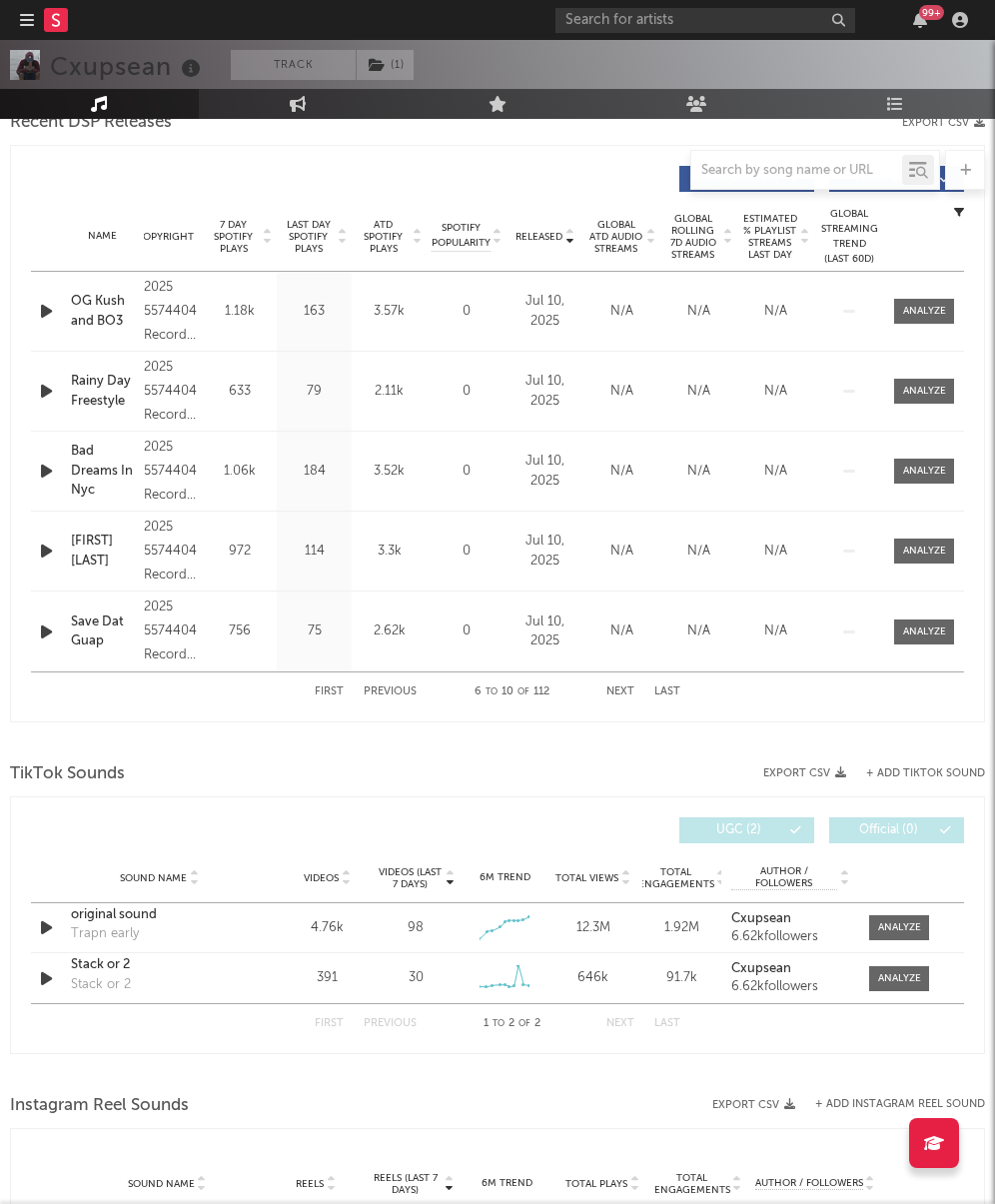 click on "Next" at bounding box center (620, 691) 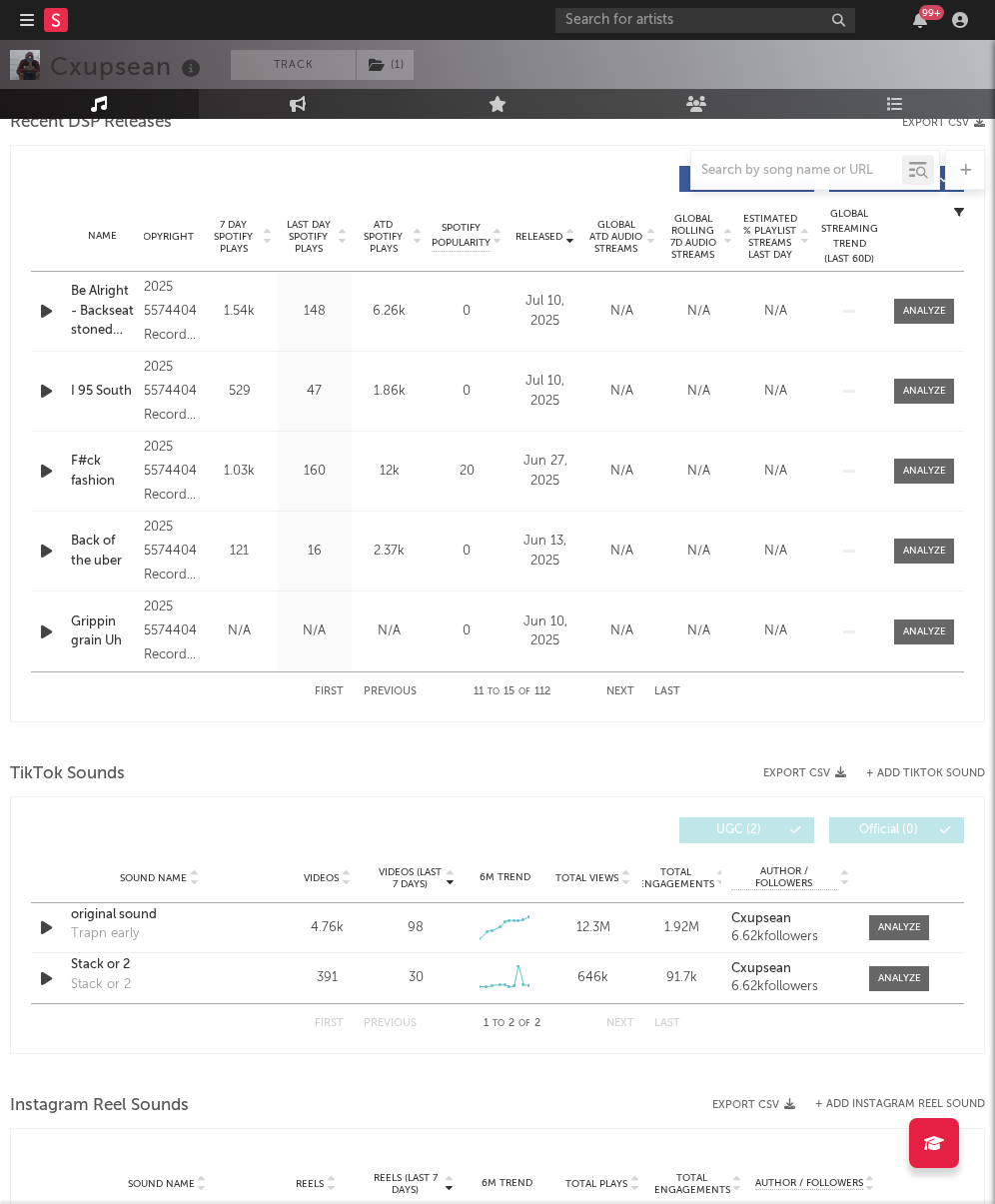 click on "Next" at bounding box center (620, 691) 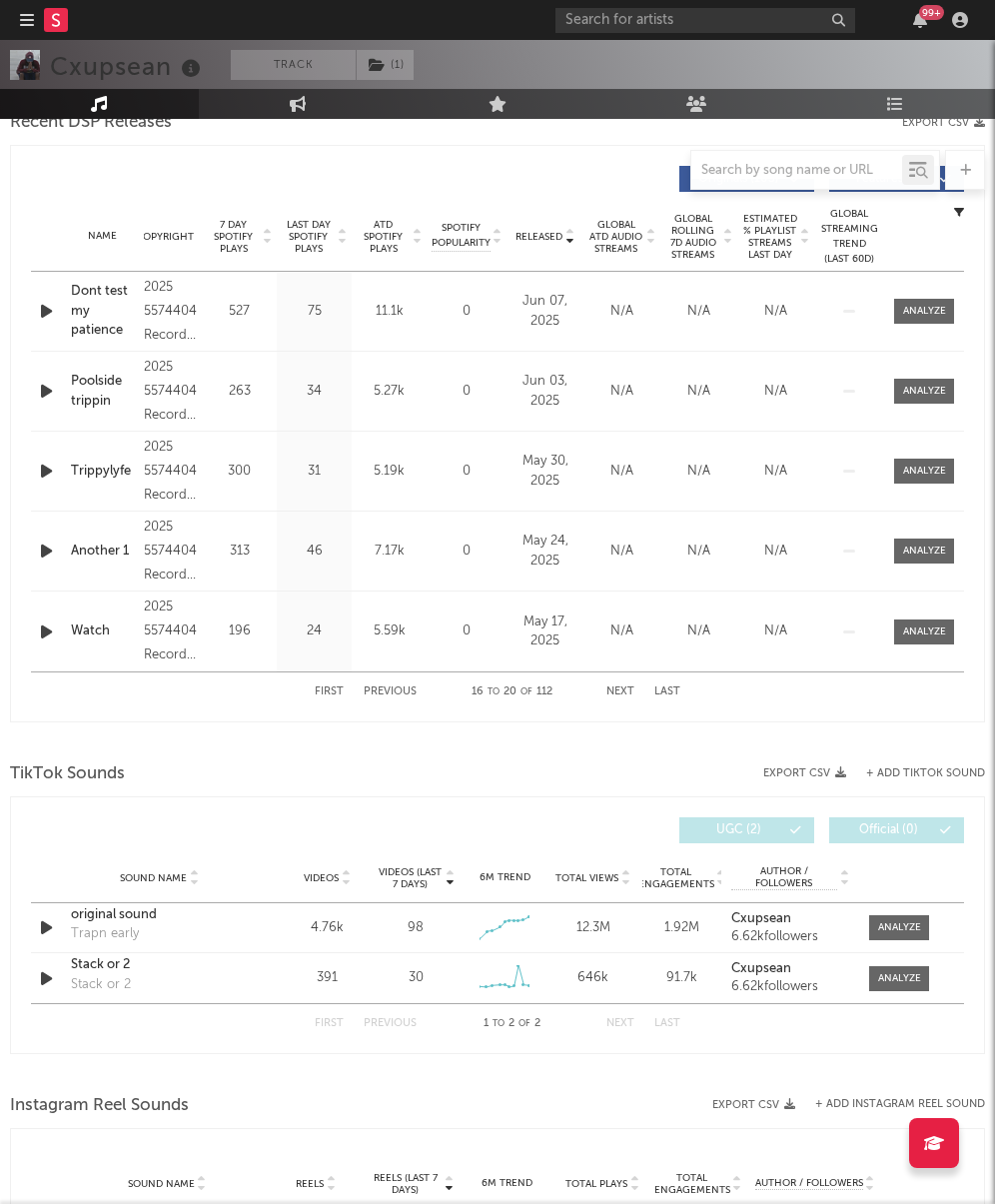 click on "Next" at bounding box center (620, 691) 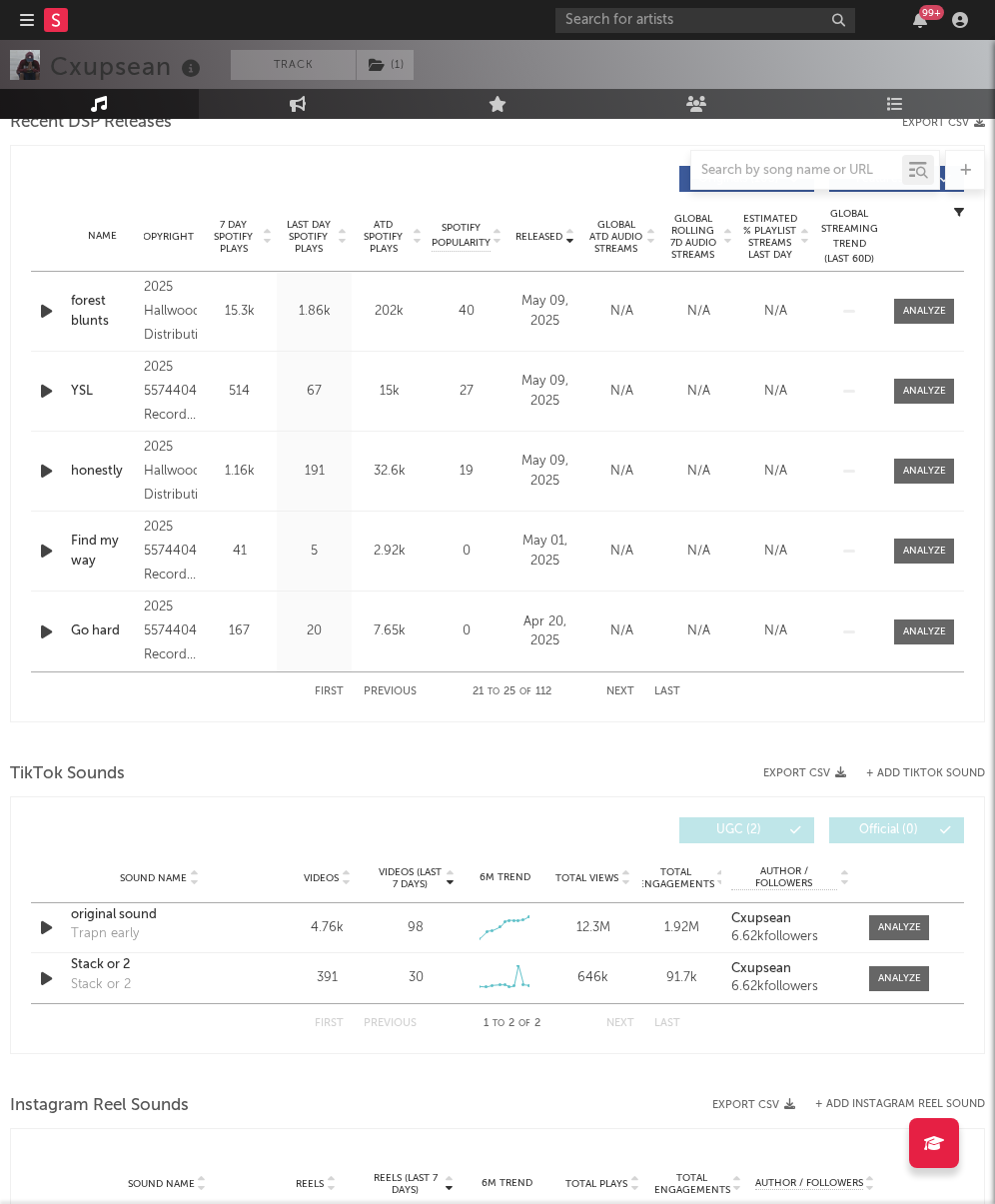 click on "Next" at bounding box center (620, 691) 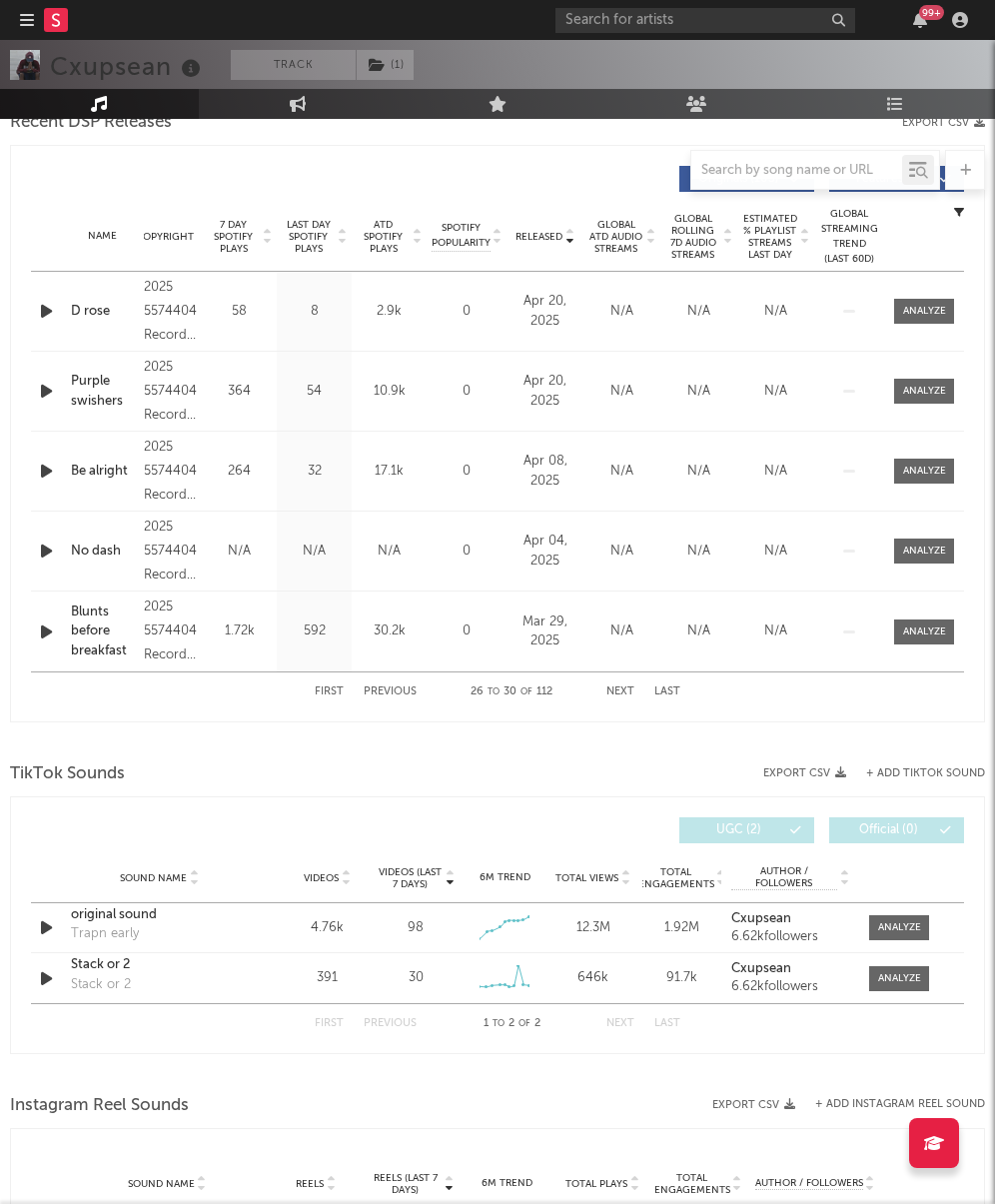 click on "First" at bounding box center (329, 691) 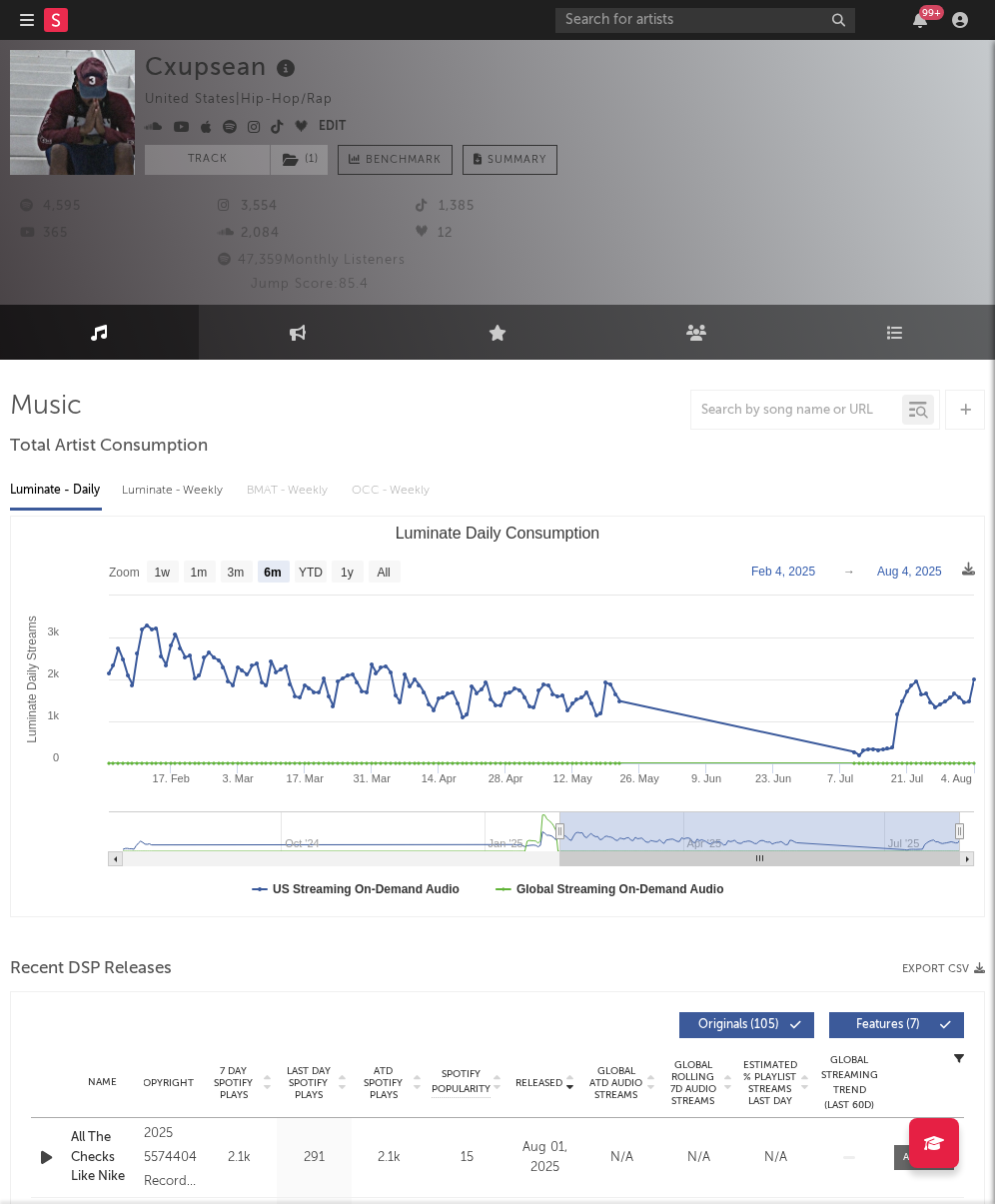 scroll, scrollTop: 0, scrollLeft: 0, axis: both 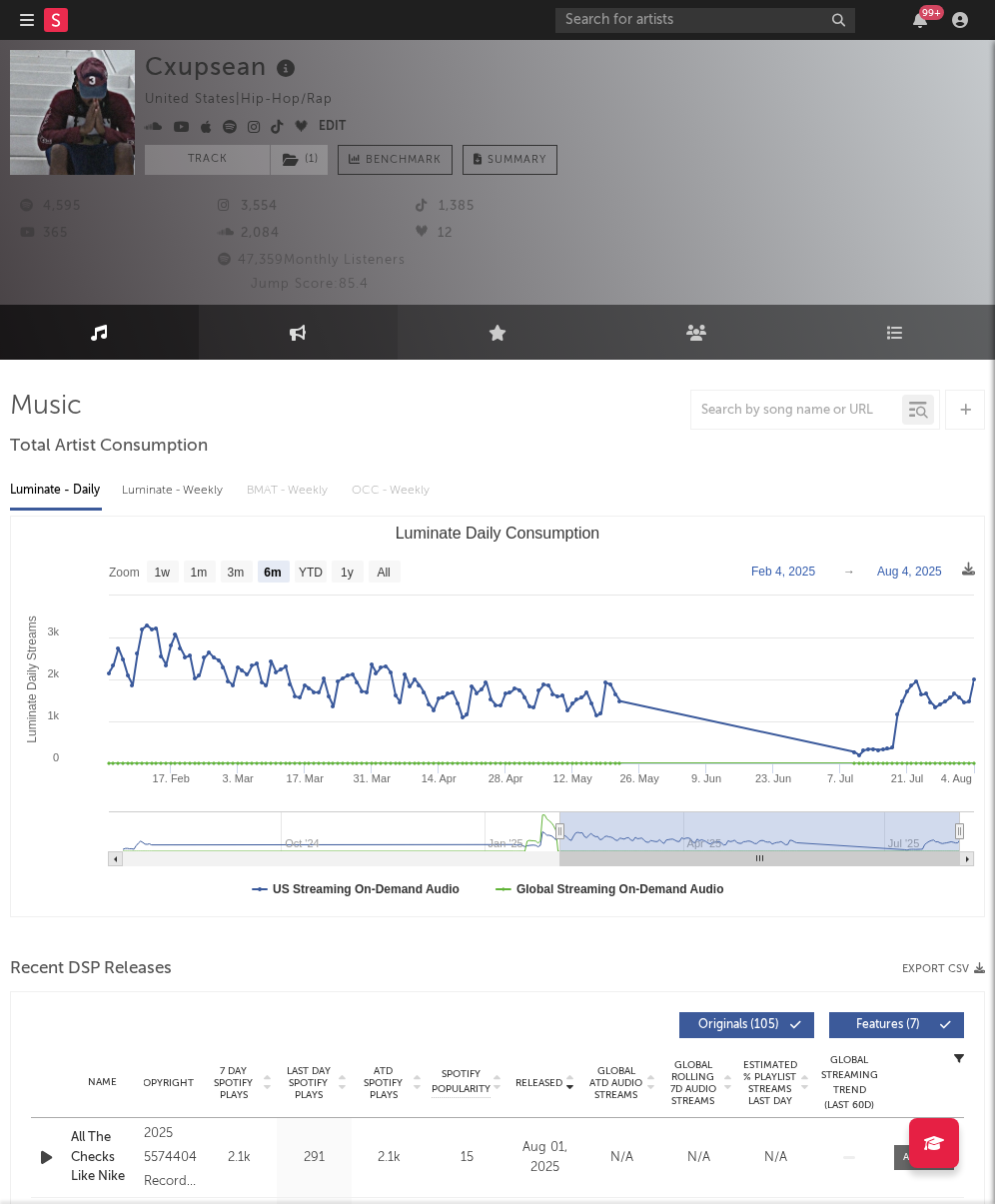 click on "Engagement" at bounding box center (298, 332) 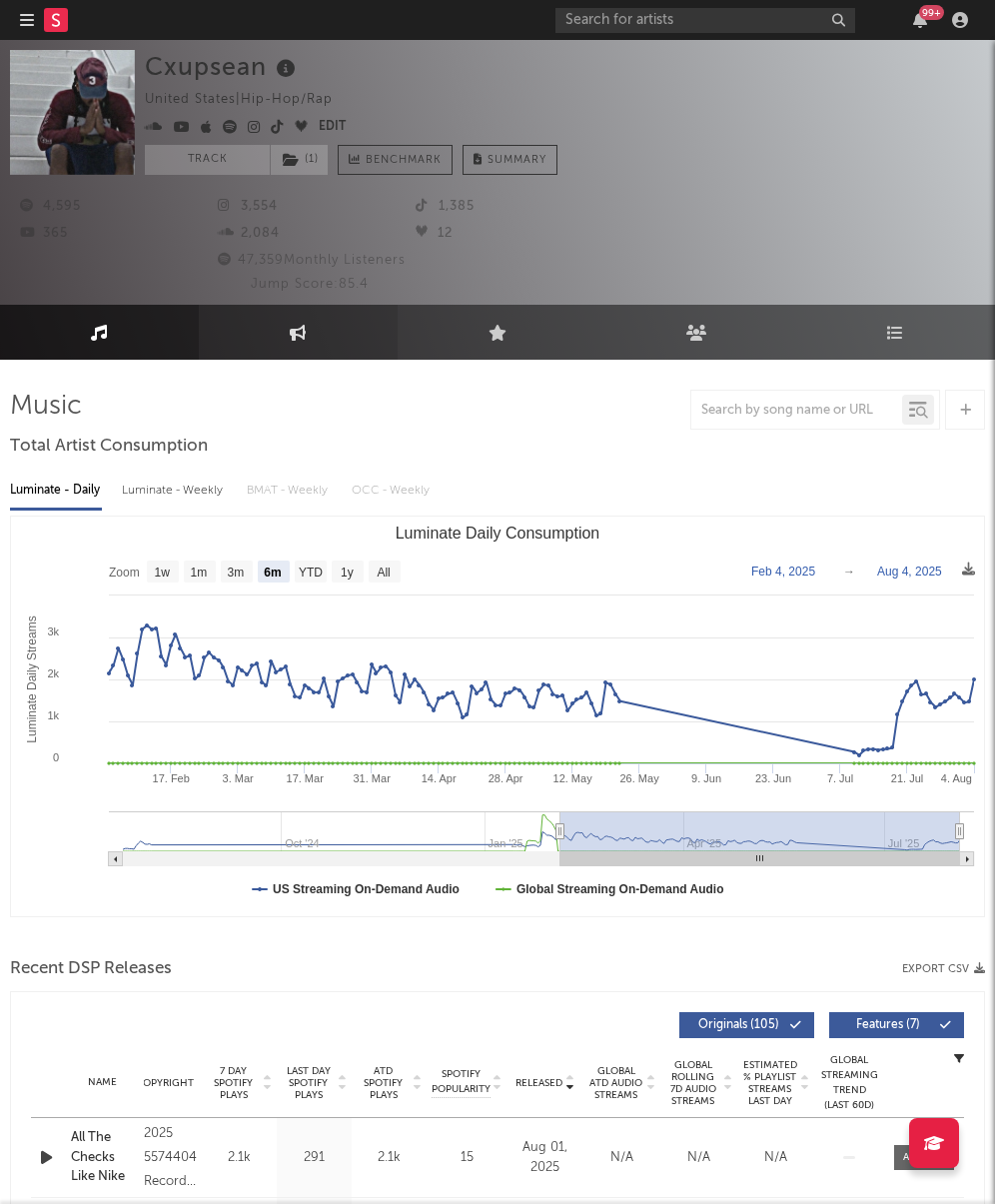 select on "1w" 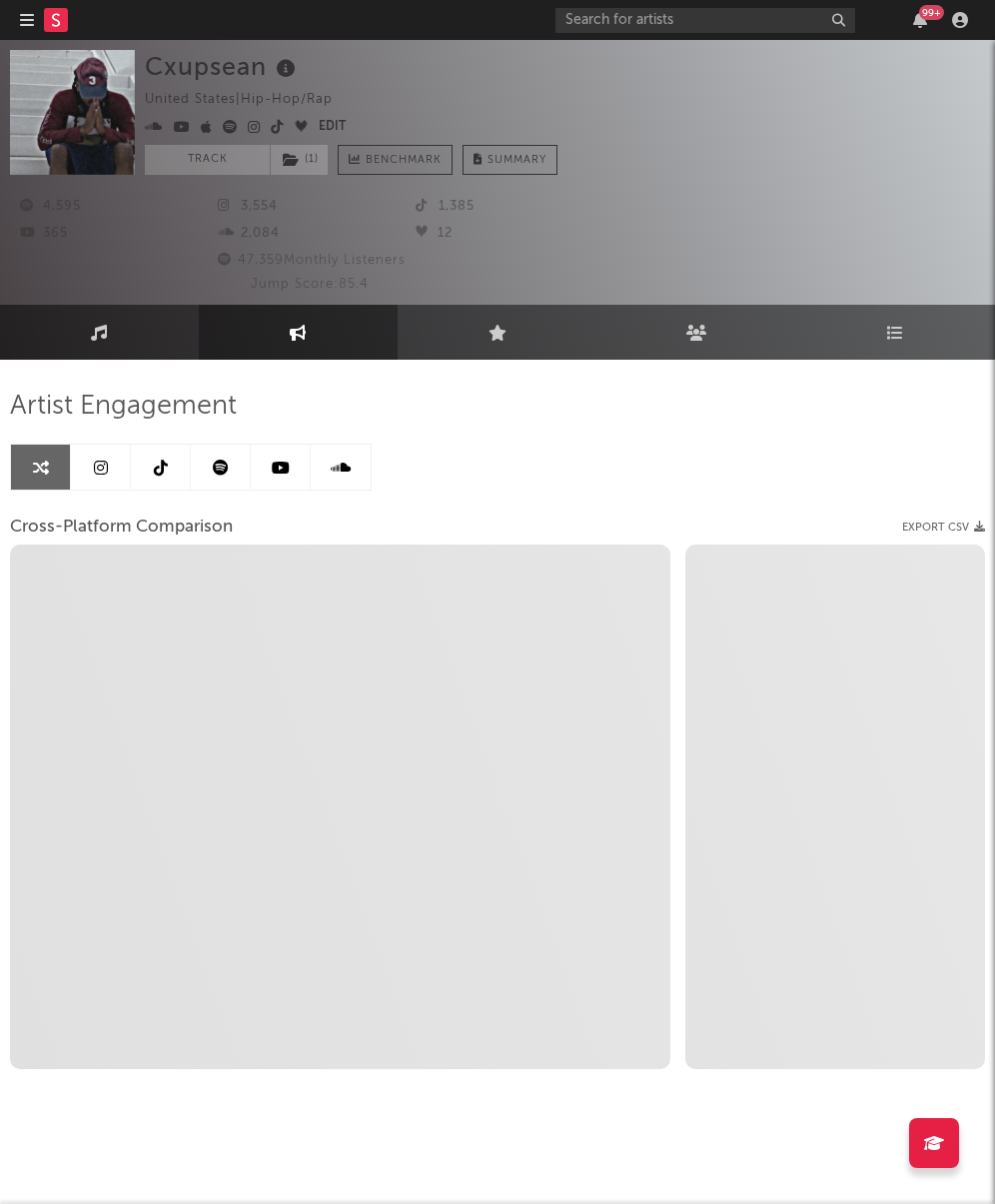 select on "1m" 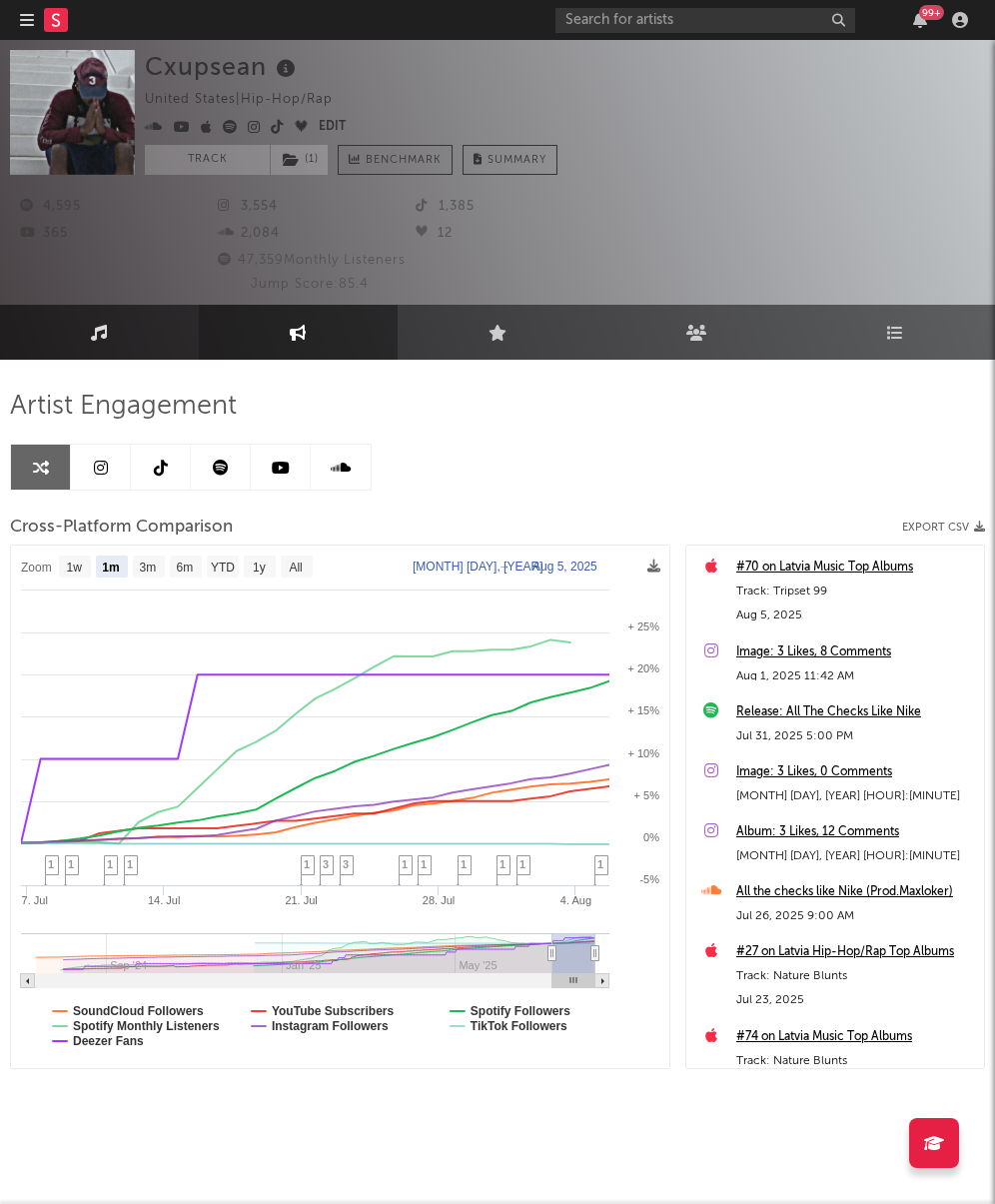 click on "Music" at bounding box center (99, 332) 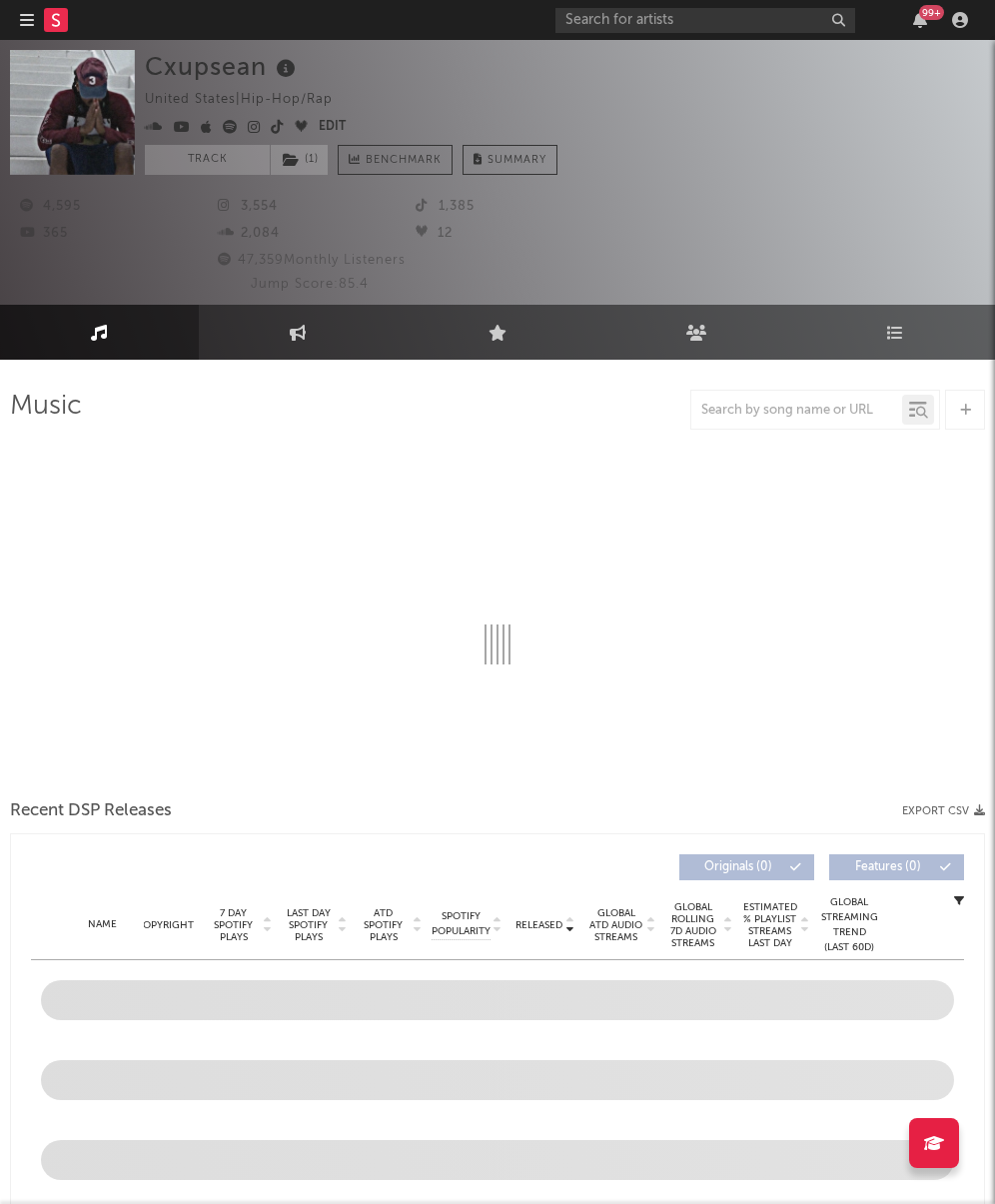 select on "6m" 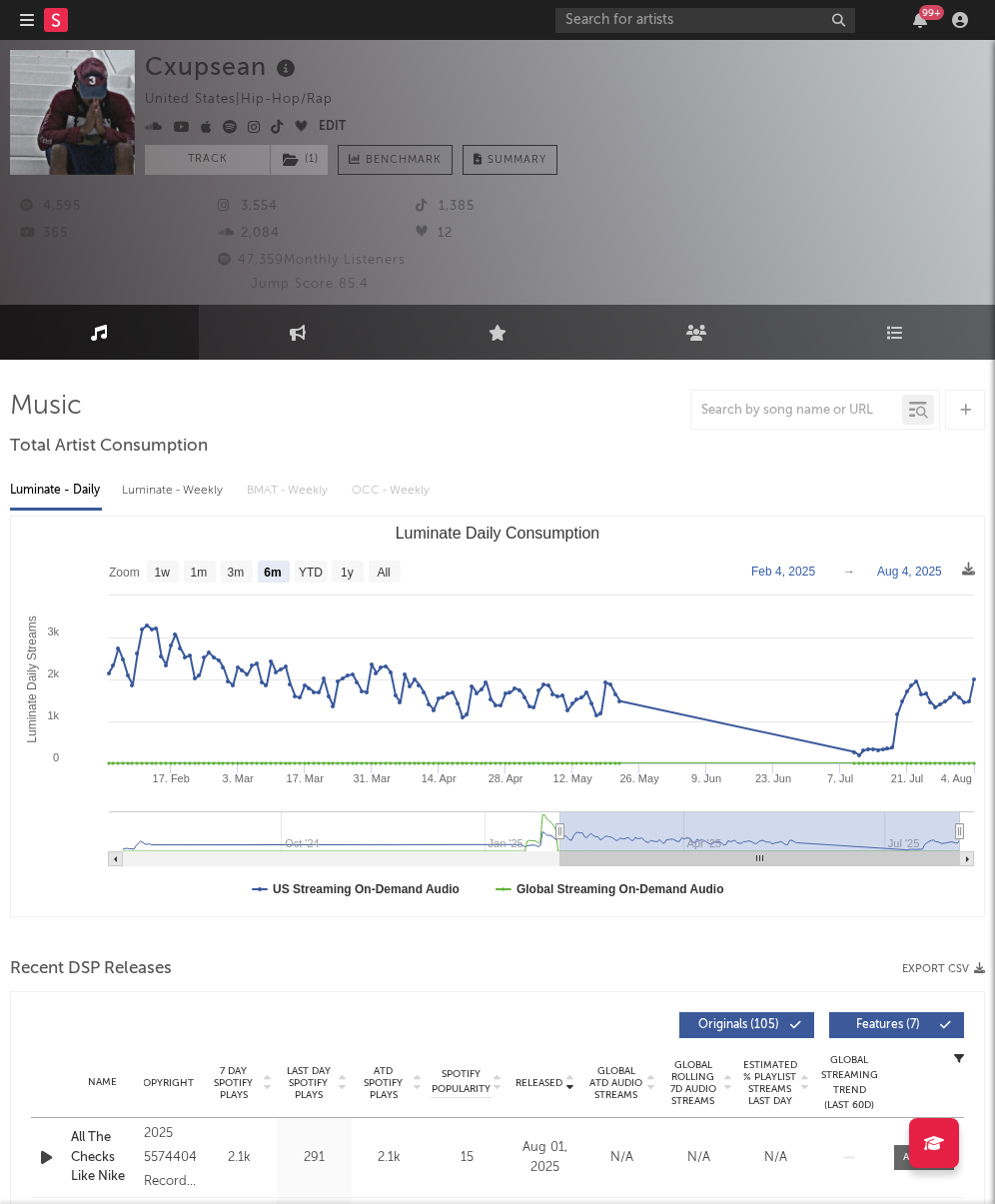 click on "[ARTIST] [STATE] | Hip-Hop/Rap Edit Track ( 1 ) Benchmark Summary" at bounding box center [564, 112] 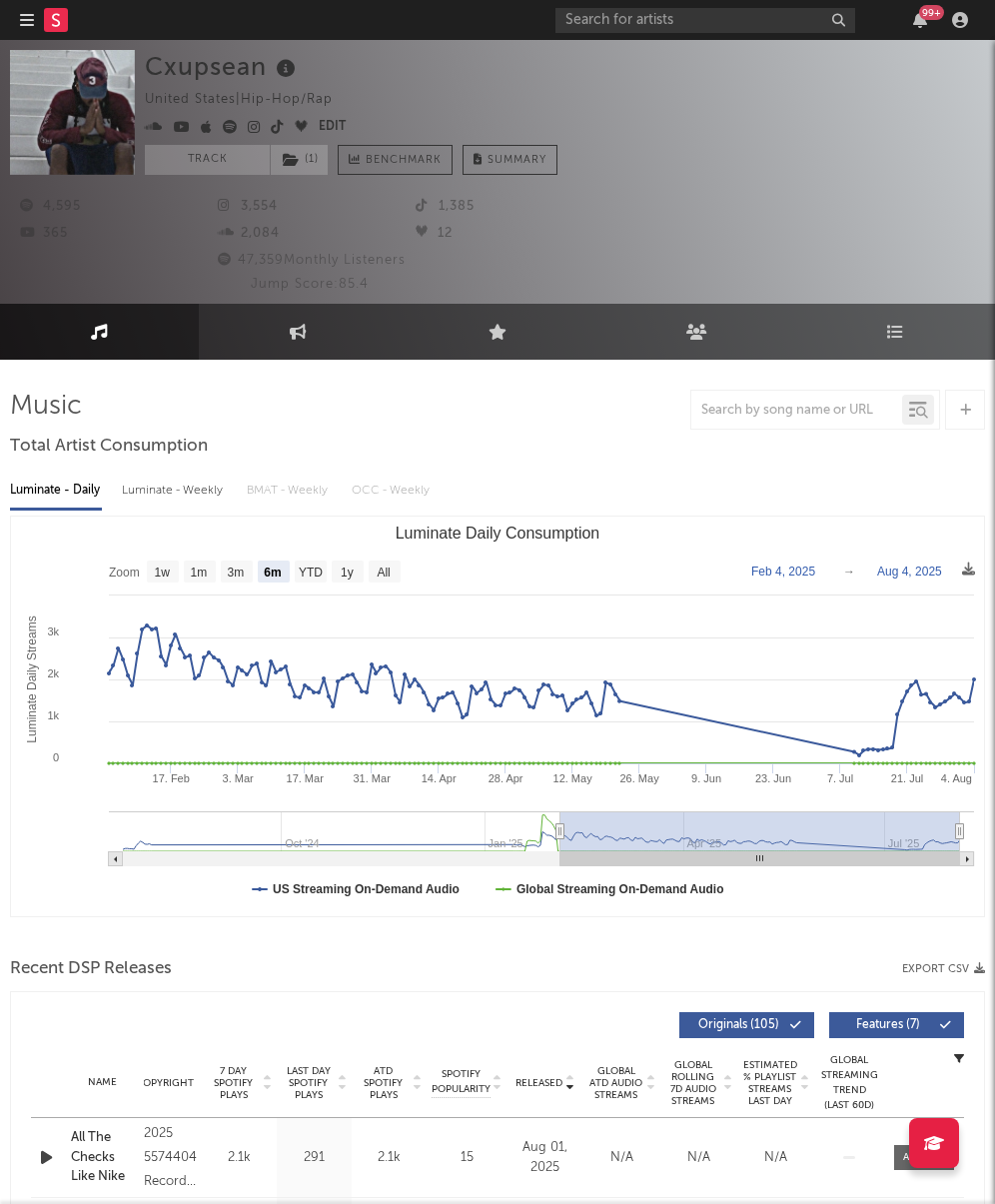 scroll, scrollTop: 0, scrollLeft: 0, axis: both 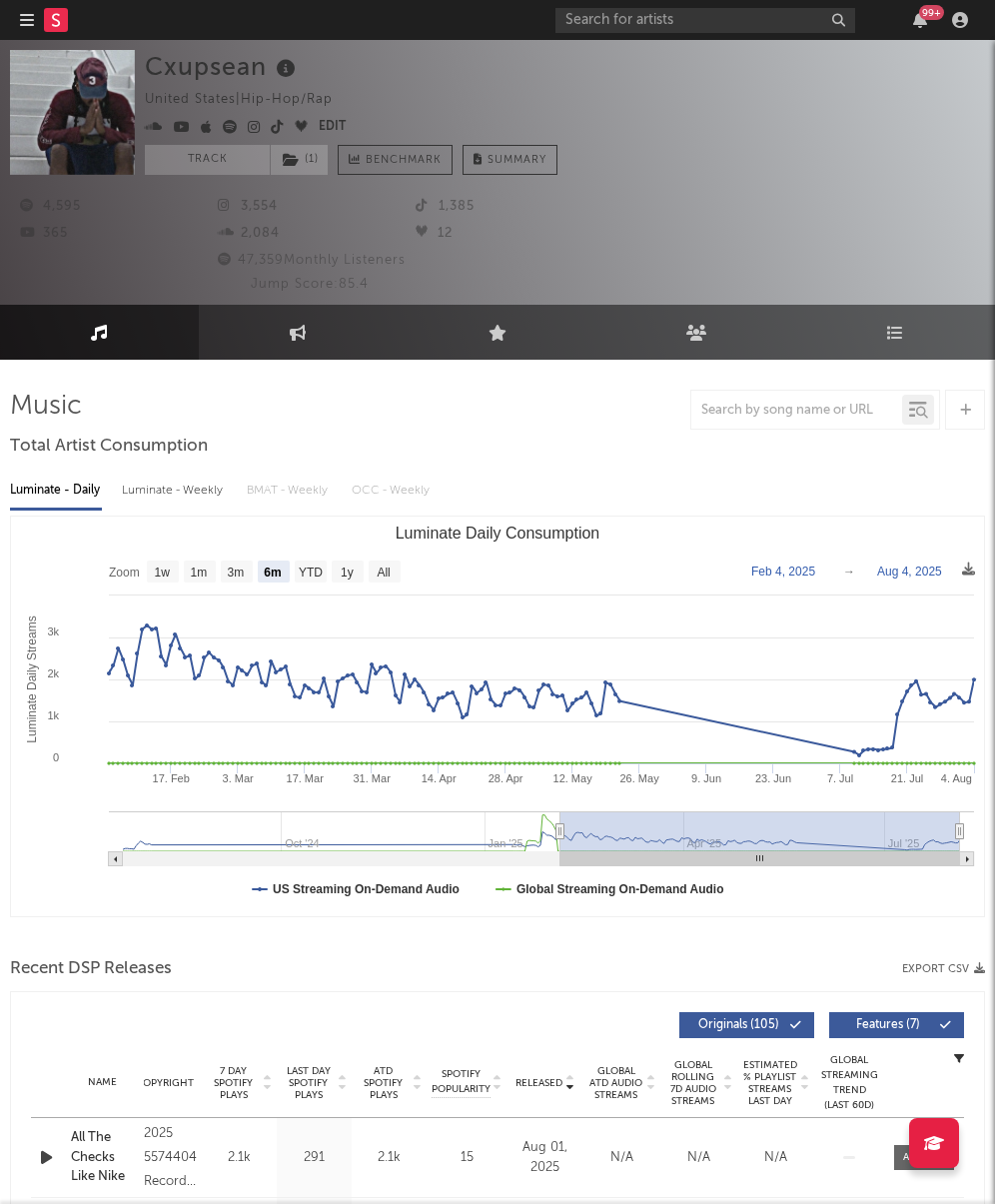 click on "[ARTIST] [STATE] | Hip-Hop/Rap Edit Track ( 1 ) Benchmark Summary 4,595 3,554 1,385 365 2,084 12 47,359 Monthly Listeners Jump Score: 85.4" at bounding box center [498, 172] 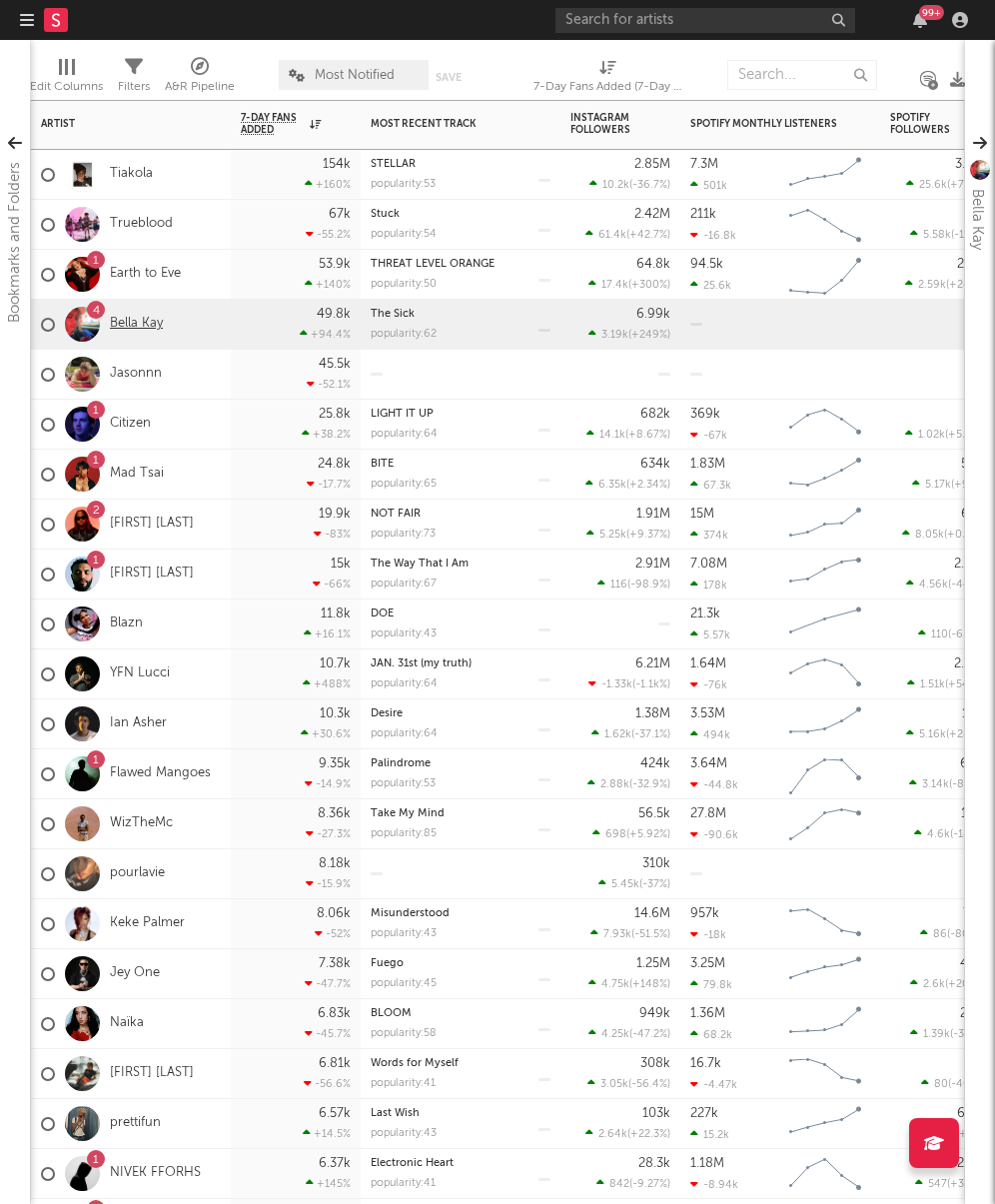 click on "Bella Kay" at bounding box center (136, 324) 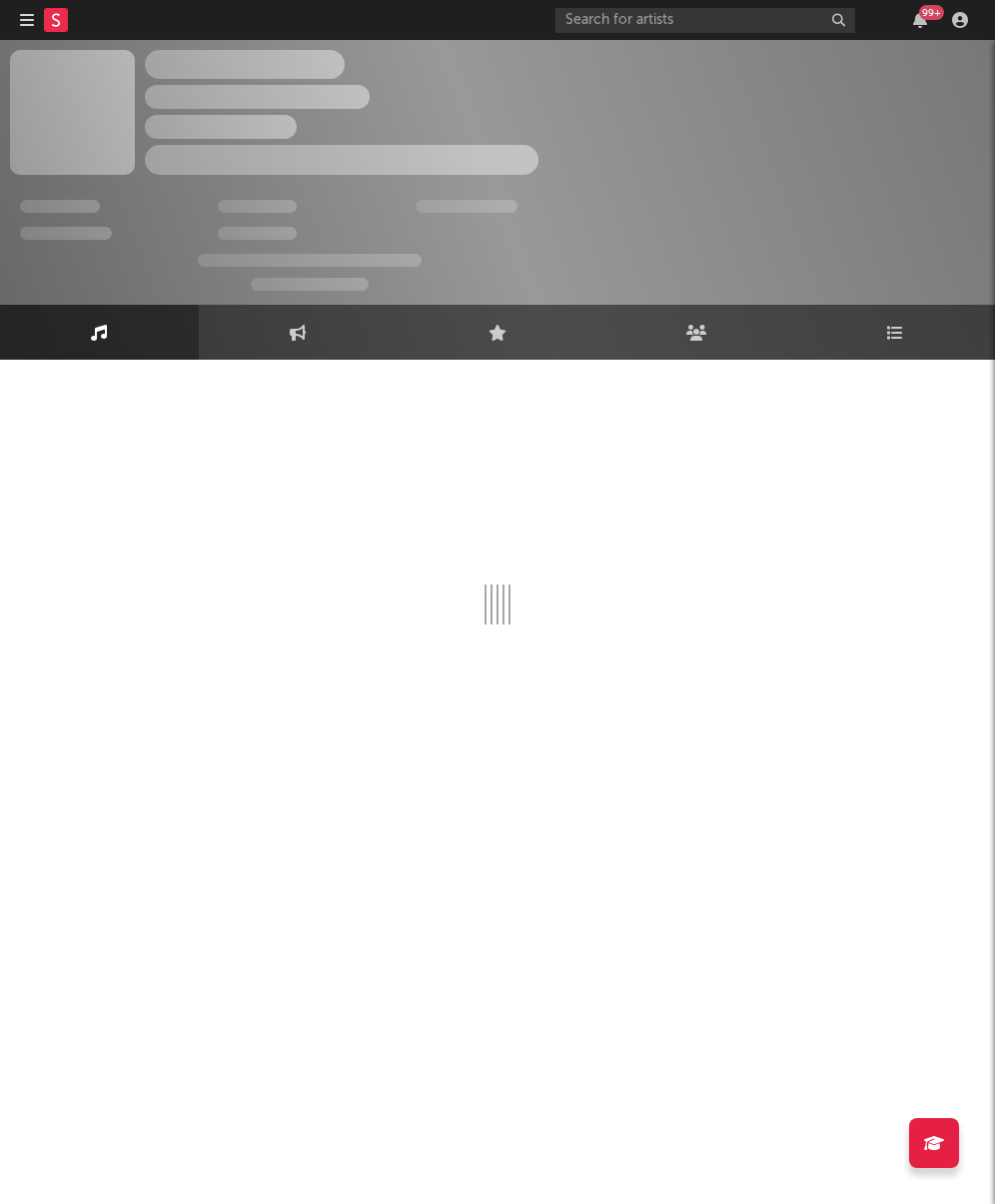select on "1w" 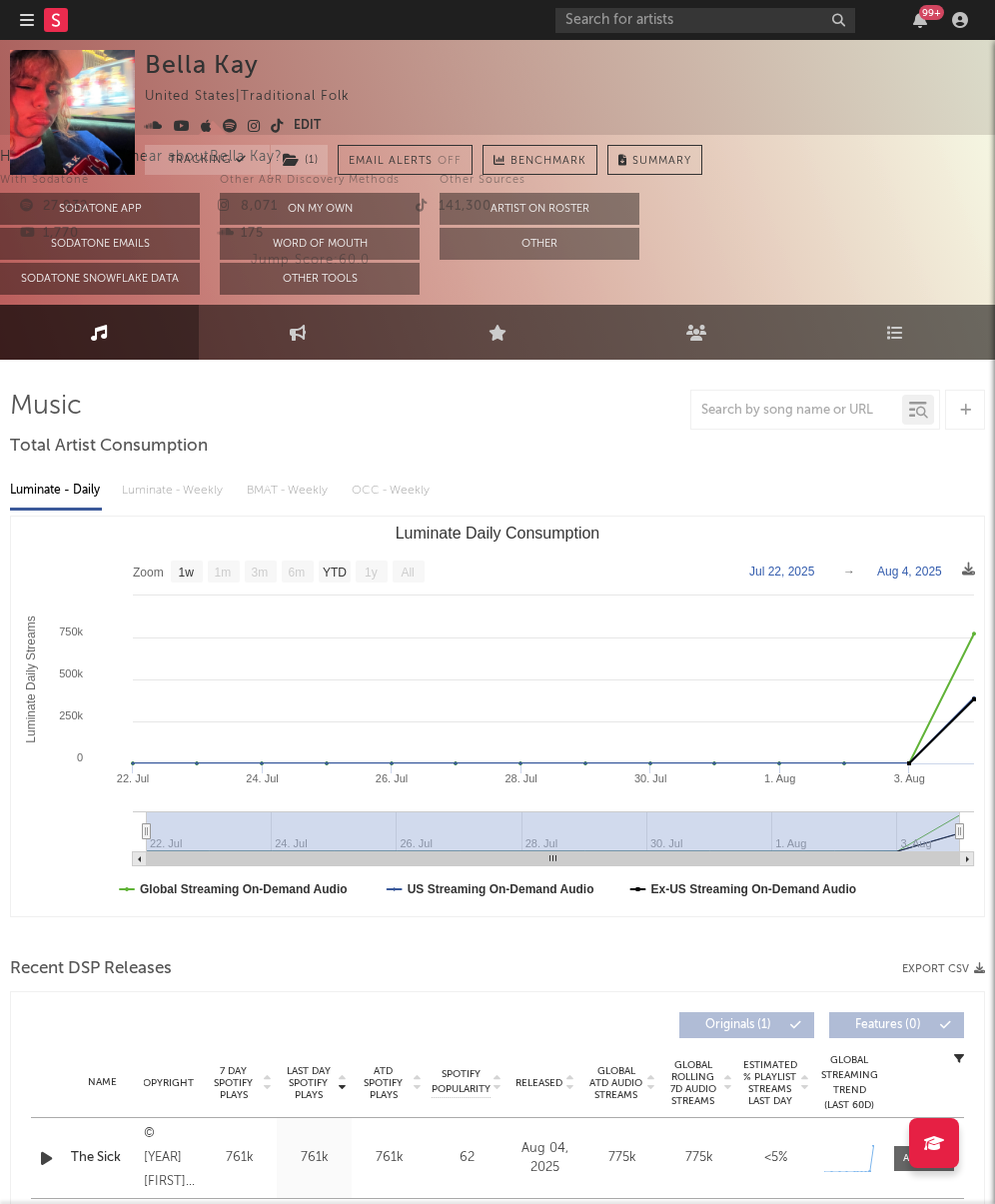 scroll, scrollTop: 0, scrollLeft: 0, axis: both 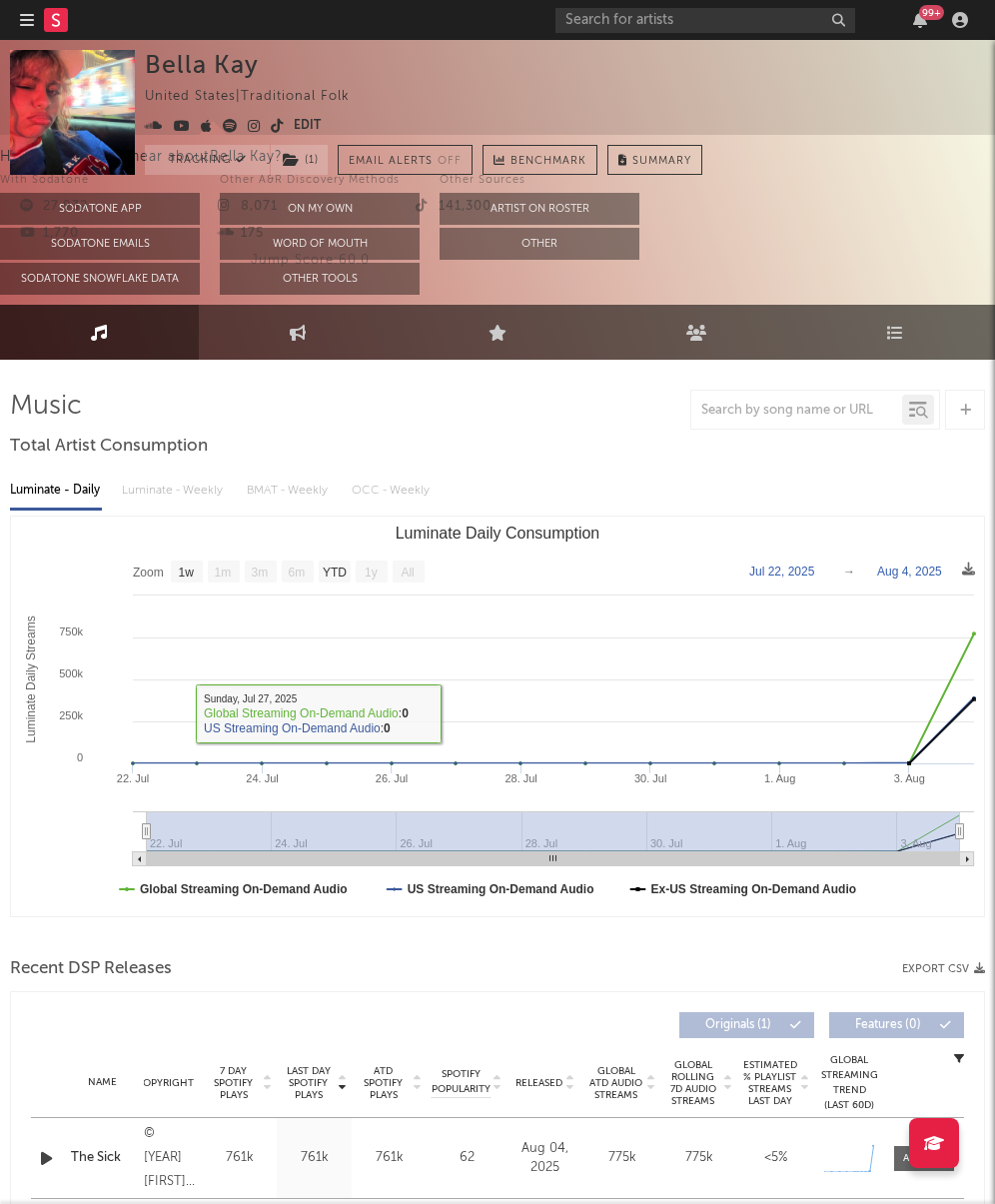 click at bounding box center (498, 410) 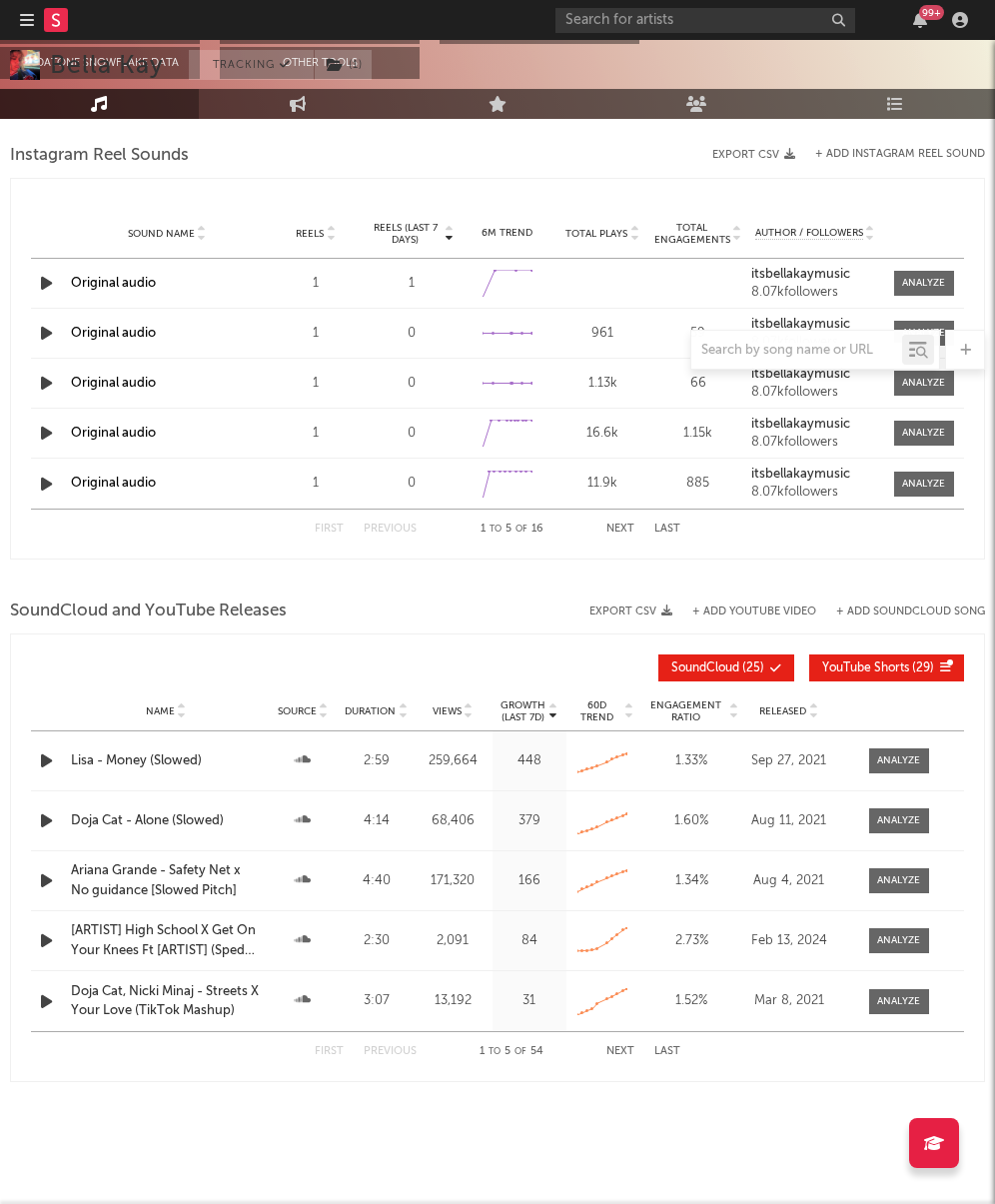 scroll, scrollTop: 0, scrollLeft: 0, axis: both 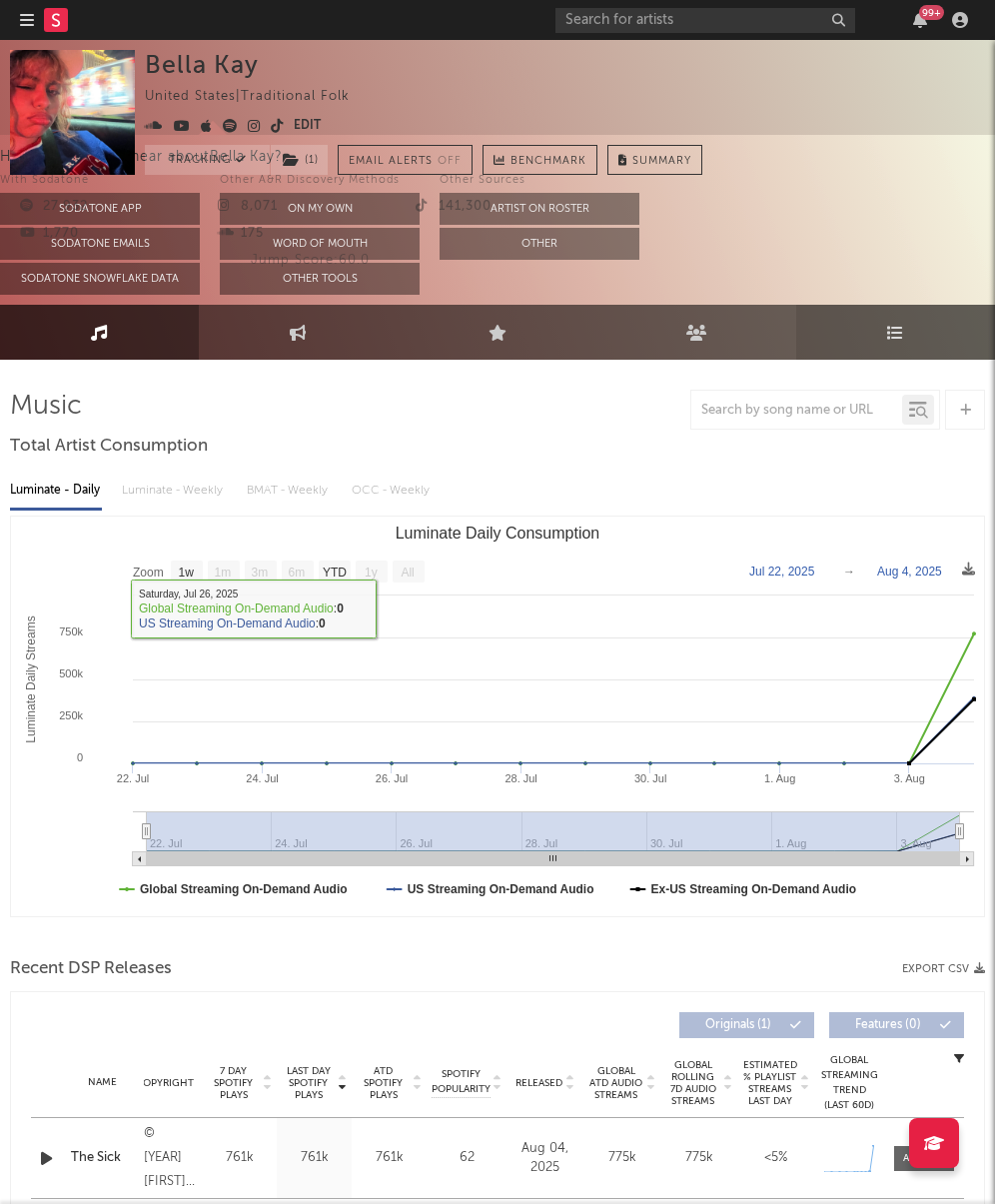 click on "Playlists/Charts" at bounding box center [895, 332] 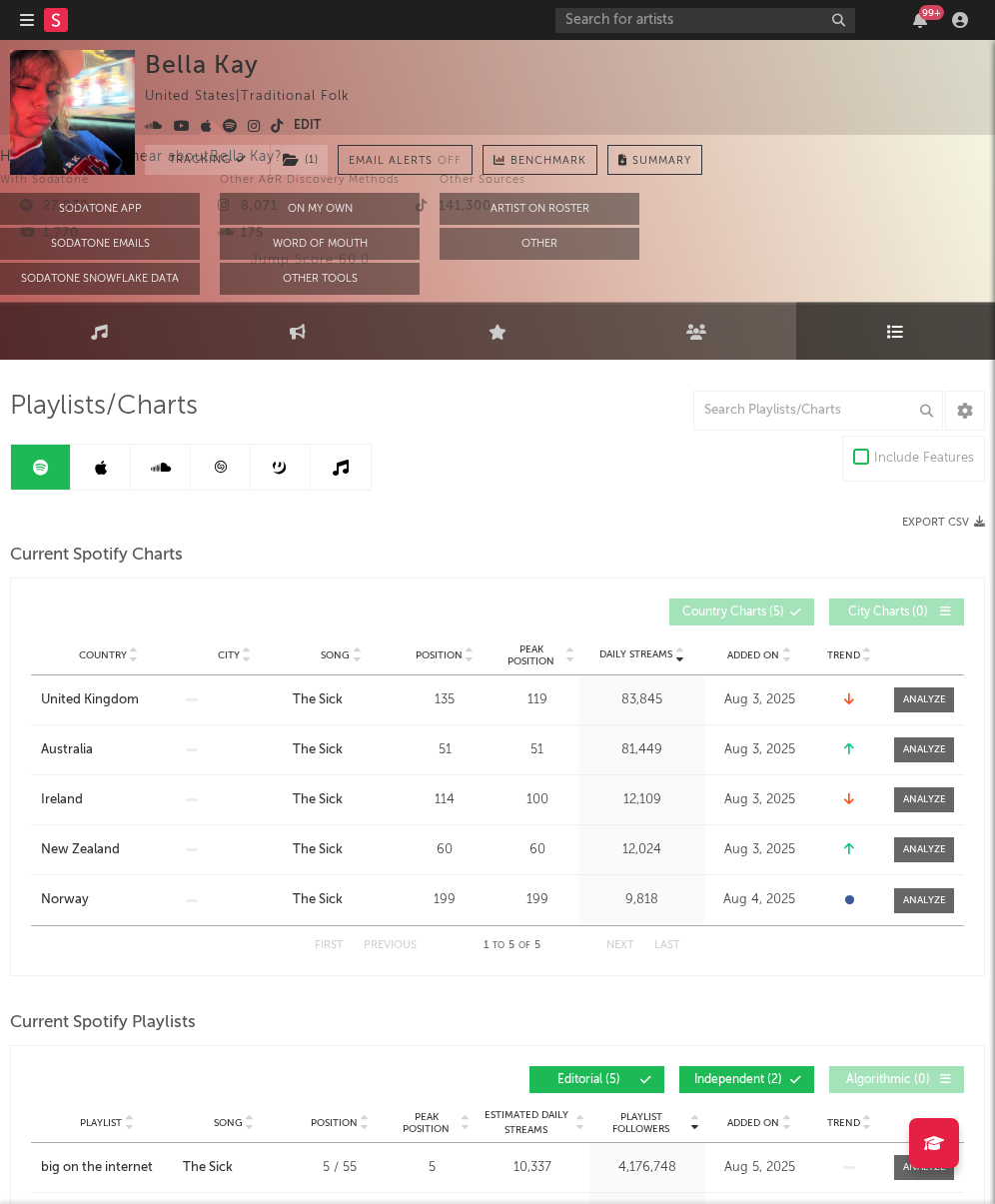 scroll, scrollTop: 0, scrollLeft: 0, axis: both 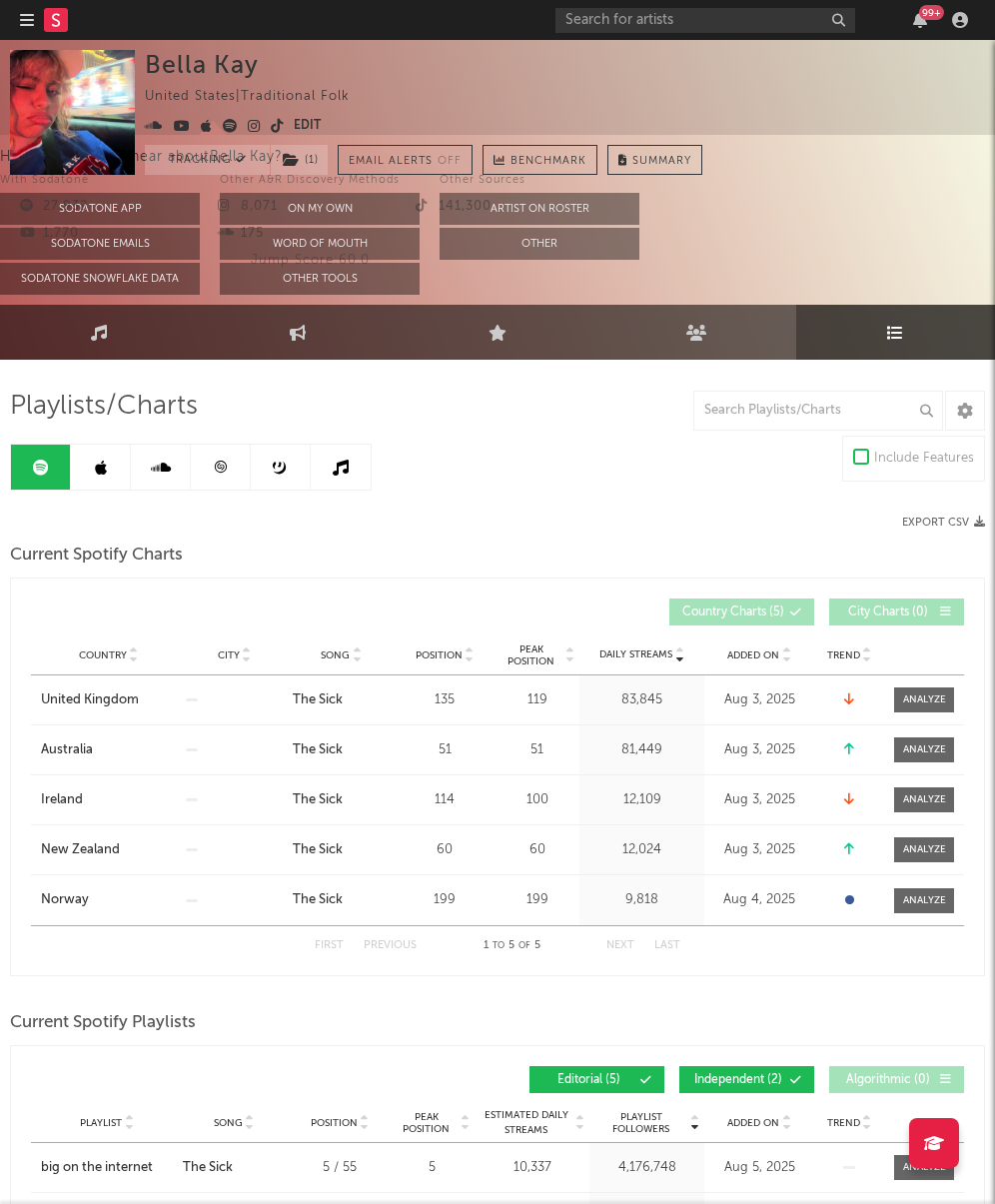 click at bounding box center (101, 468) 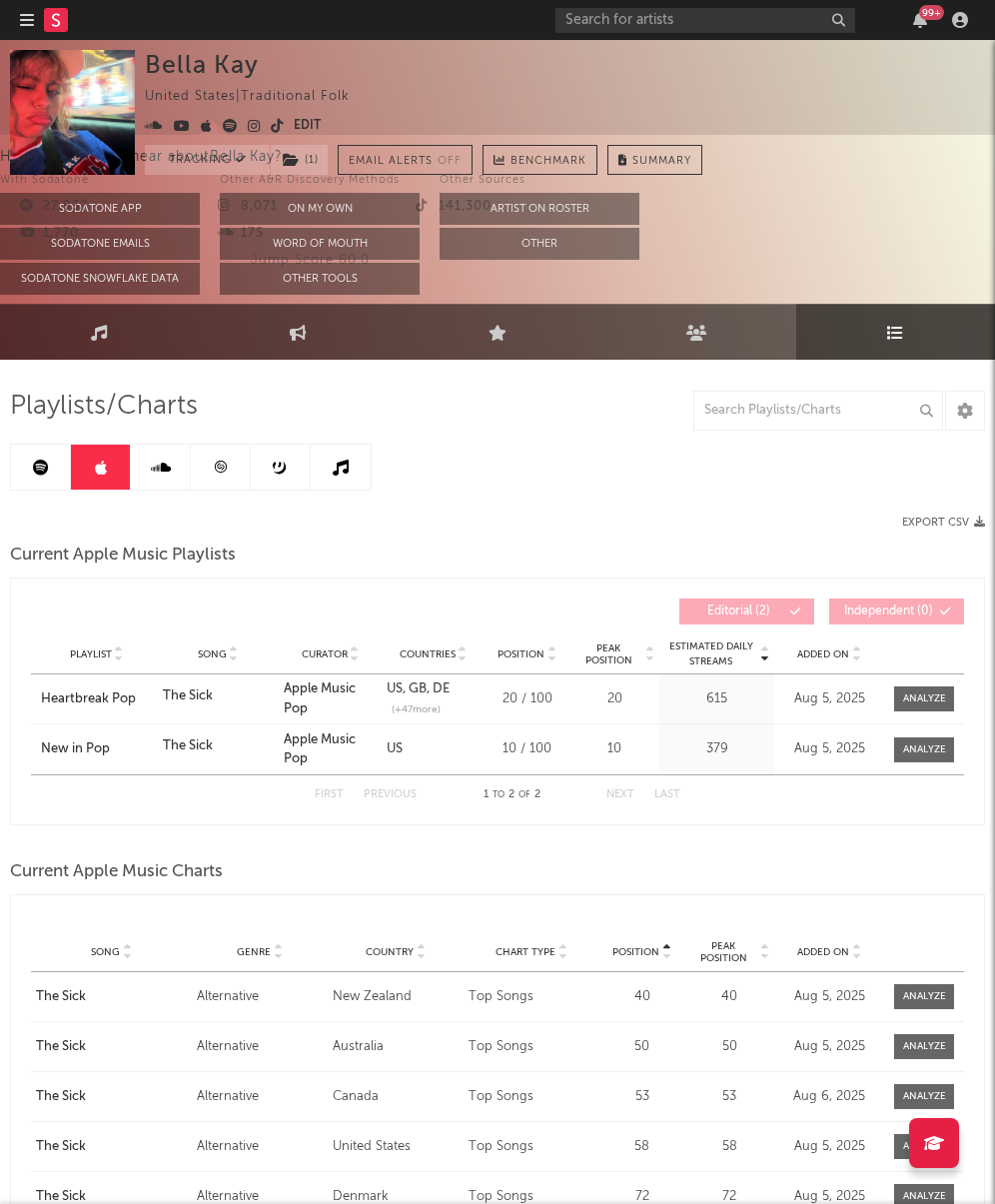 scroll, scrollTop: 0, scrollLeft: 0, axis: both 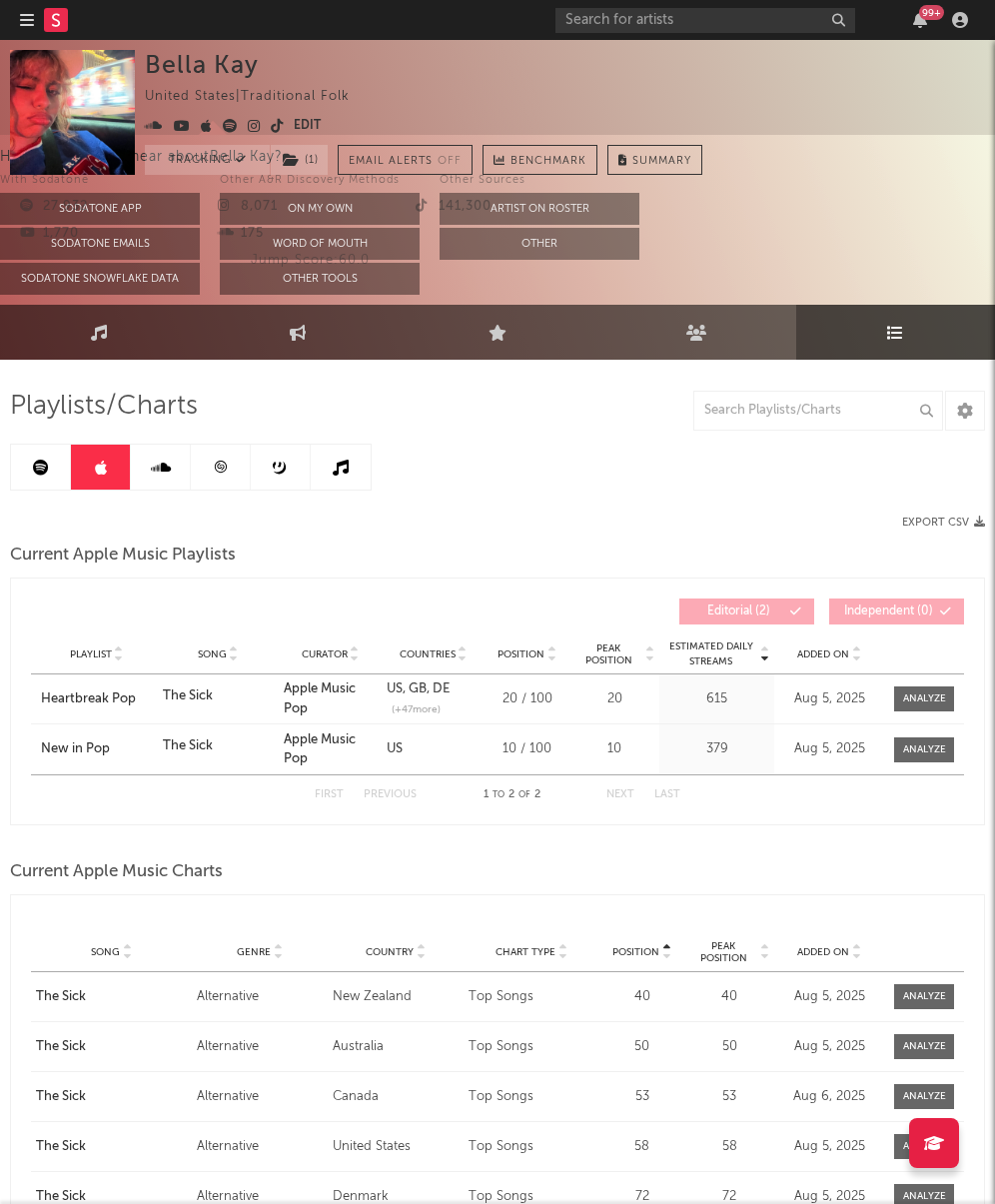 click at bounding box center (161, 467) 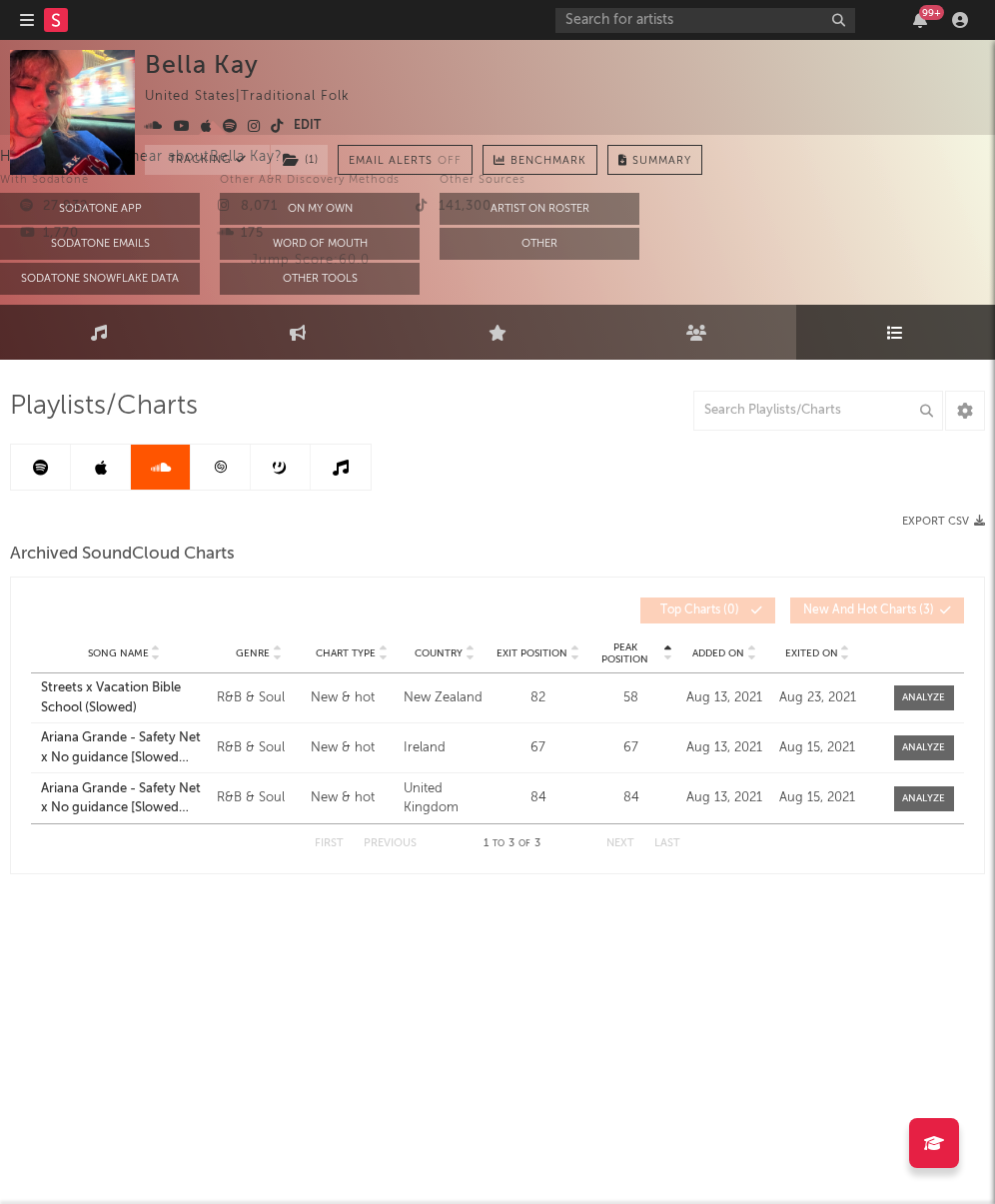 click at bounding box center (221, 467) 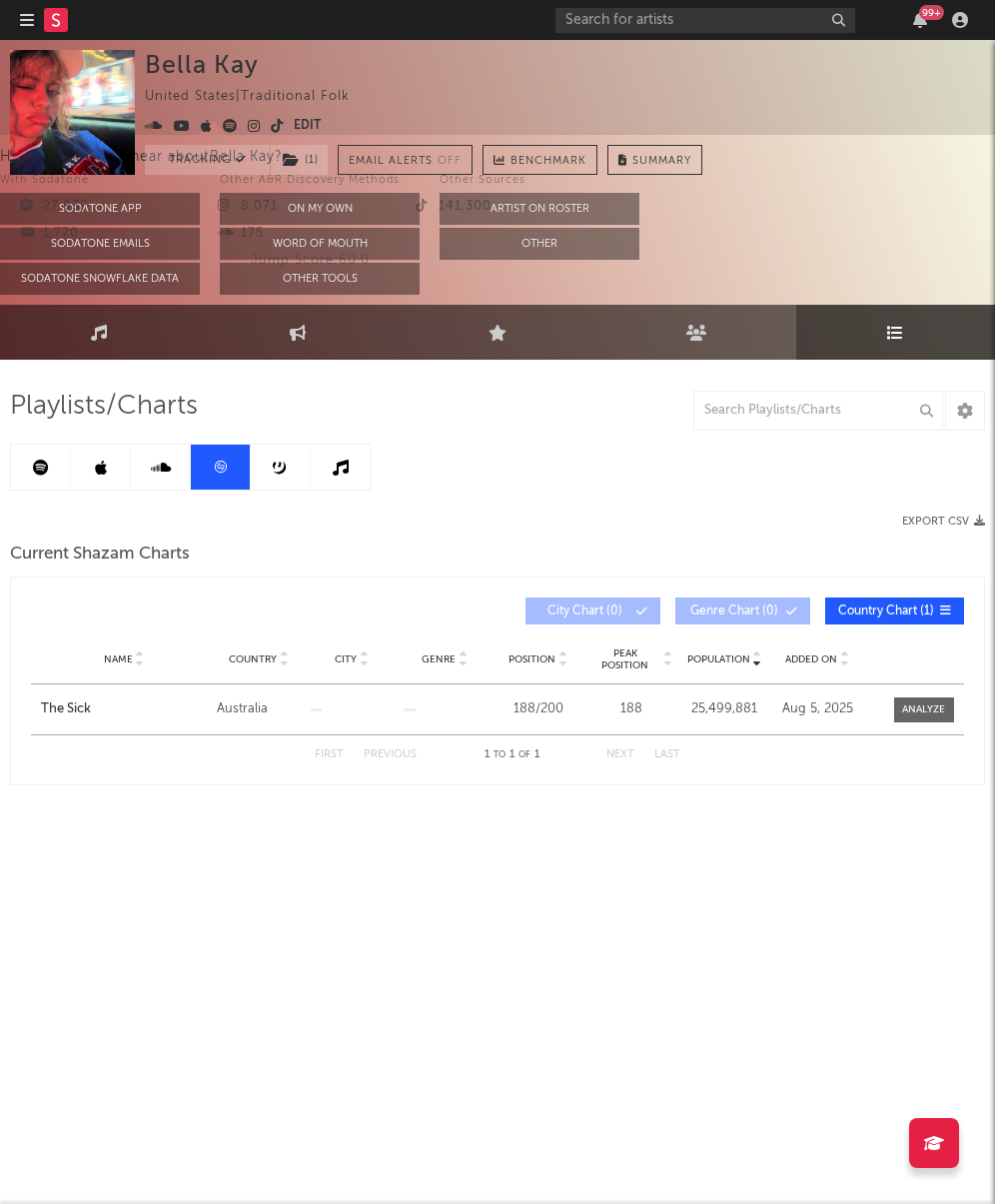 click at bounding box center [101, 467] 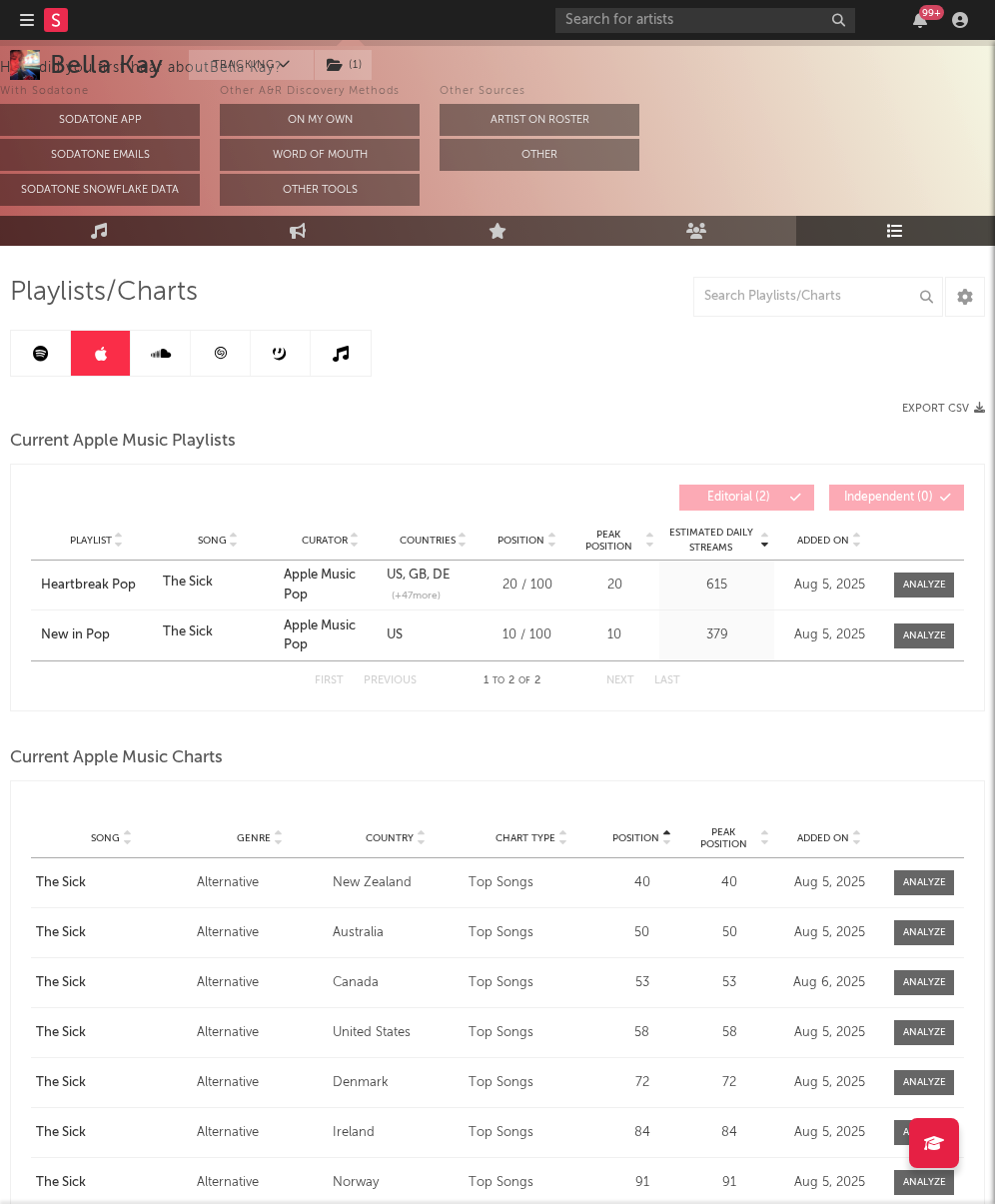 scroll, scrollTop: 116, scrollLeft: 0, axis: vertical 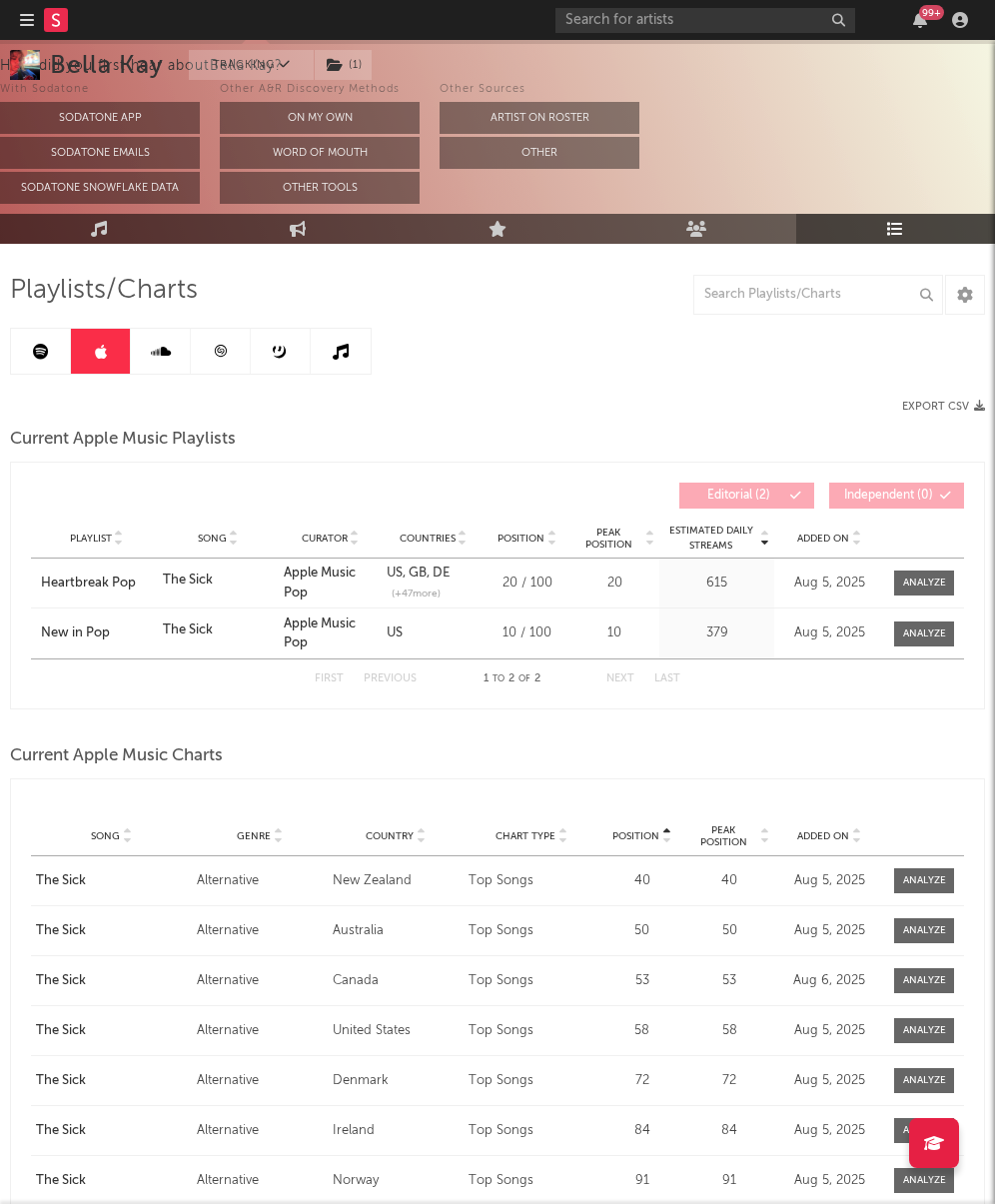 click at bounding box center [41, 351] 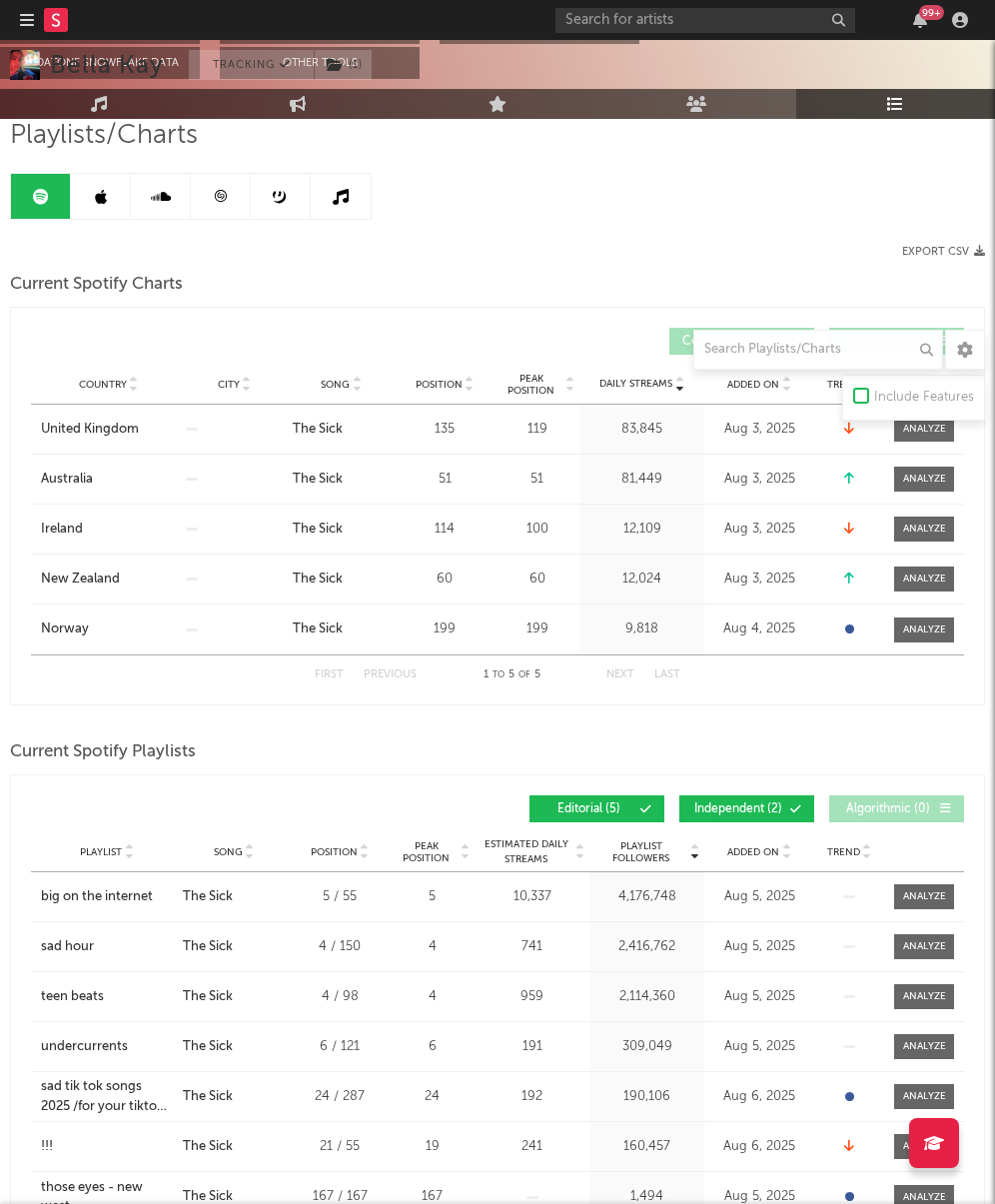 scroll, scrollTop: 257, scrollLeft: 0, axis: vertical 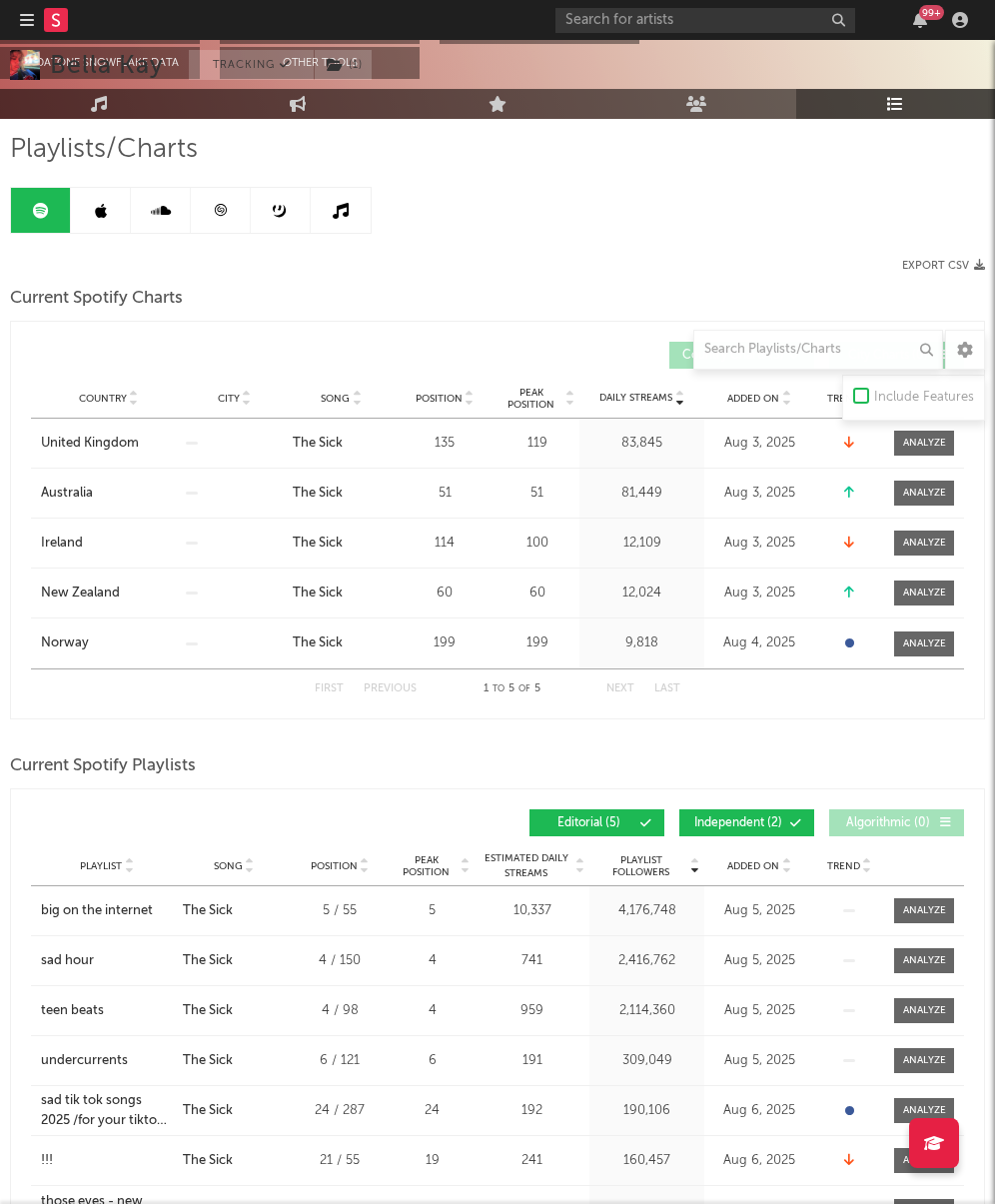 click at bounding box center (101, 210) 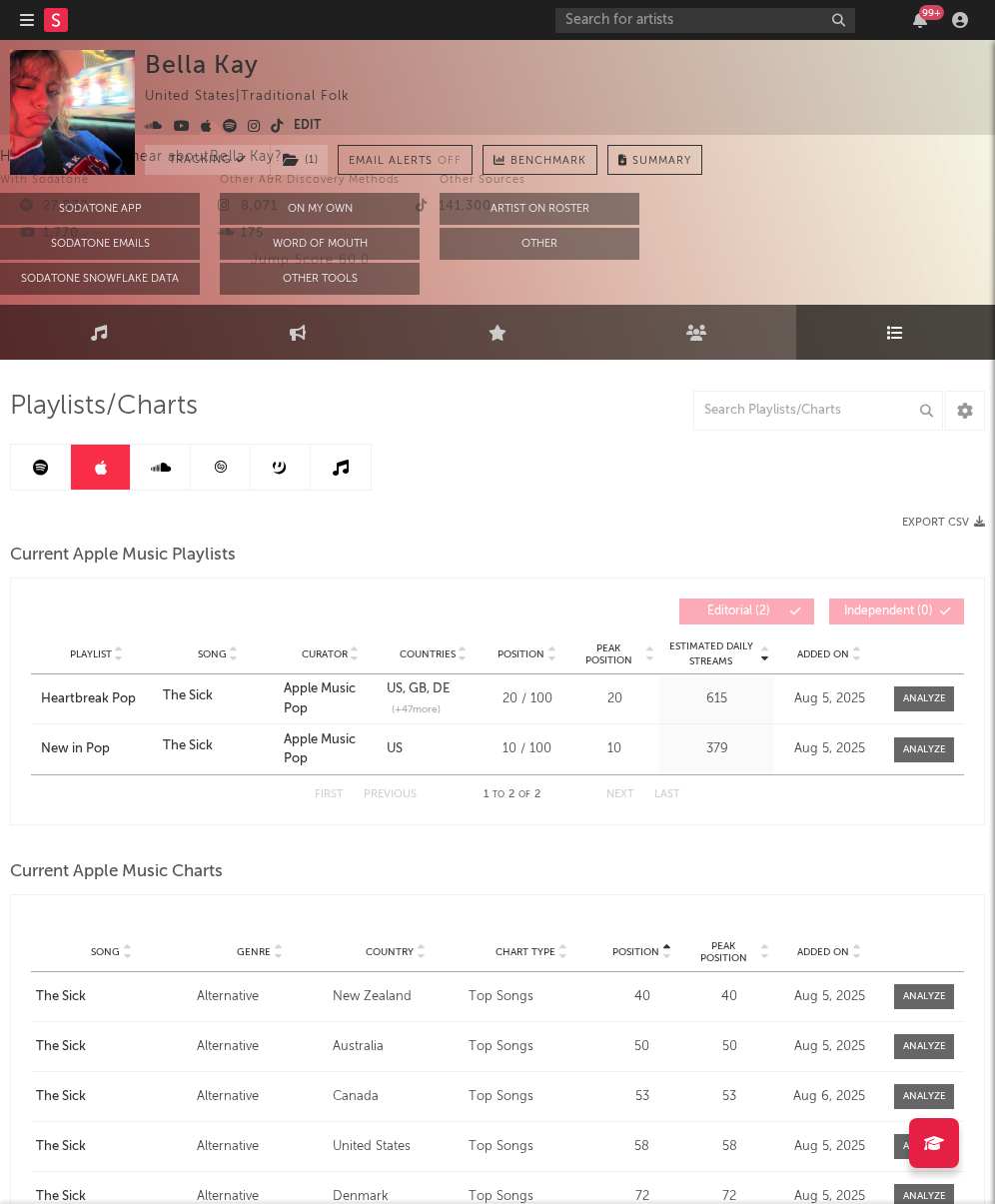 scroll, scrollTop: 0, scrollLeft: 0, axis: both 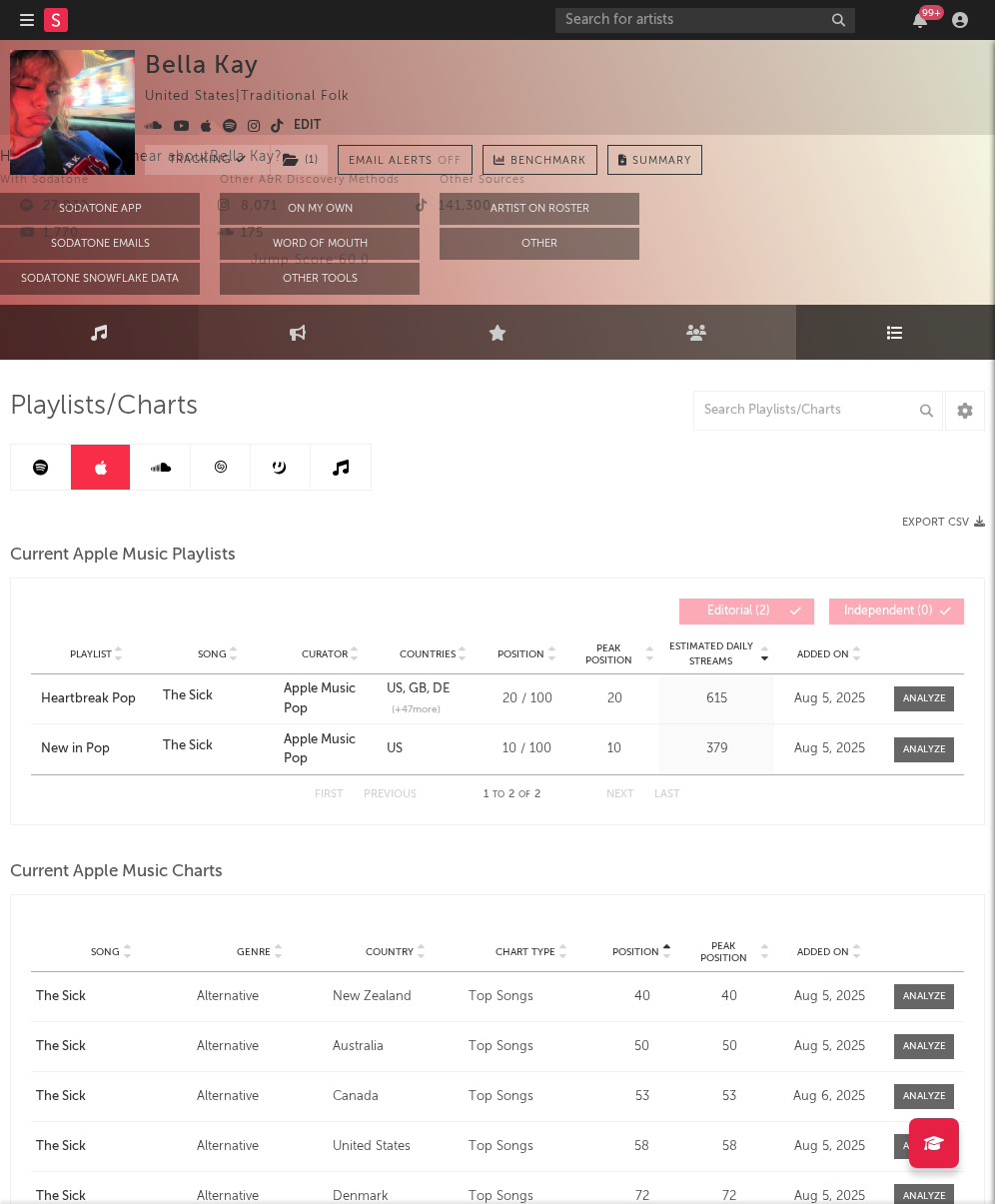 click on "Music" at bounding box center [99, 332] 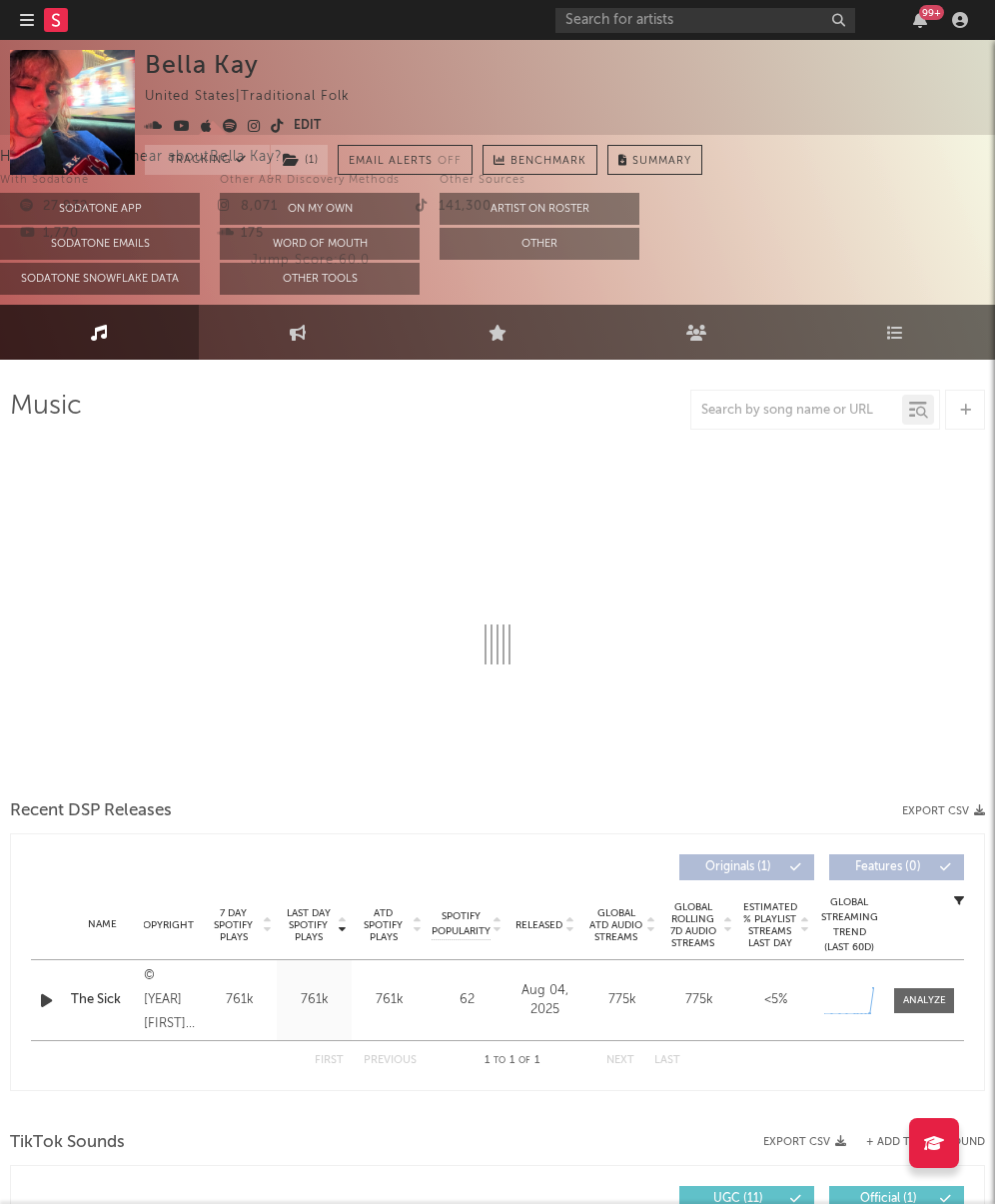 click on "Dashboard Discovery Assistant Charts Leads 99 +" at bounding box center (498, 20) 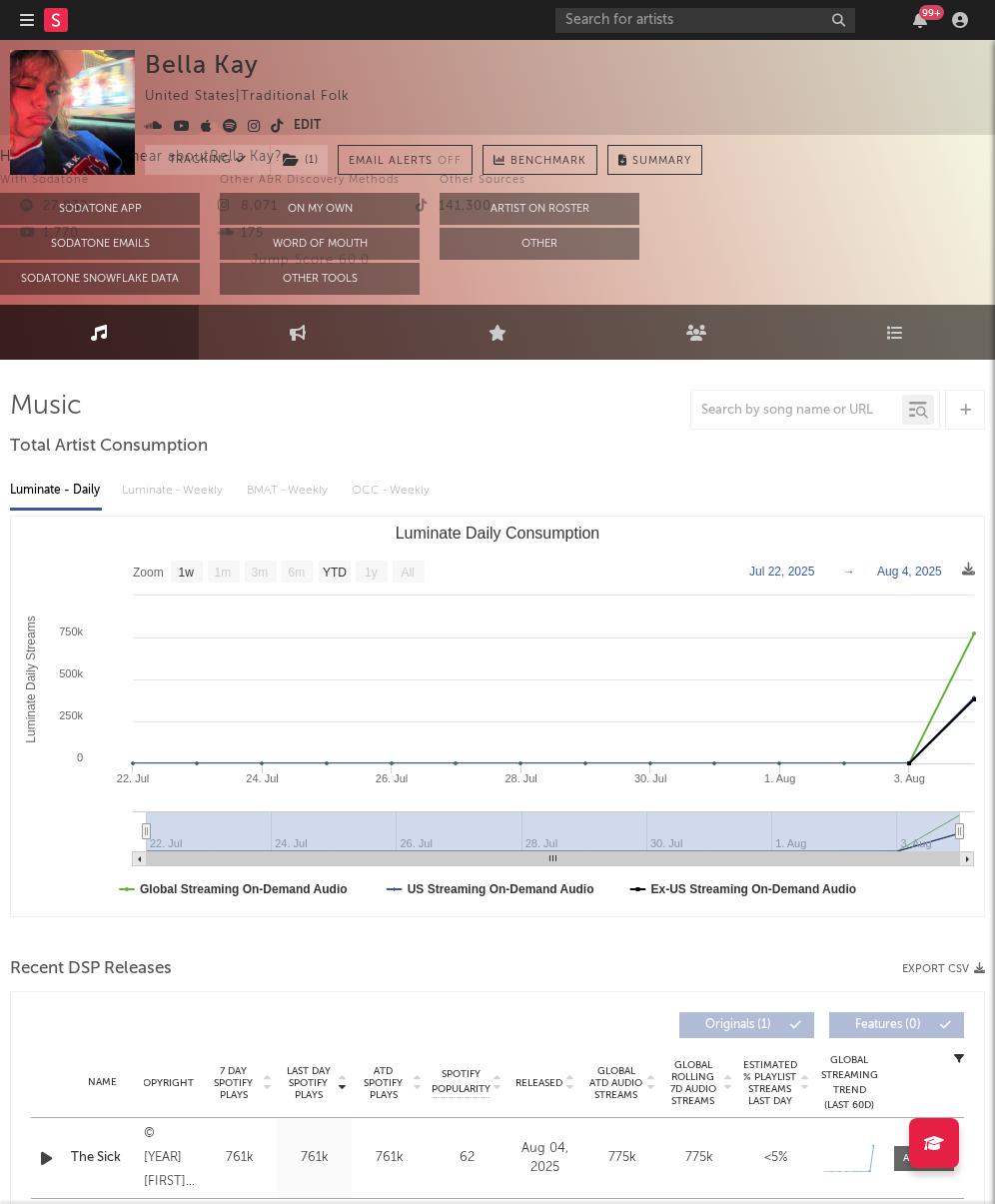 click on "Dashboard Discovery Assistant Charts Leads 99 +" at bounding box center (498, 20) 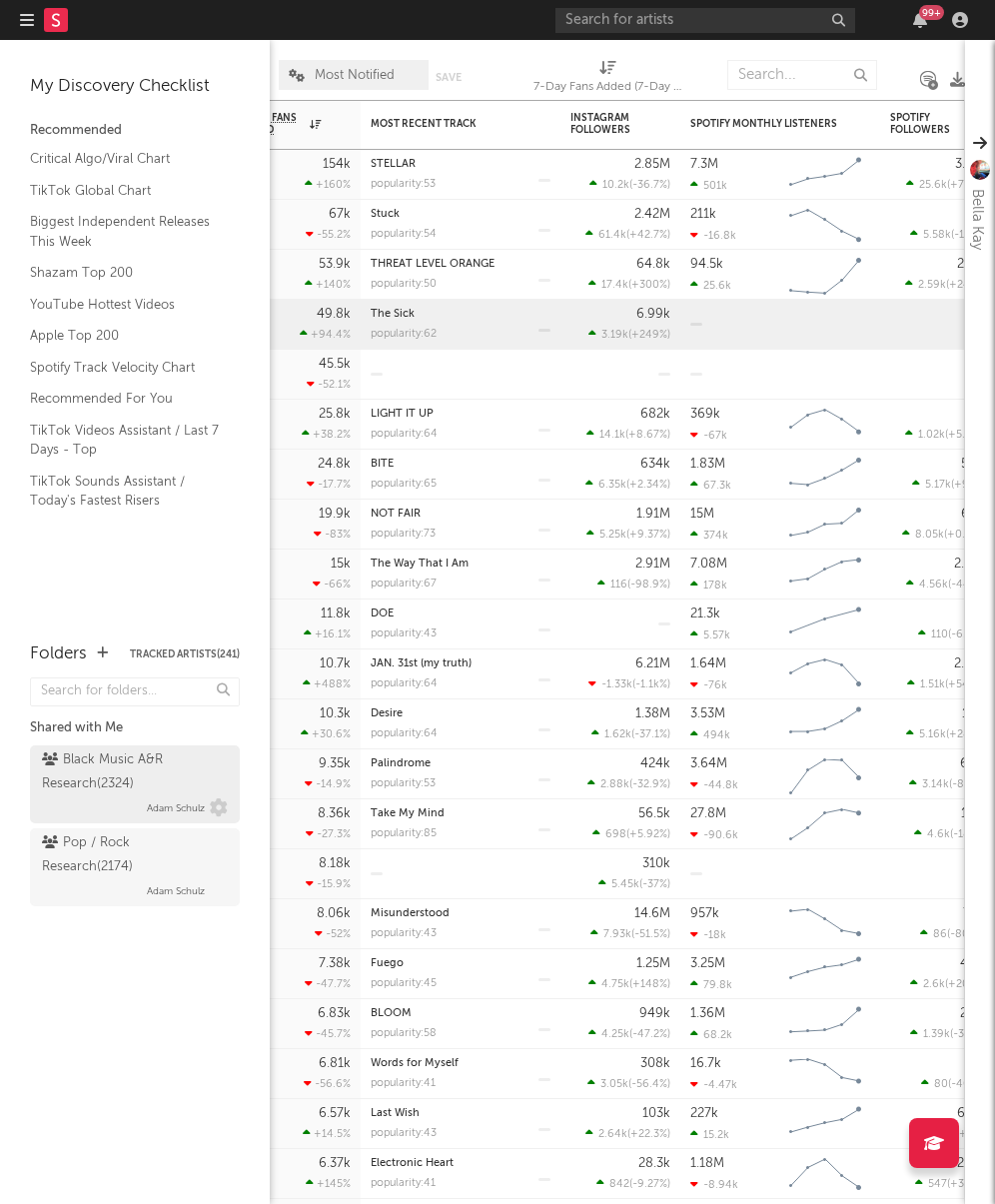 click on "Black Music A&R Research  ( 2324 )" at bounding box center [132, 772] 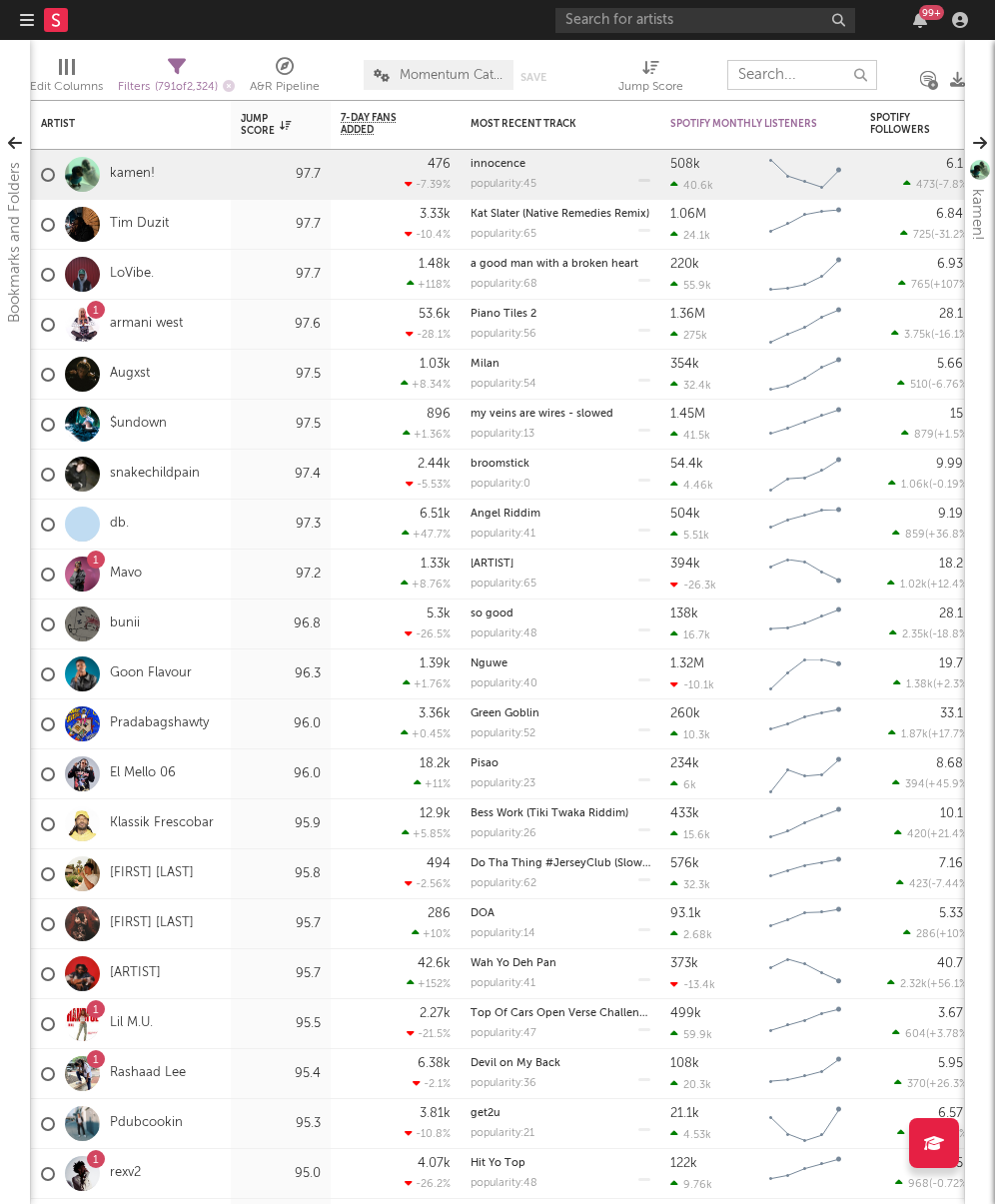 click at bounding box center [802, 75] 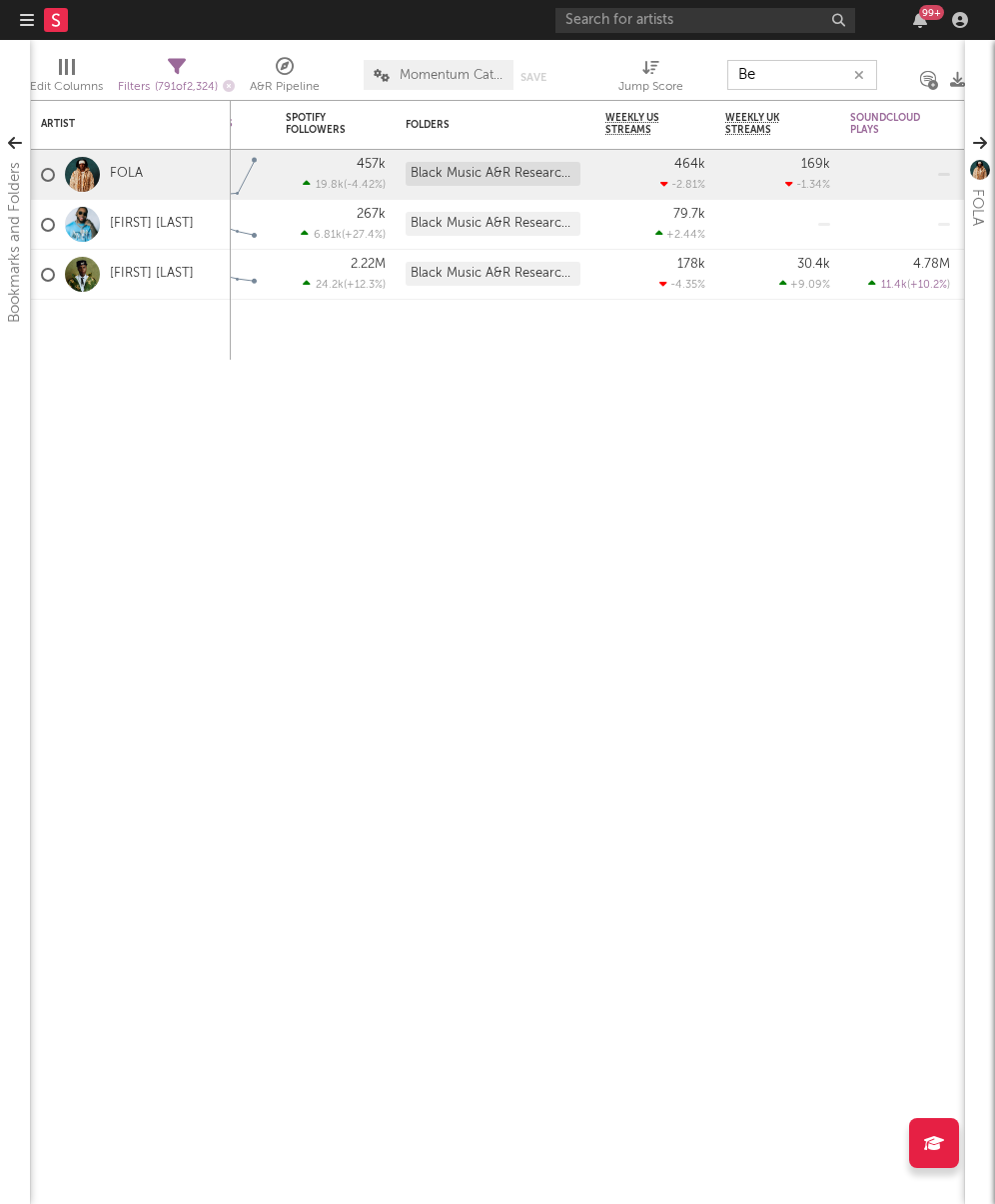 type on "B" 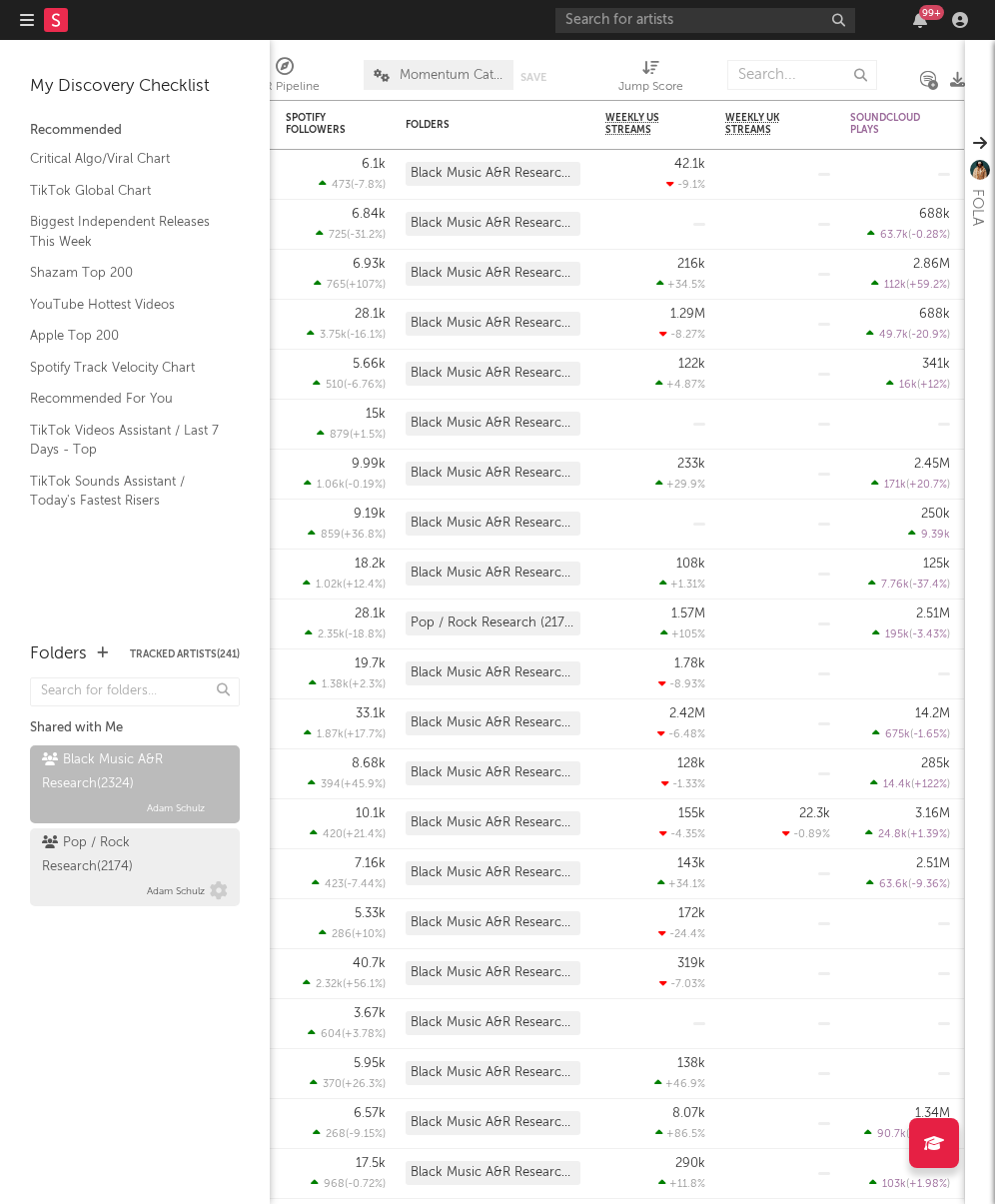 click on "Pop / Rock Research  ( 2174 )" at bounding box center (132, 855) 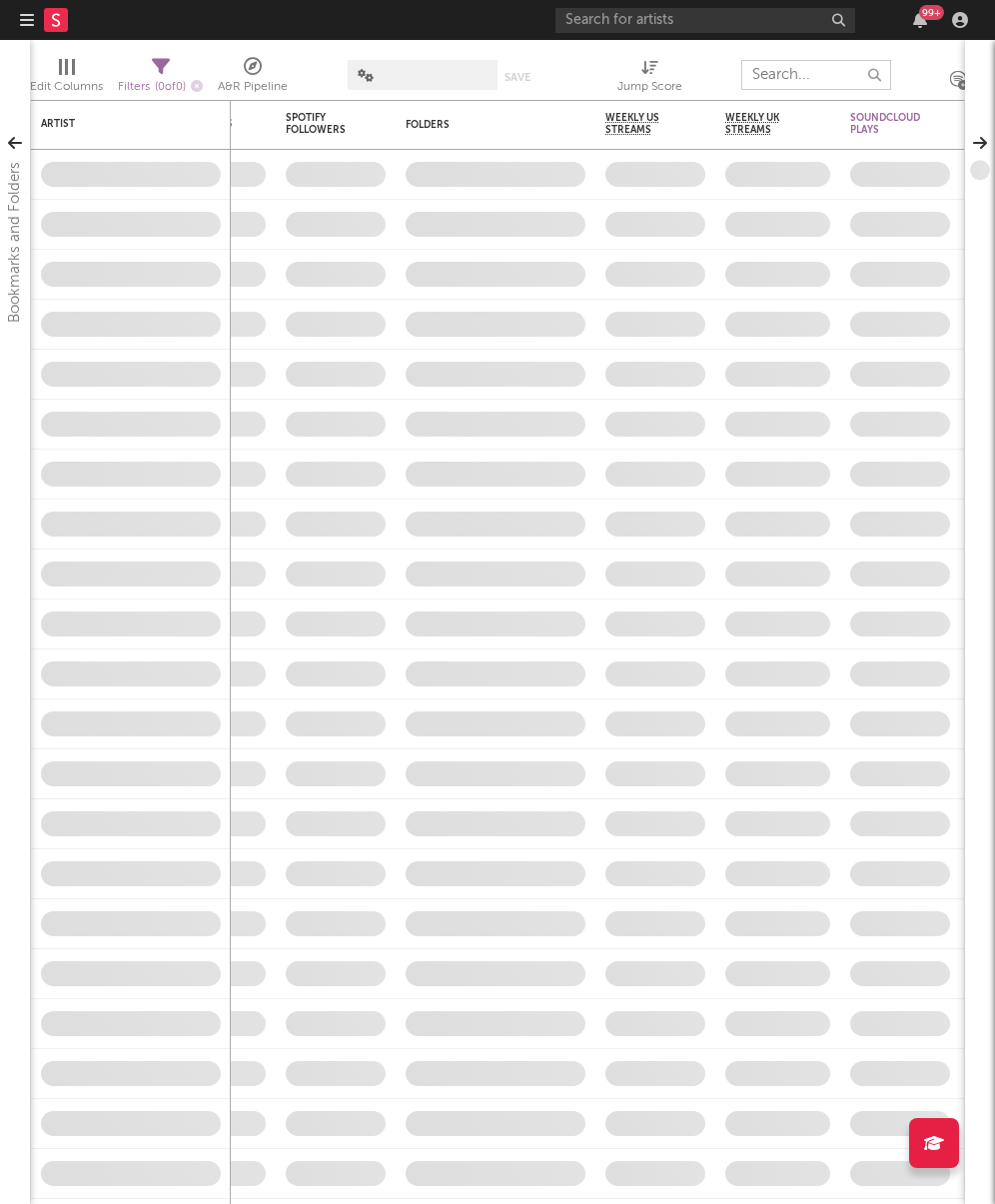 click at bounding box center [816, 75] 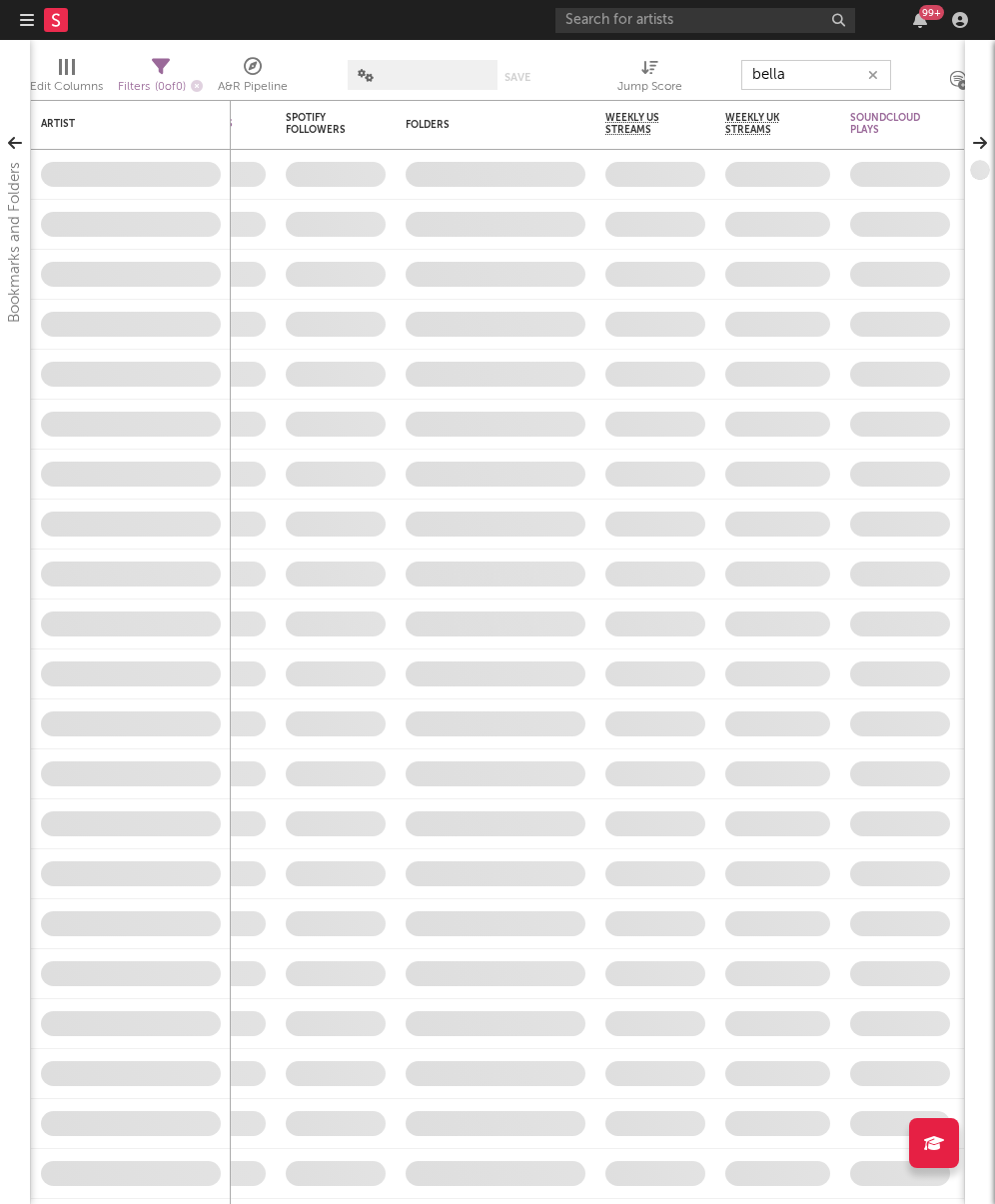 click on "bella" at bounding box center (816, 75) 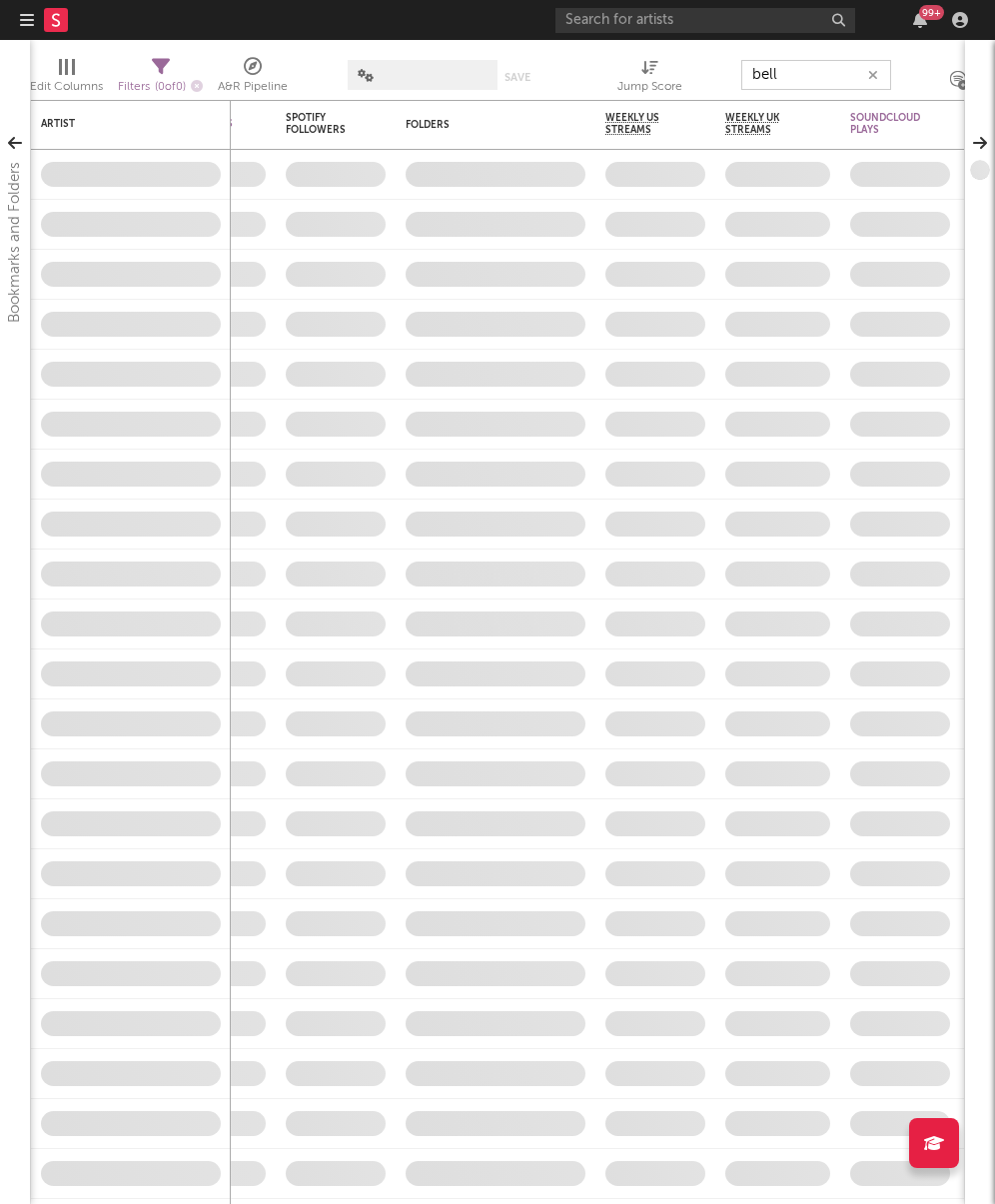 type on "bella" 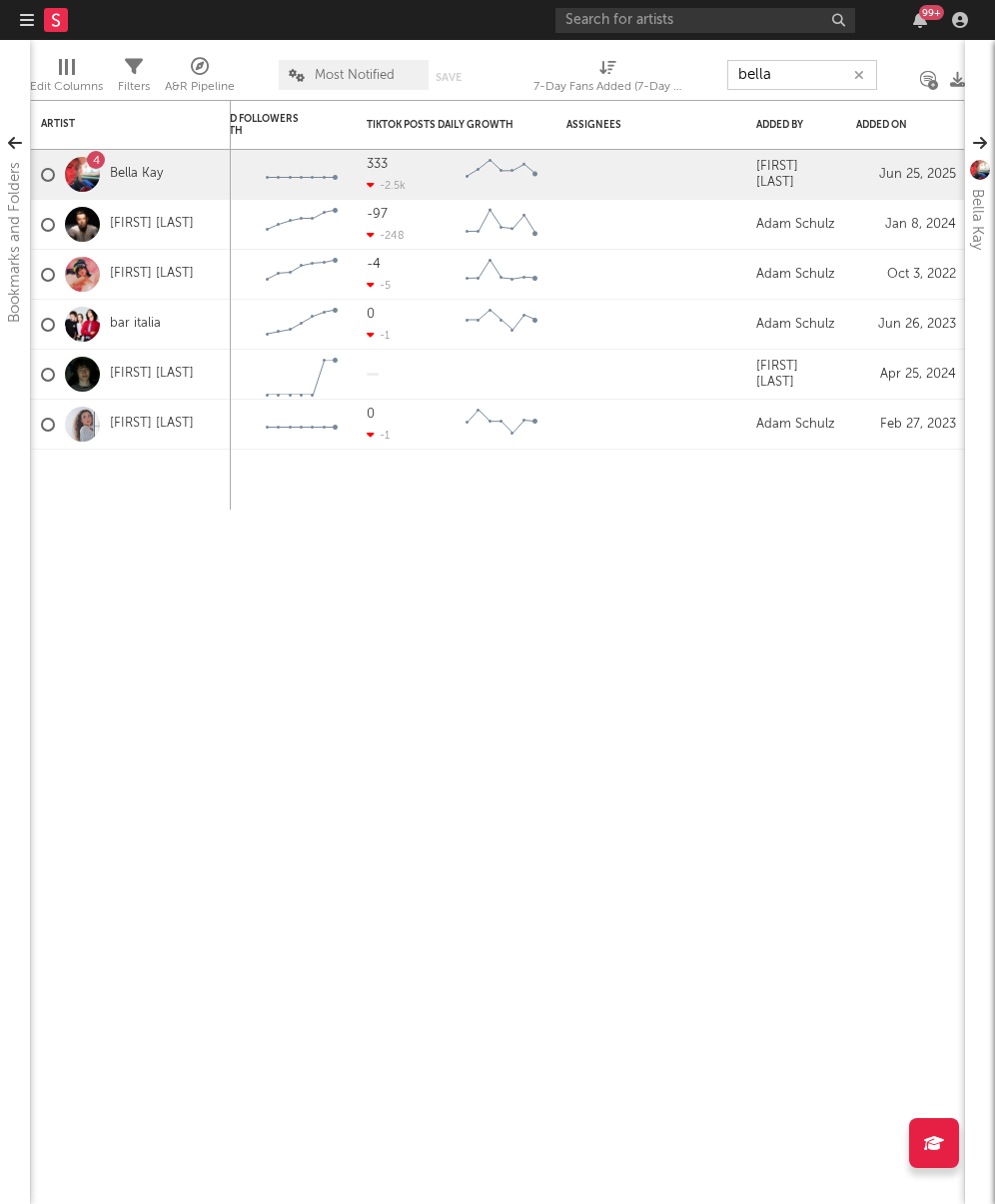 click at bounding box center (859, 75) 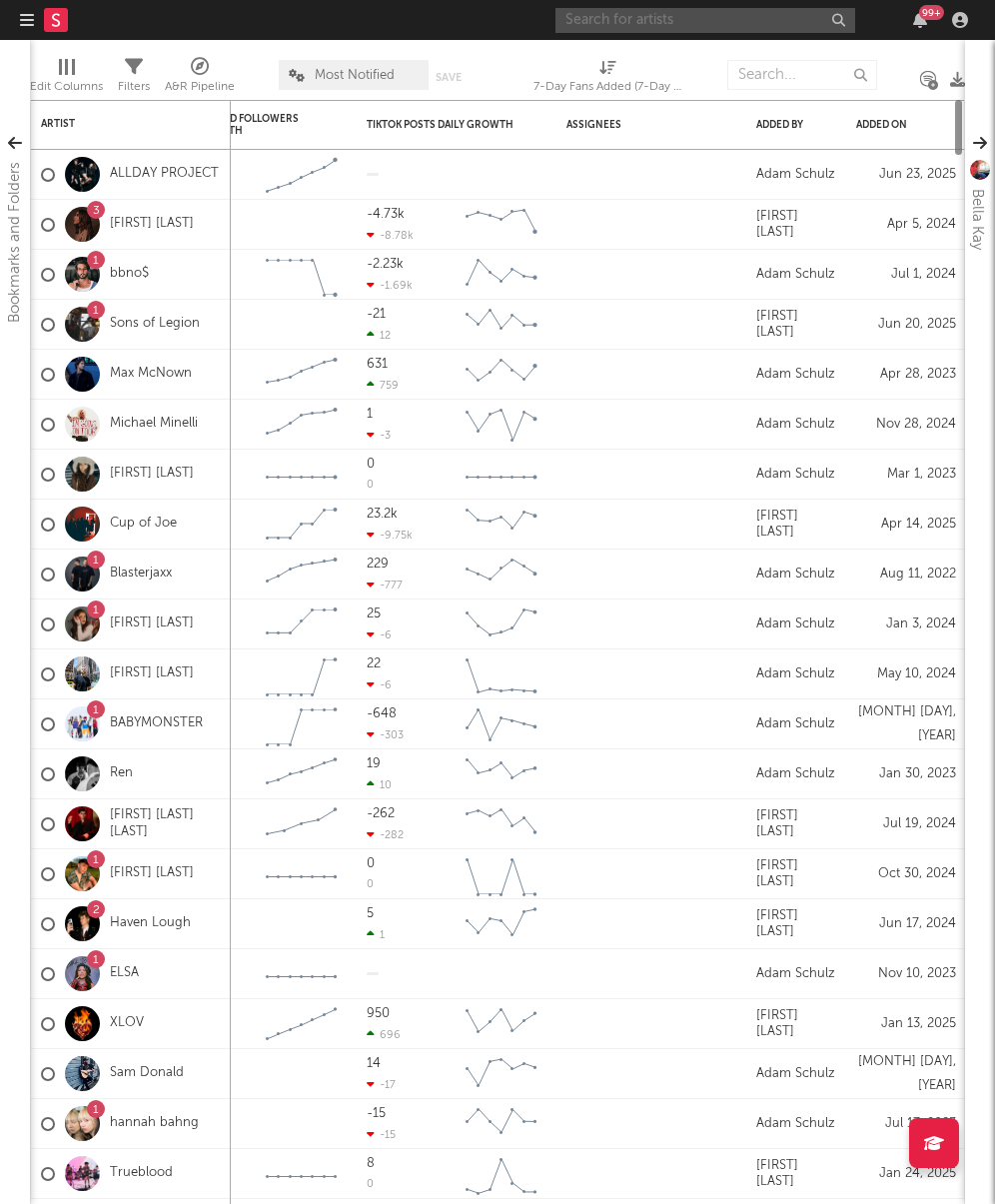 click at bounding box center [705, 20] 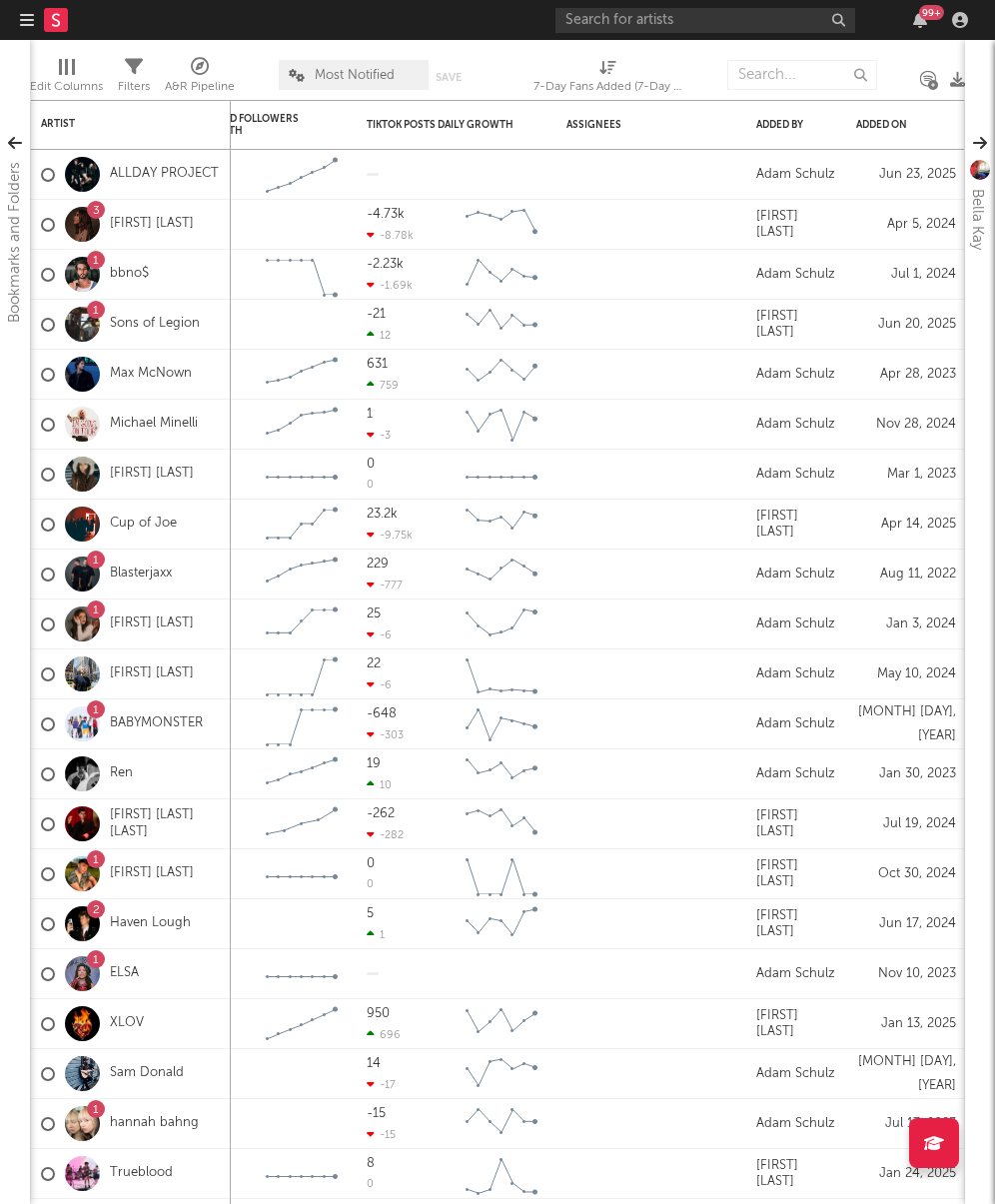 click 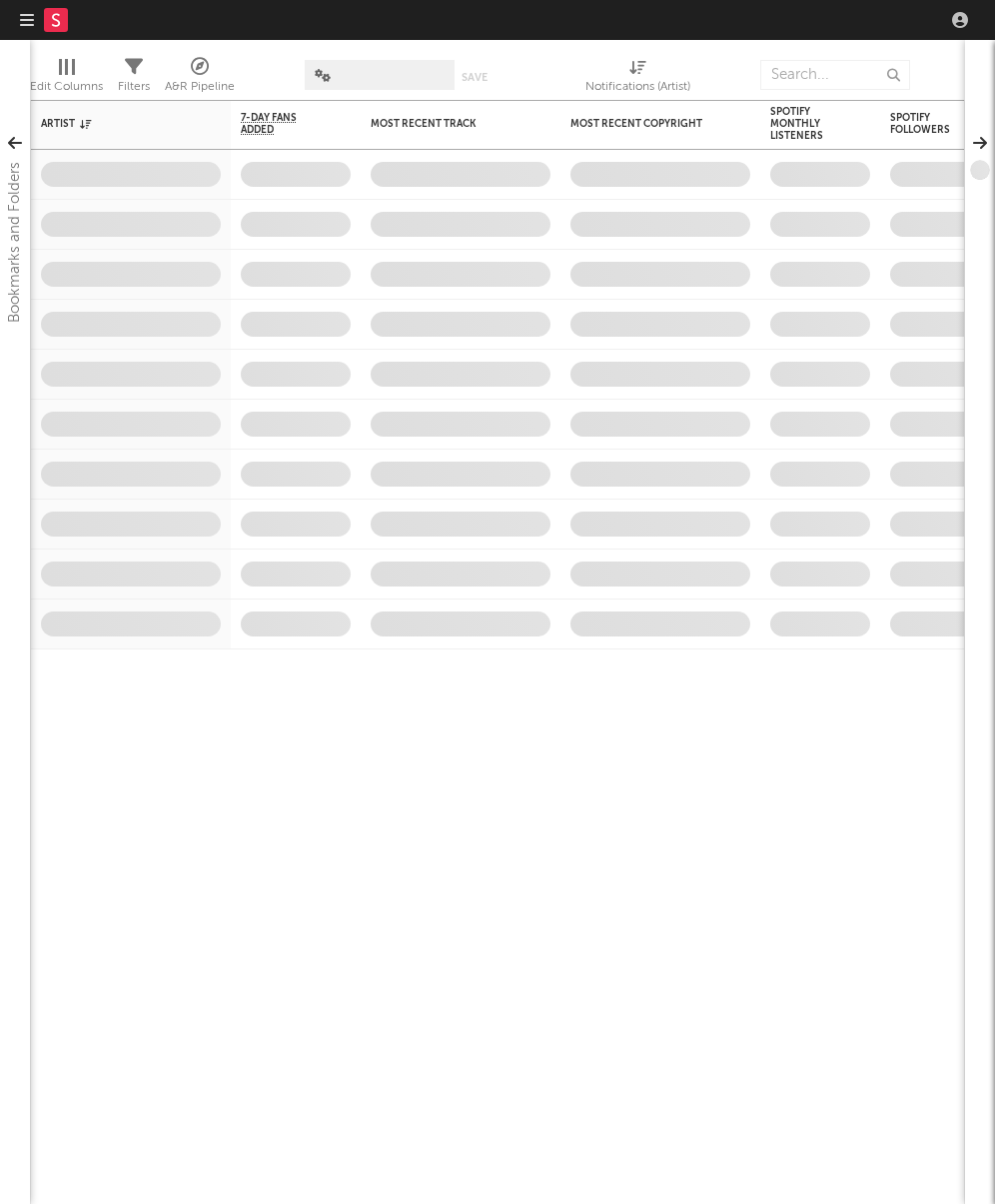 scroll, scrollTop: 0, scrollLeft: 0, axis: both 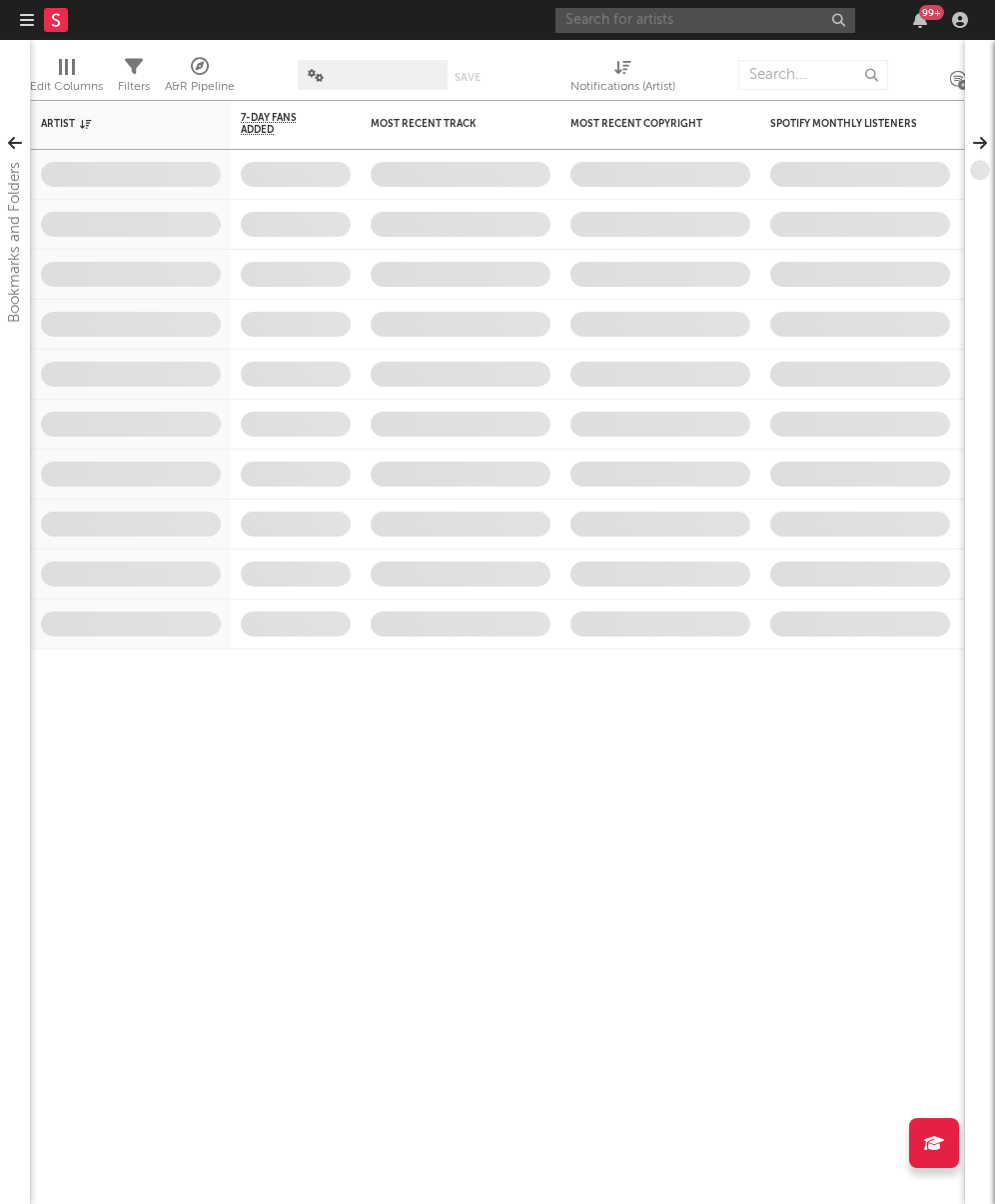 click at bounding box center (705, 20) 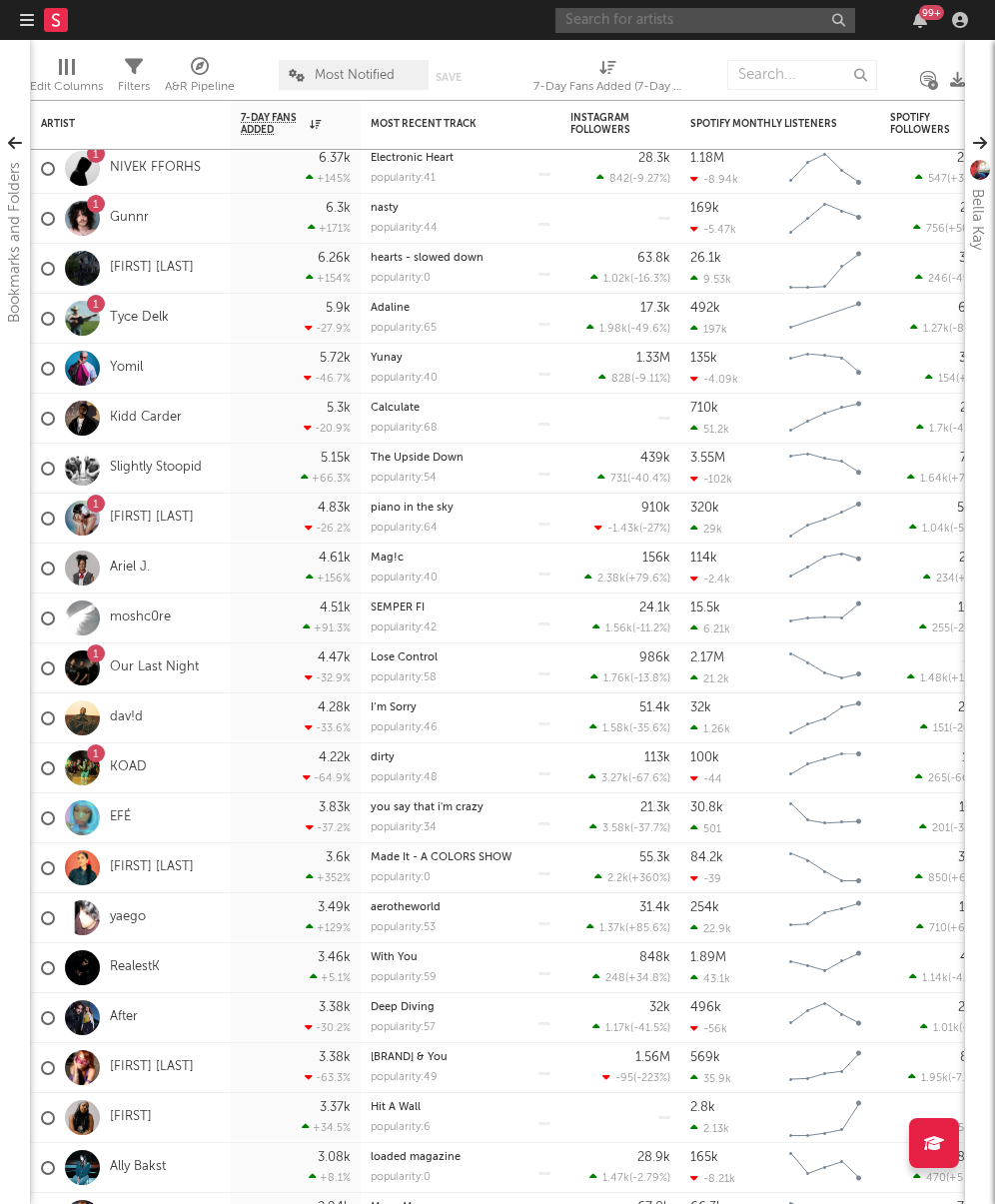 click at bounding box center [705, 20] 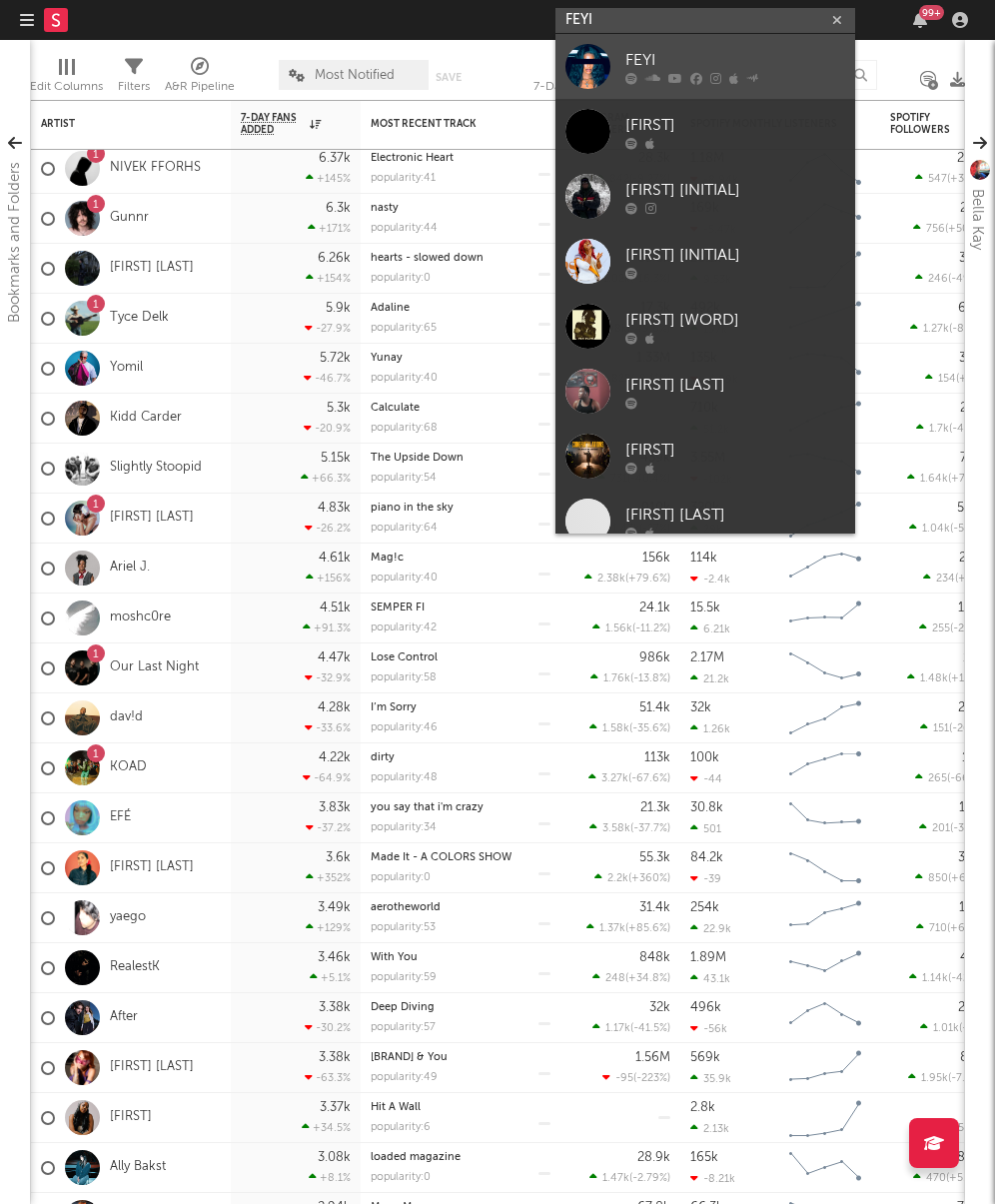 type on "FEYI" 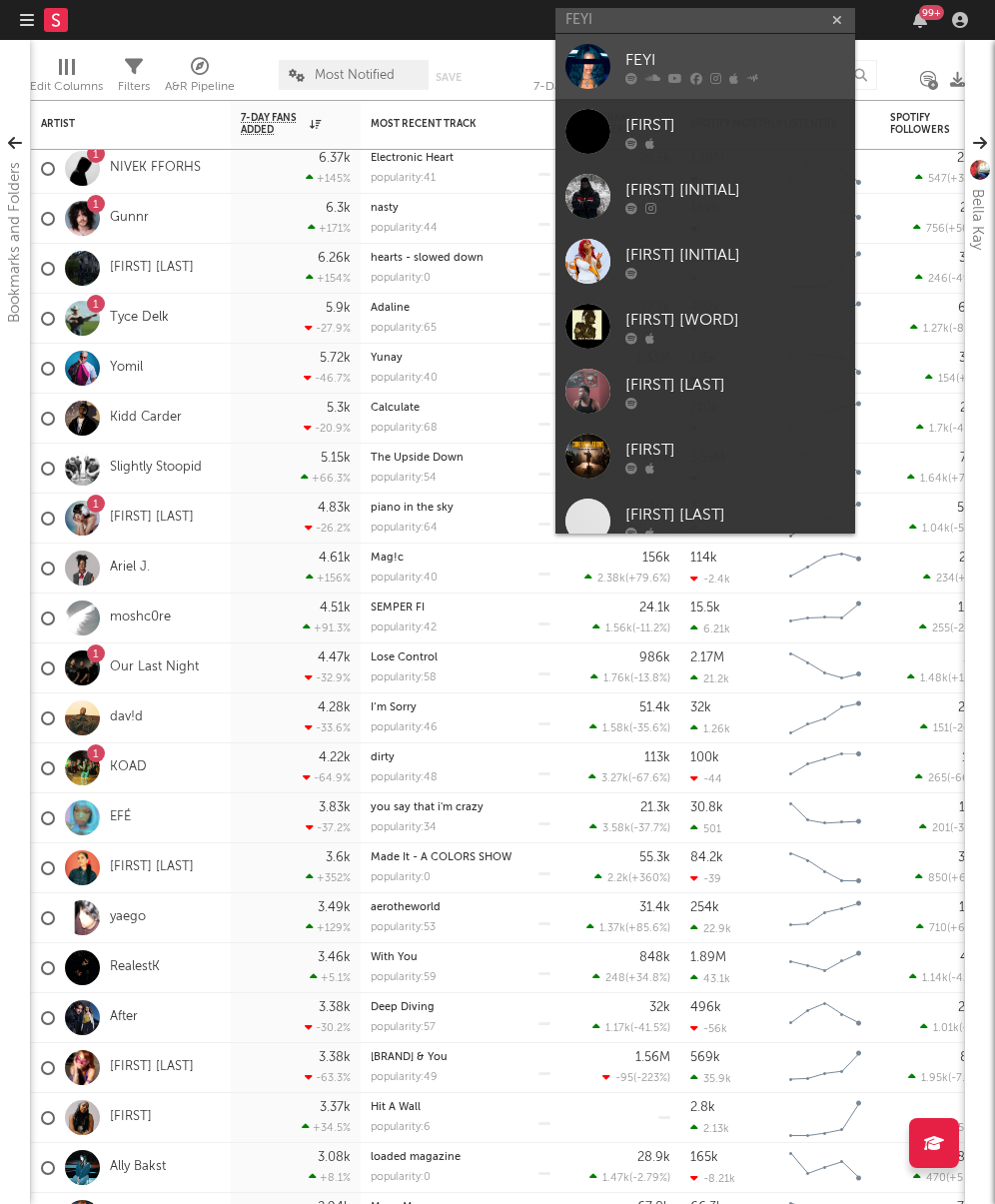 click on "FEYI" at bounding box center [705, 66] 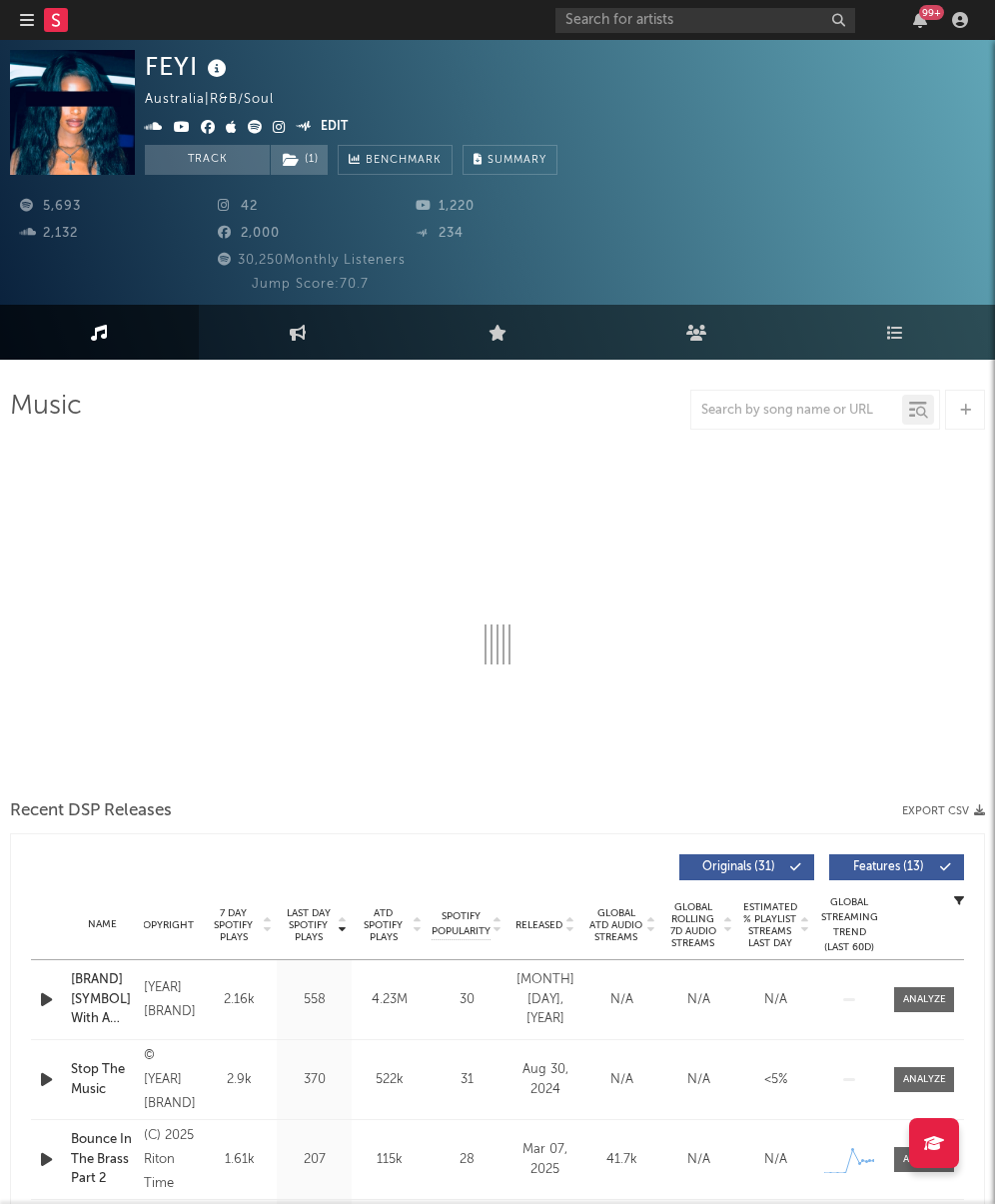 select on "6m" 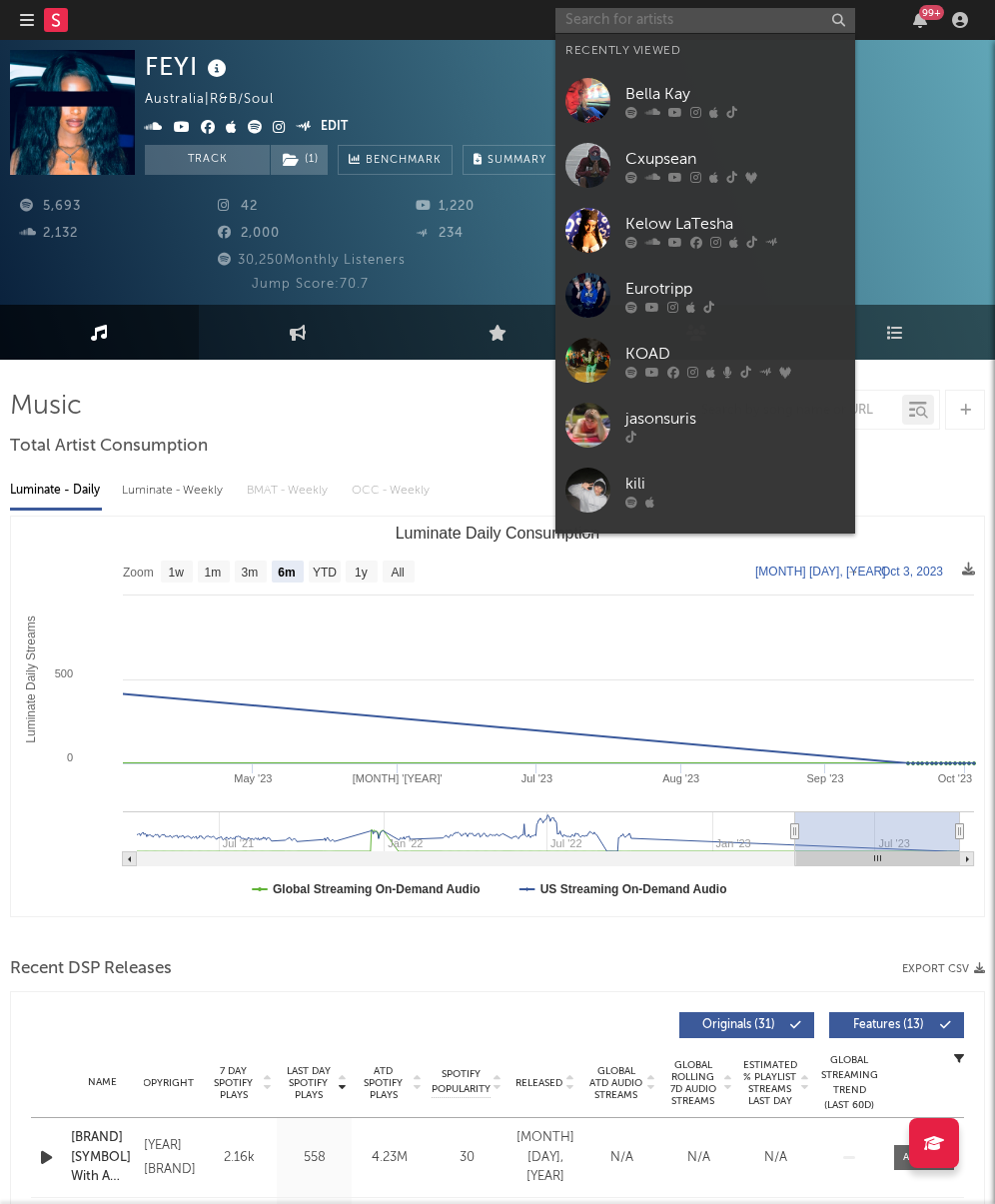 click at bounding box center [705, 20] 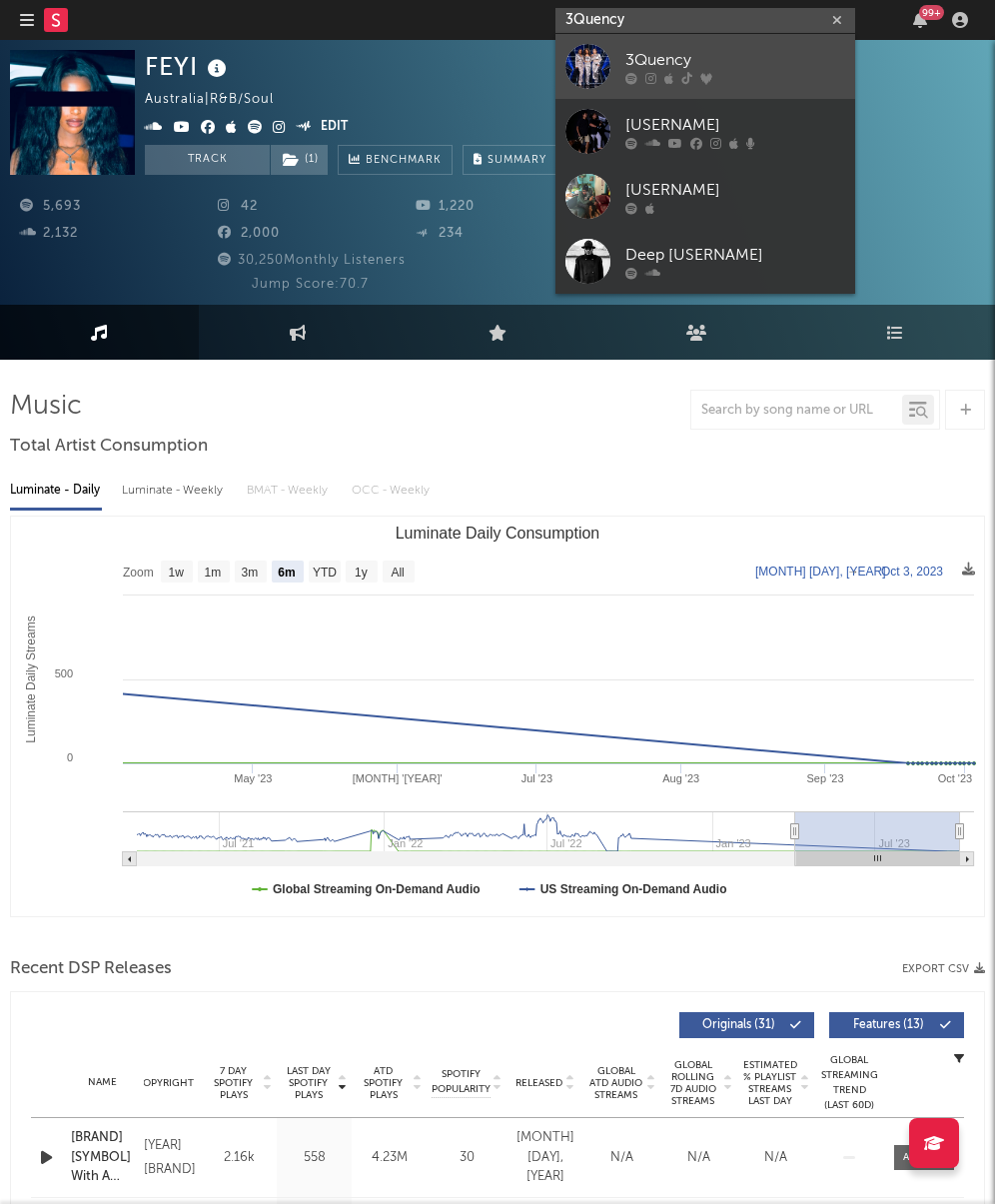 type on "3Quency" 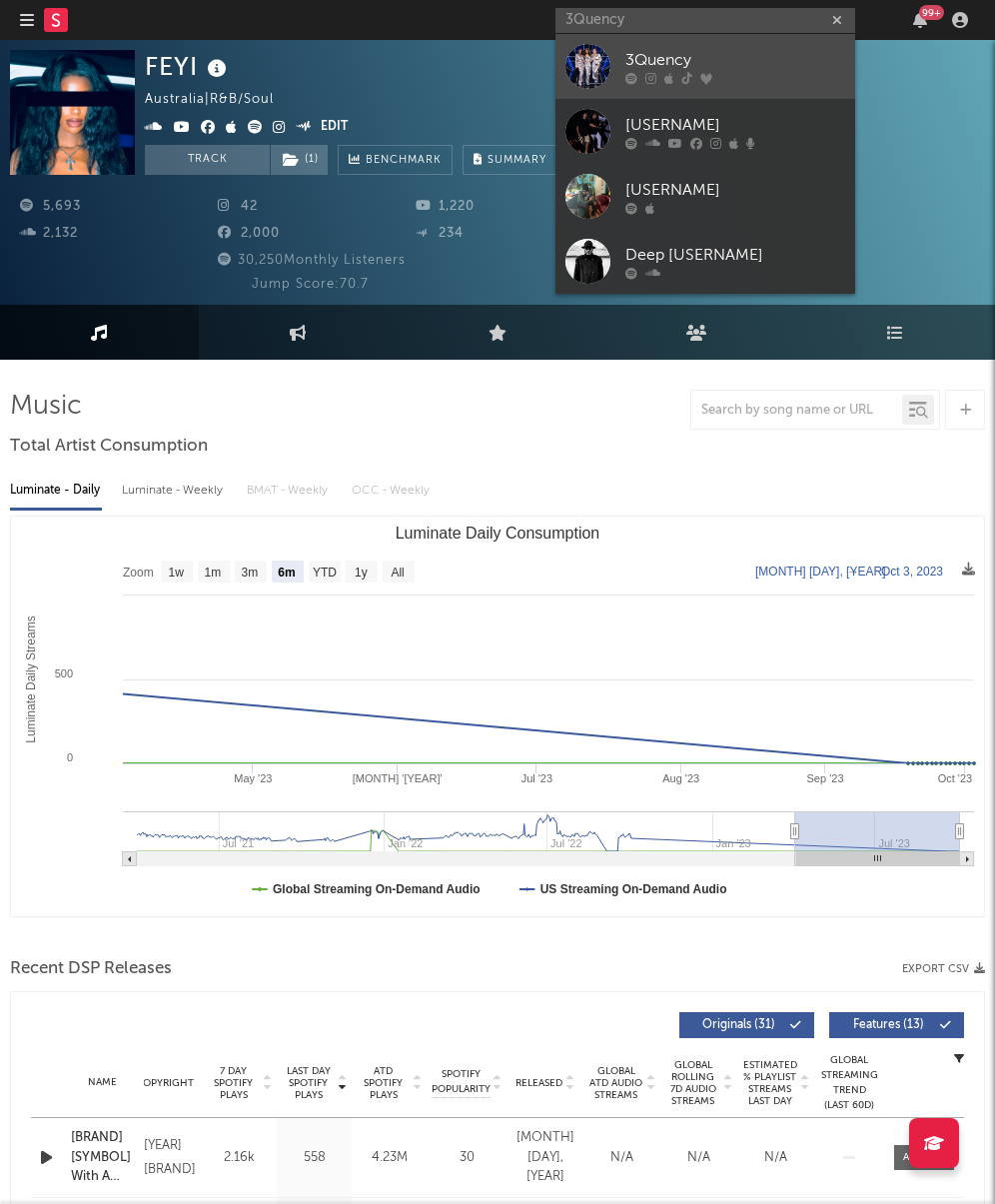 click on "3Quency" at bounding box center (705, 66) 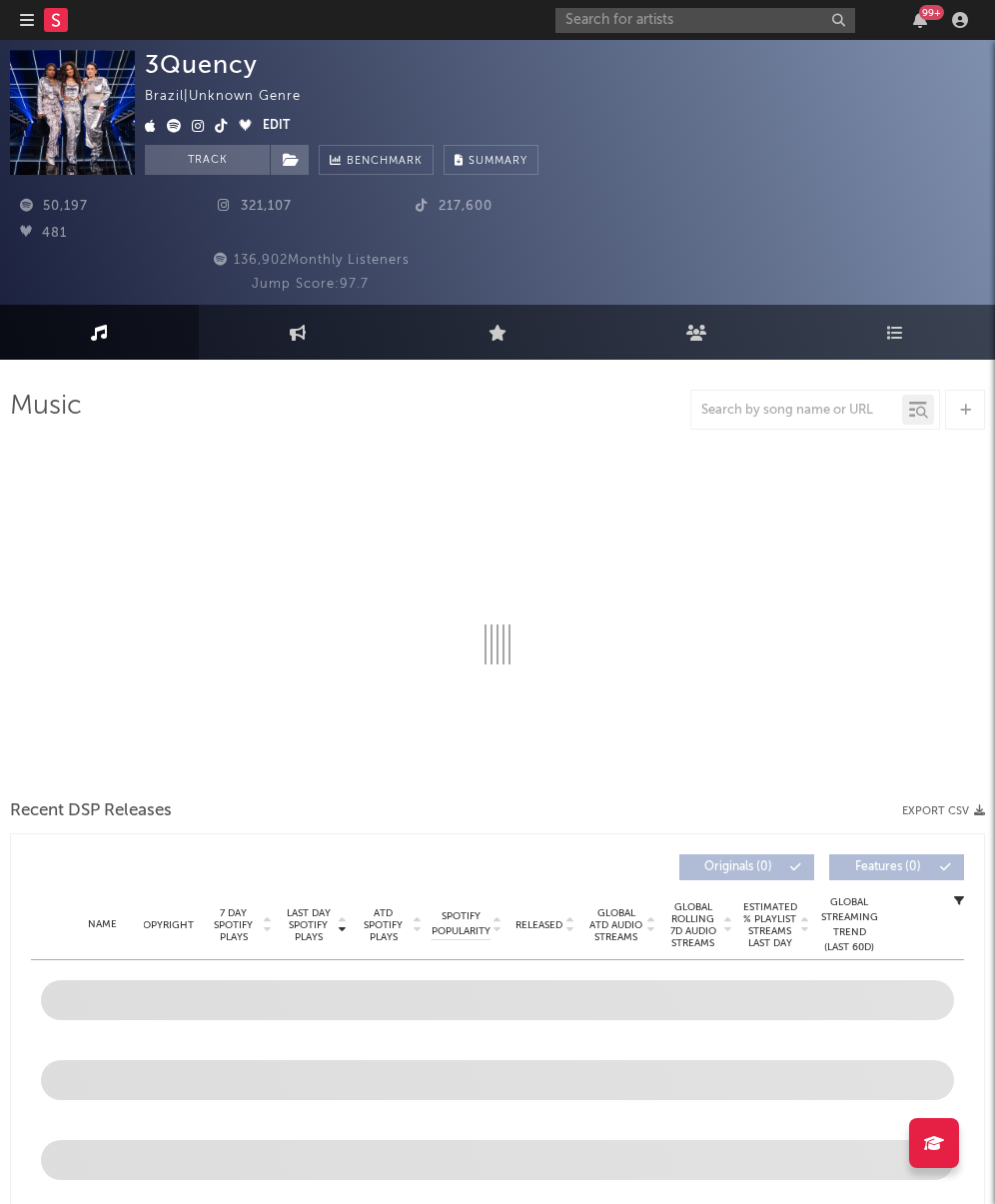 select on "1w" 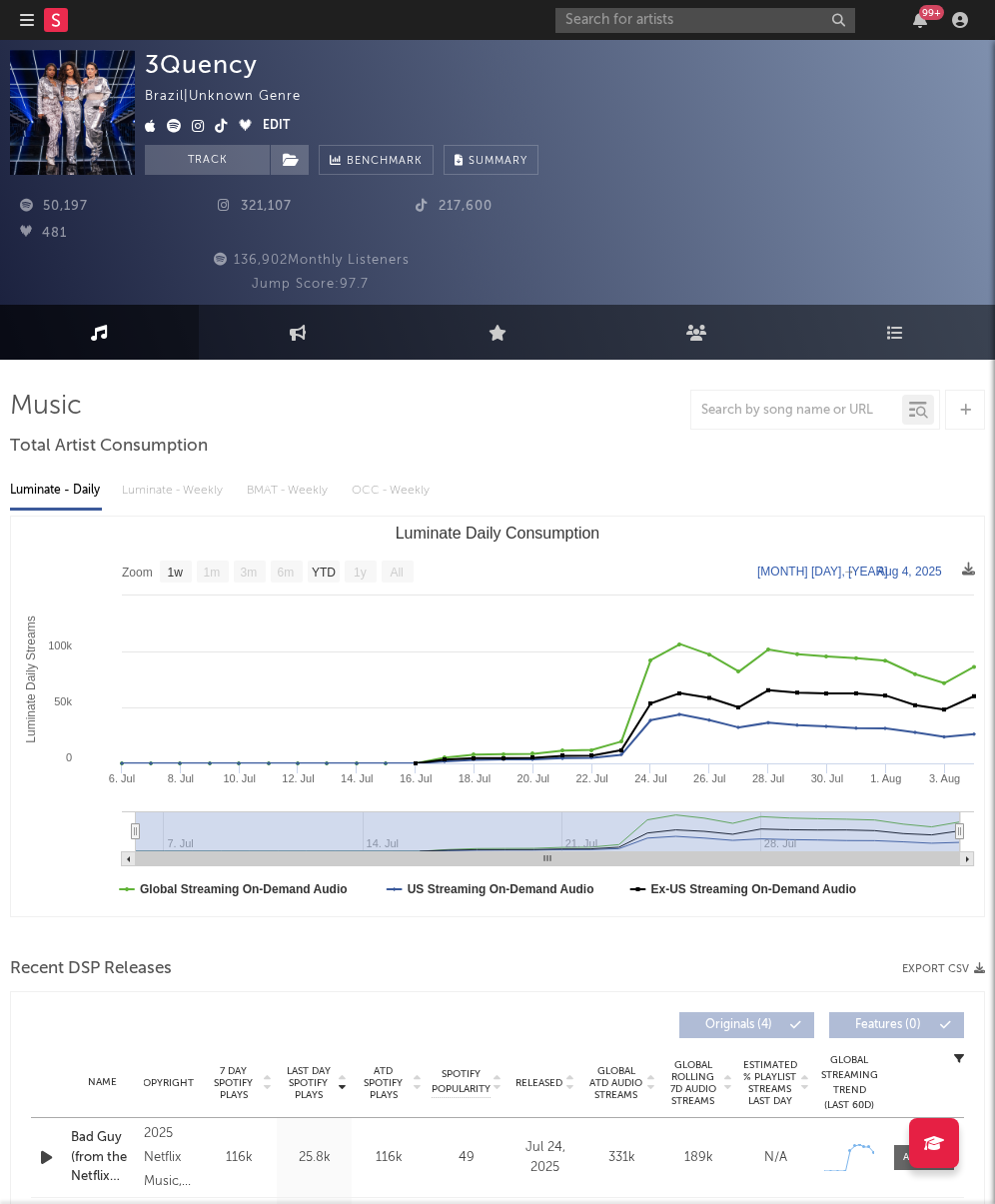 scroll, scrollTop: 0, scrollLeft: 0, axis: both 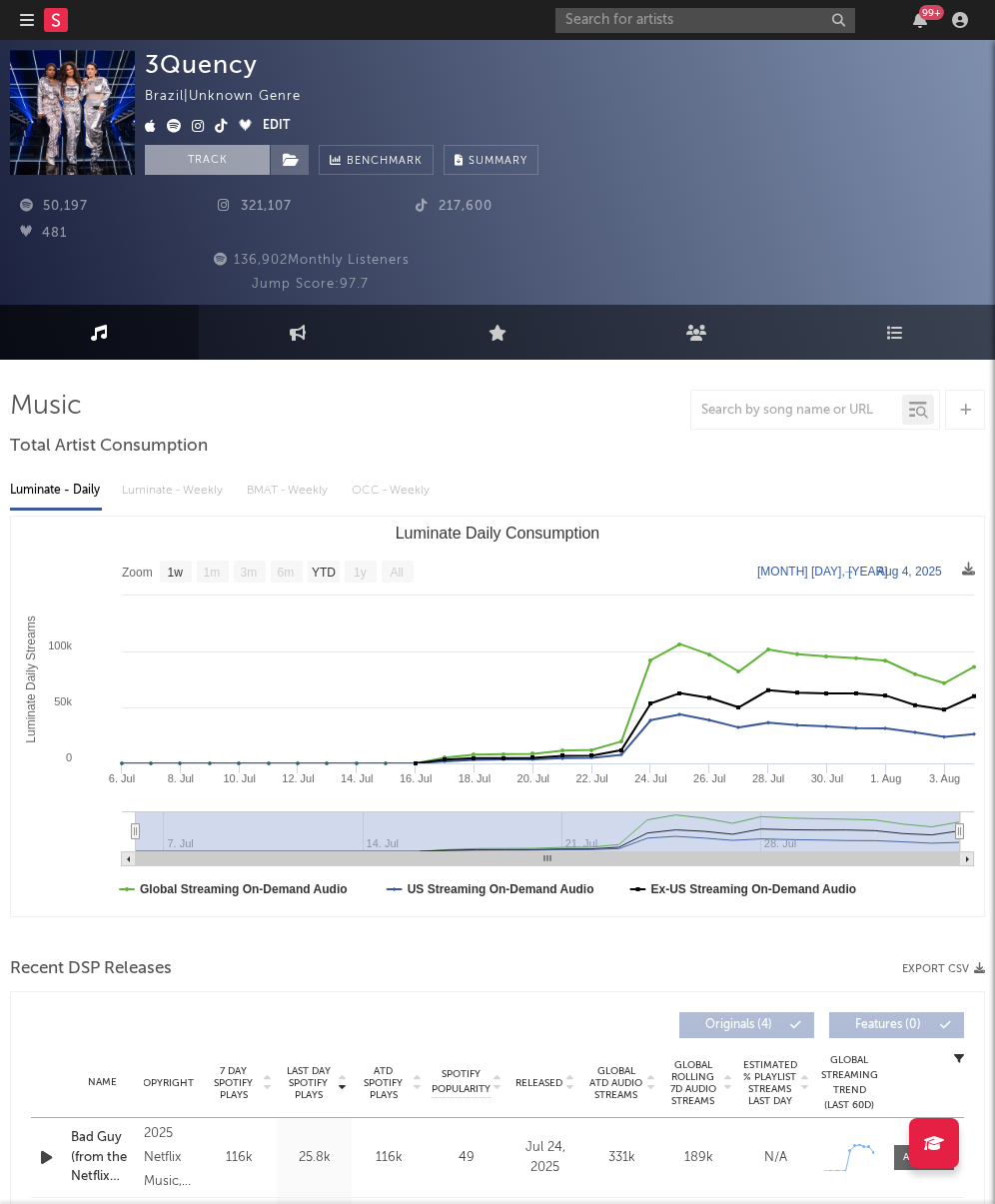 click on "Track" at bounding box center (207, 160) 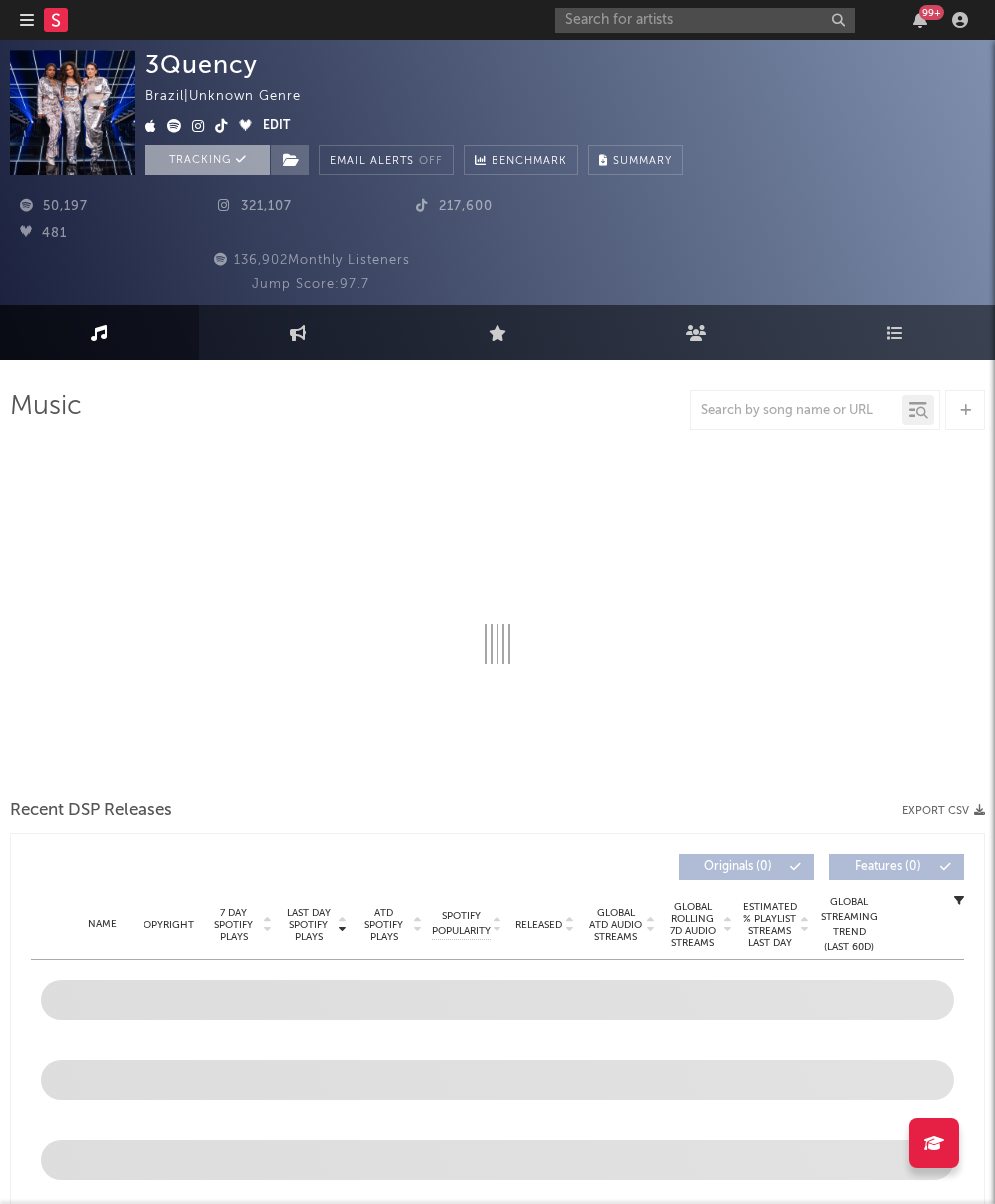 select on "1w" 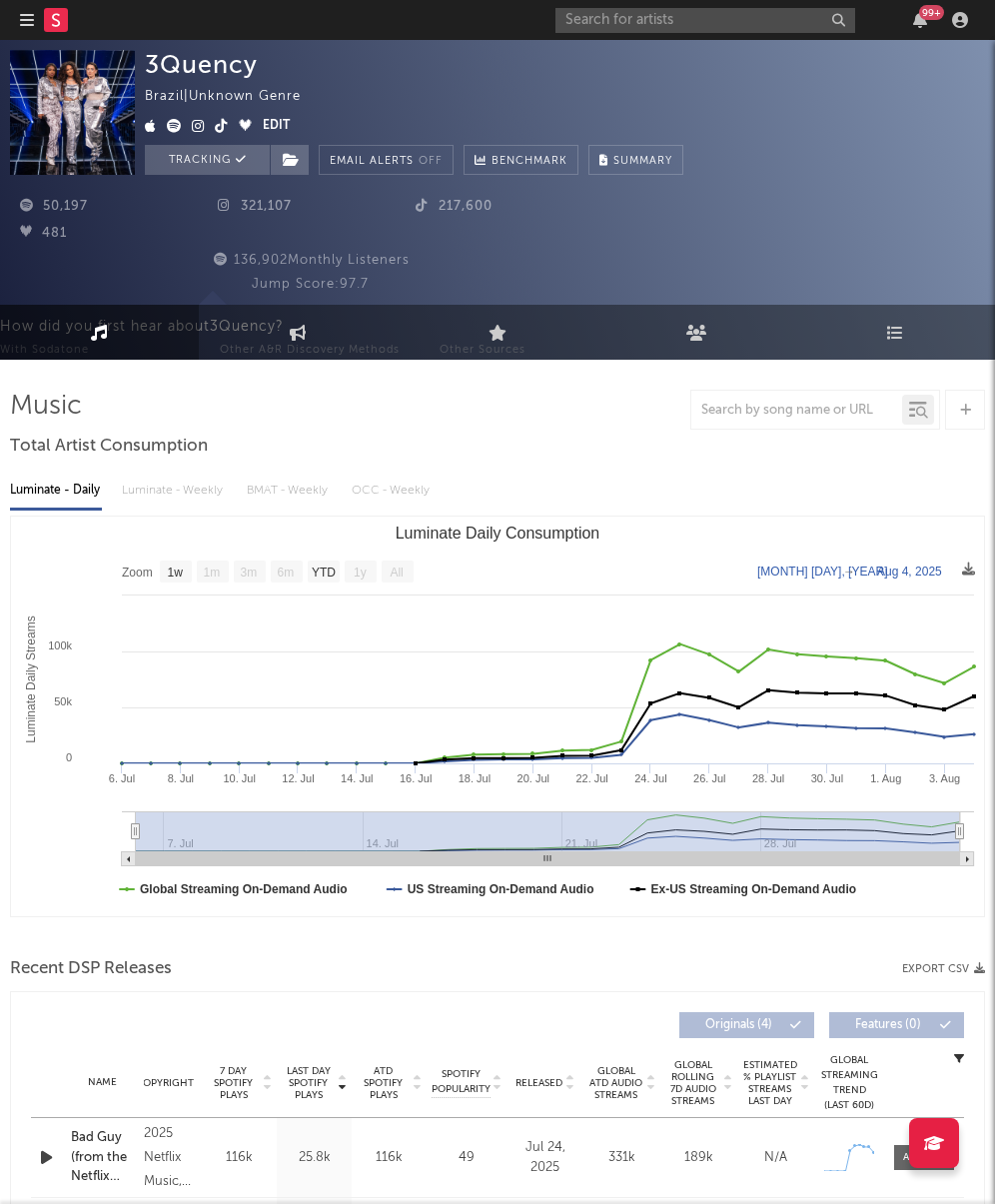 click on "3Quency Brazil  |  Unknown Genre Edit Tracking Email Alerts  Off Benchmark Summary 50,197 321,107 217,600 481 136,902  Monthly Listeners Jump Score:  97.7" at bounding box center (498, 172) 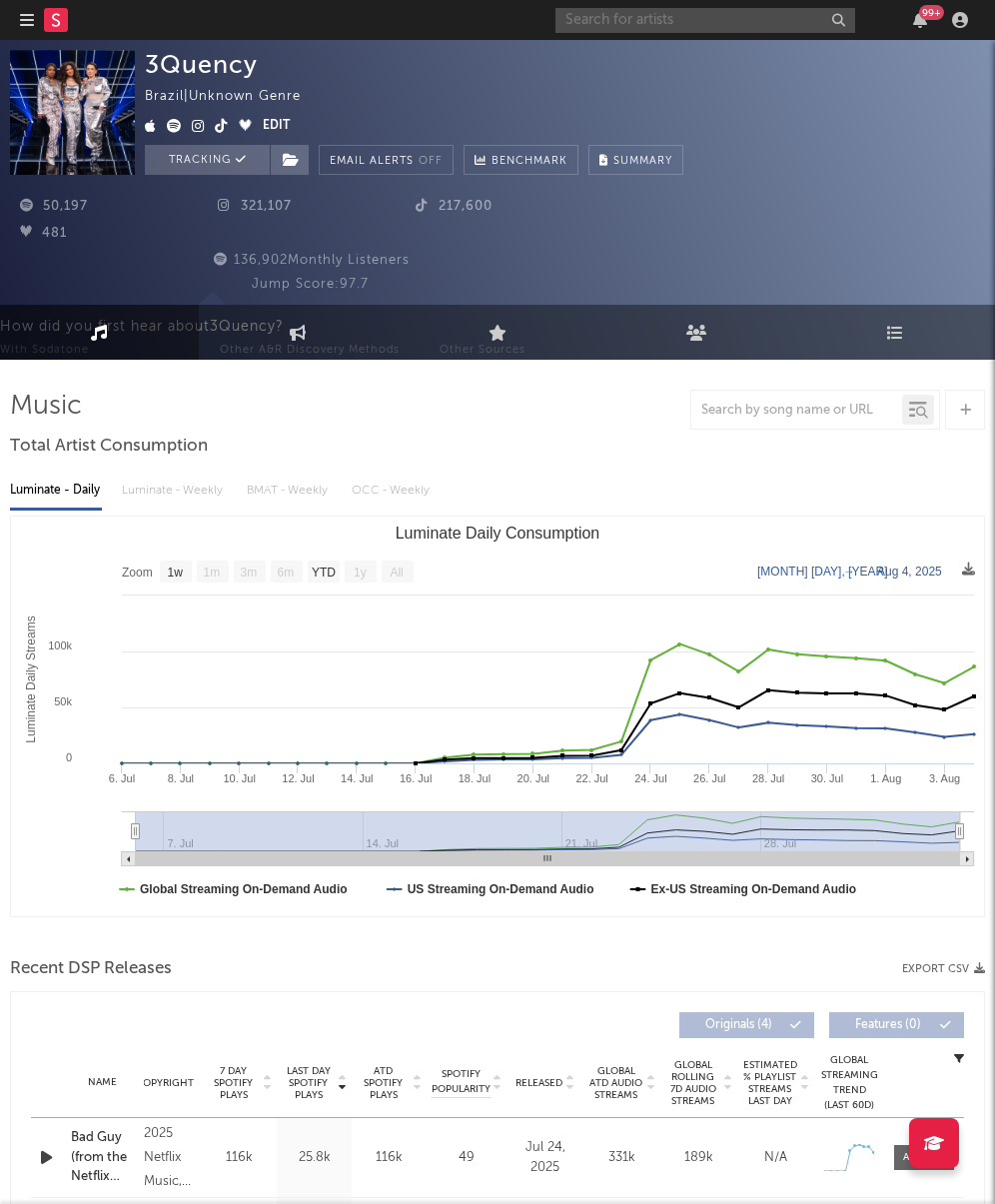 click at bounding box center [705, 20] 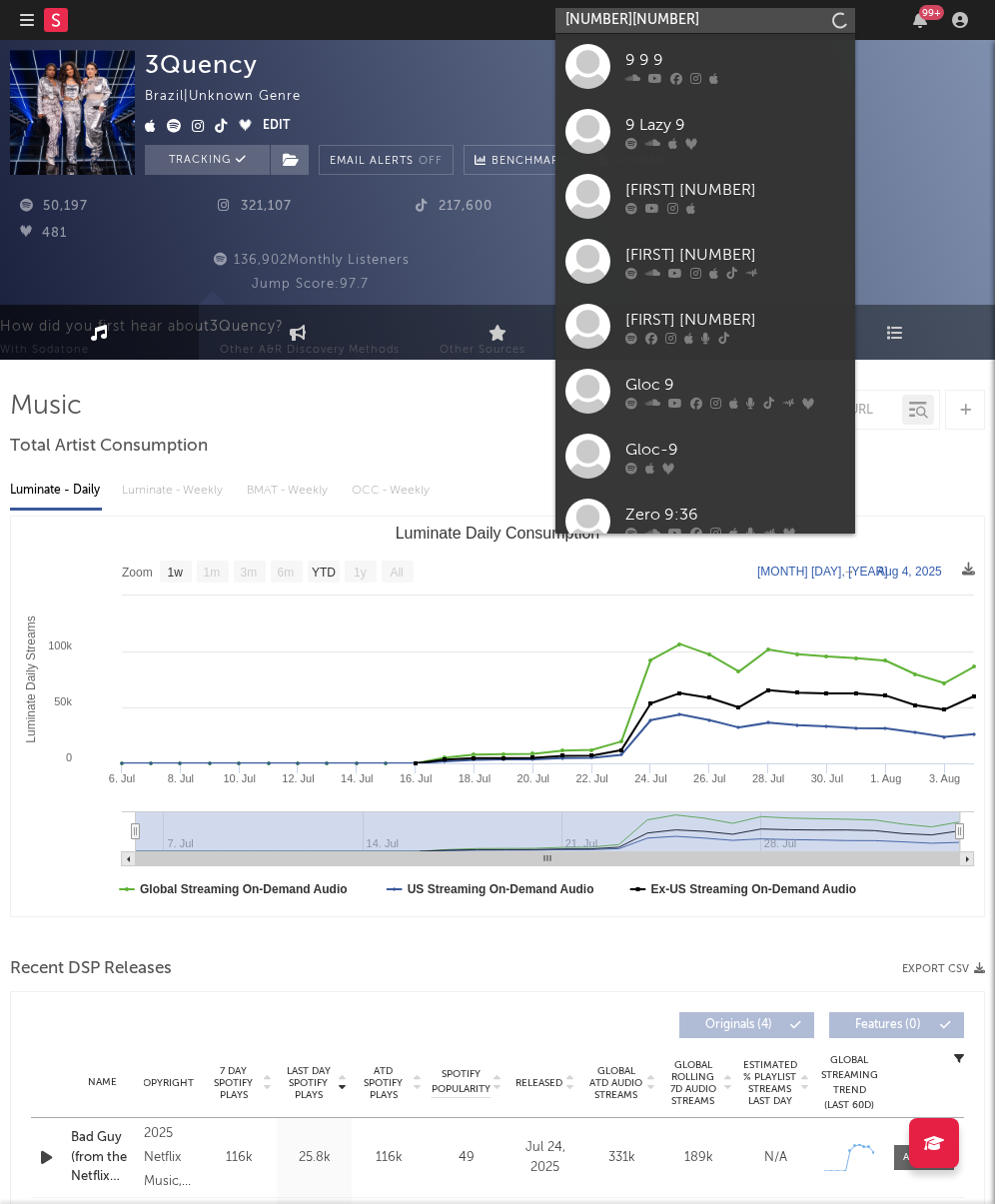 type on "9inekai" 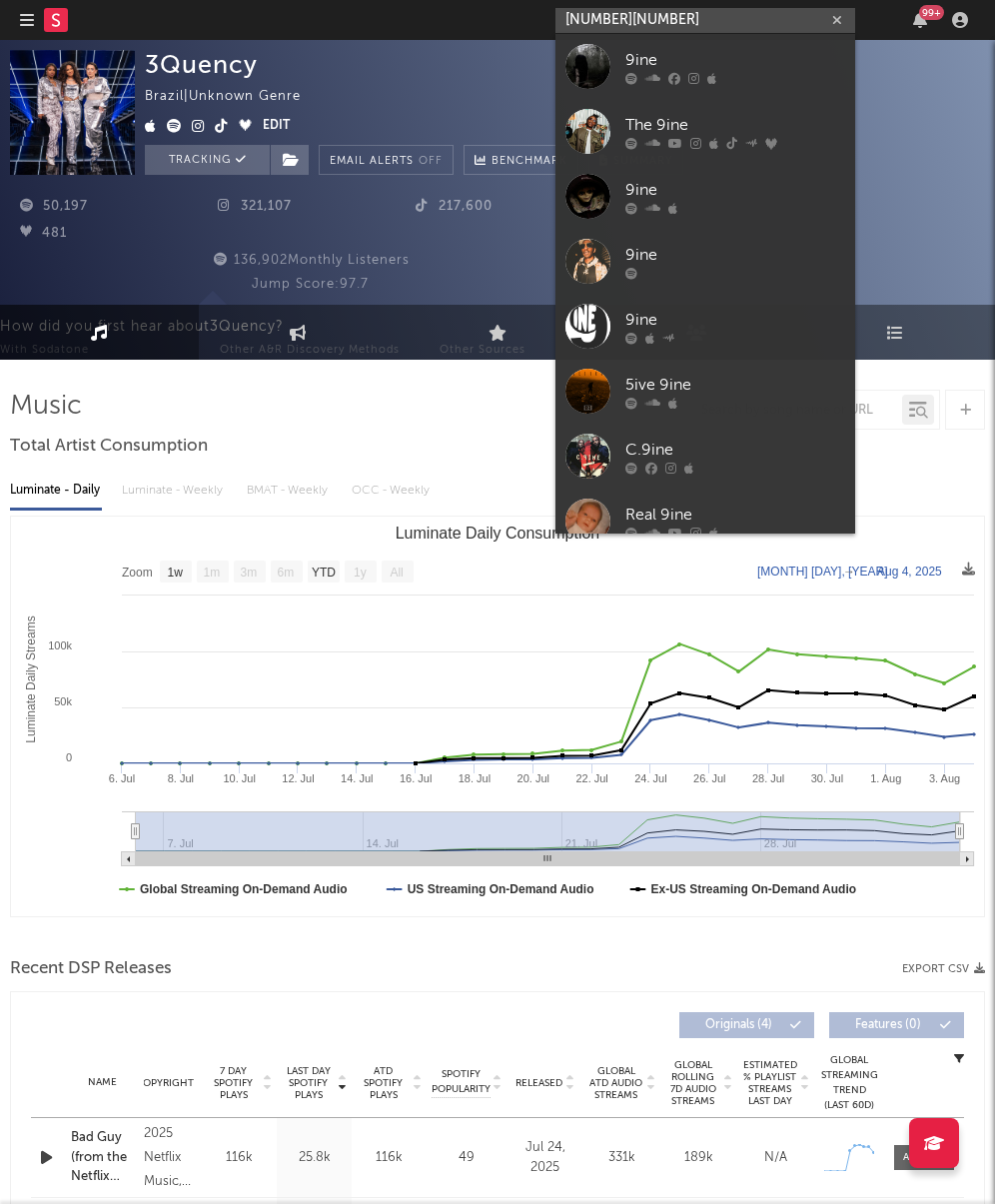 click on "9inekai" at bounding box center (705, 20) 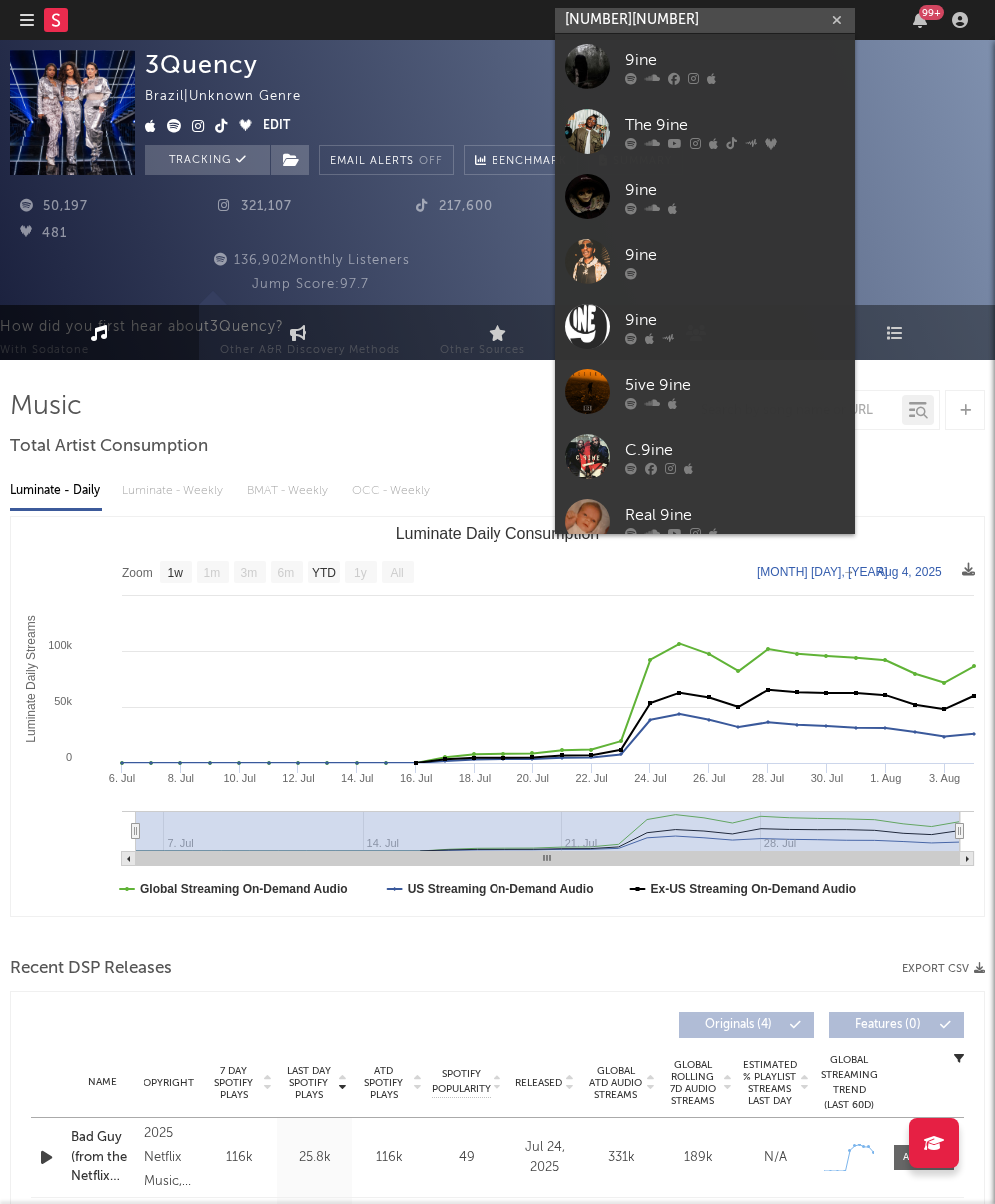scroll, scrollTop: 0, scrollLeft: 0, axis: both 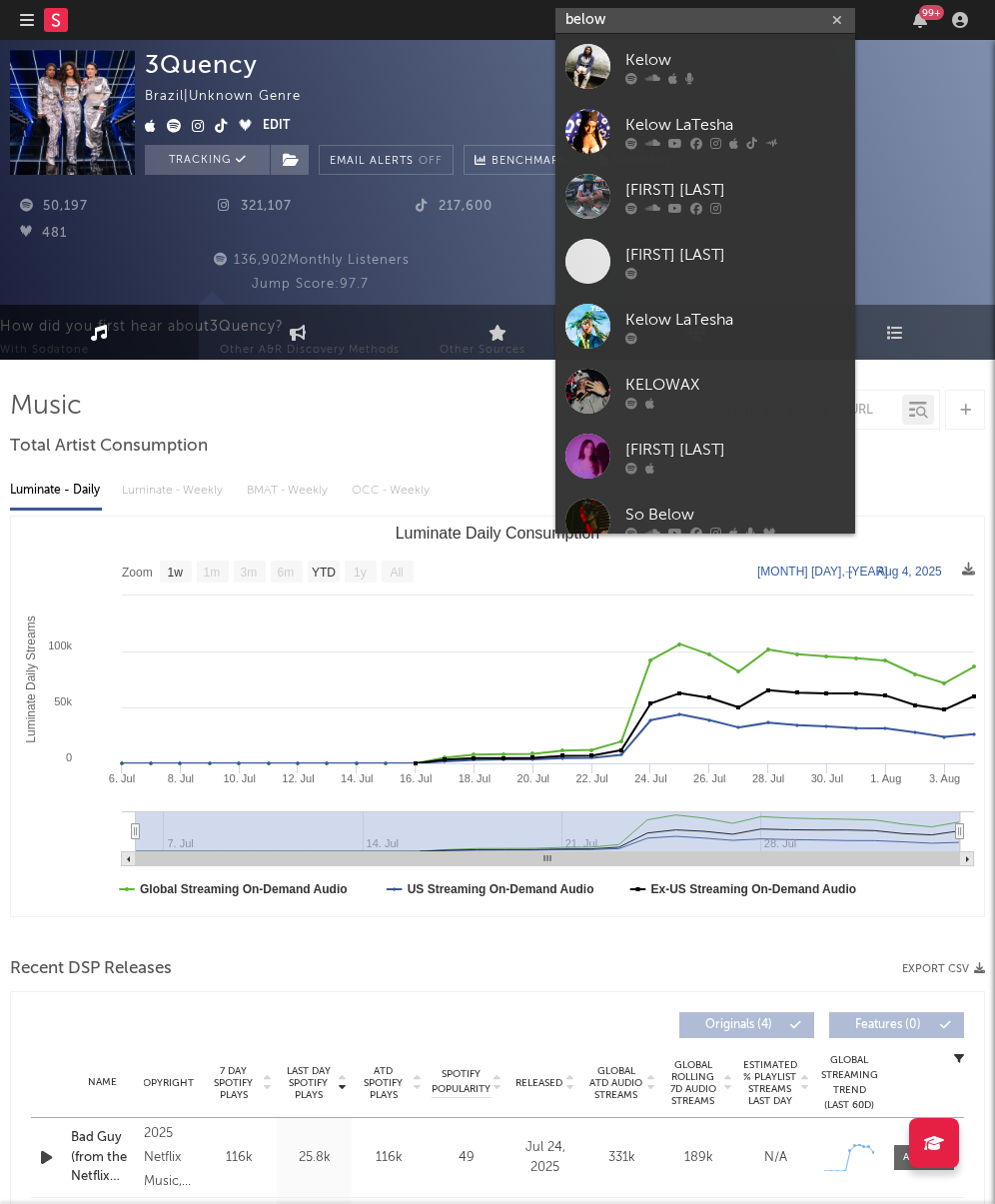 type on "below" 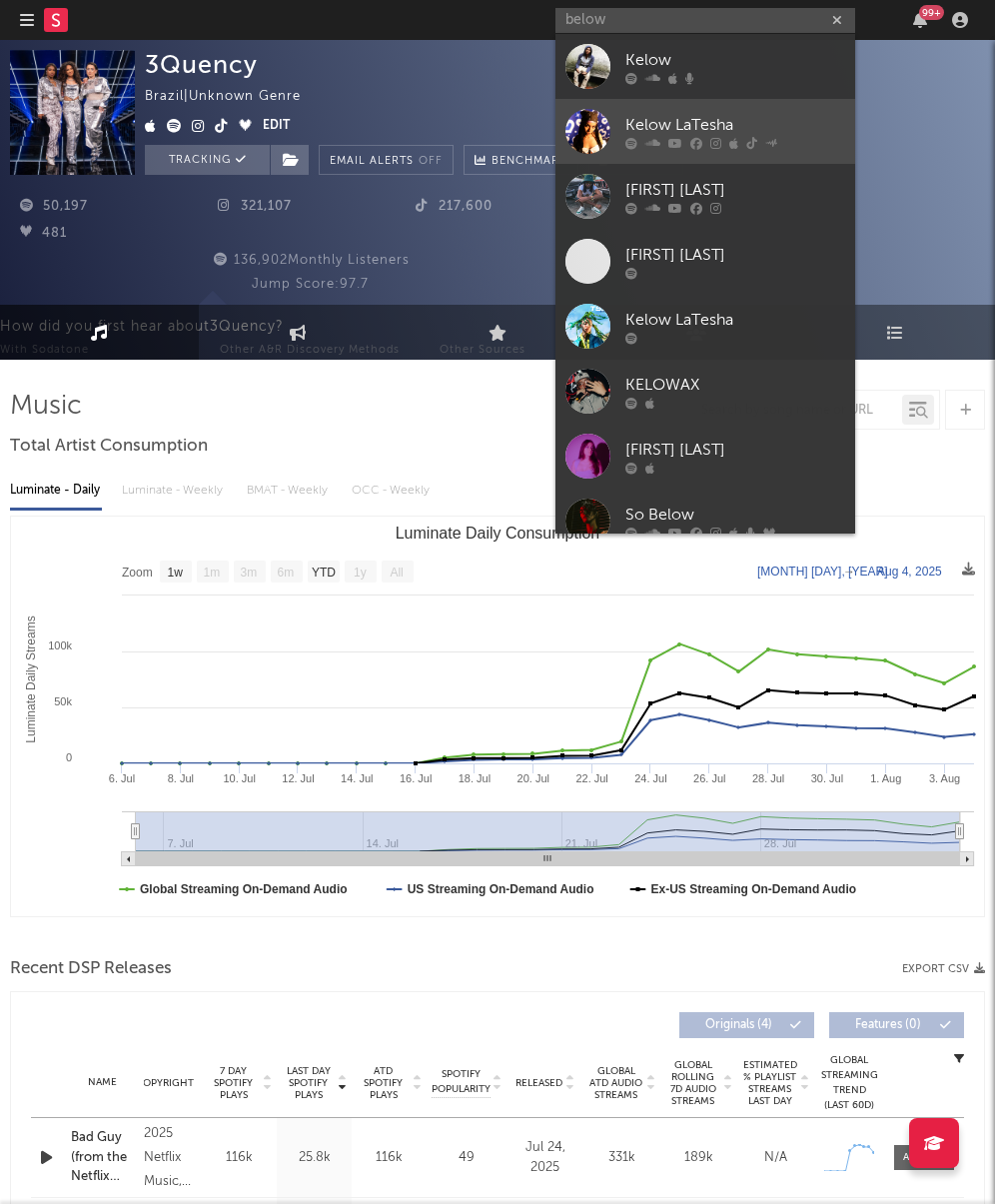 drag, startPoint x: 651, startPoint y: 24, endPoint x: 742, endPoint y: 139, distance: 146.64924 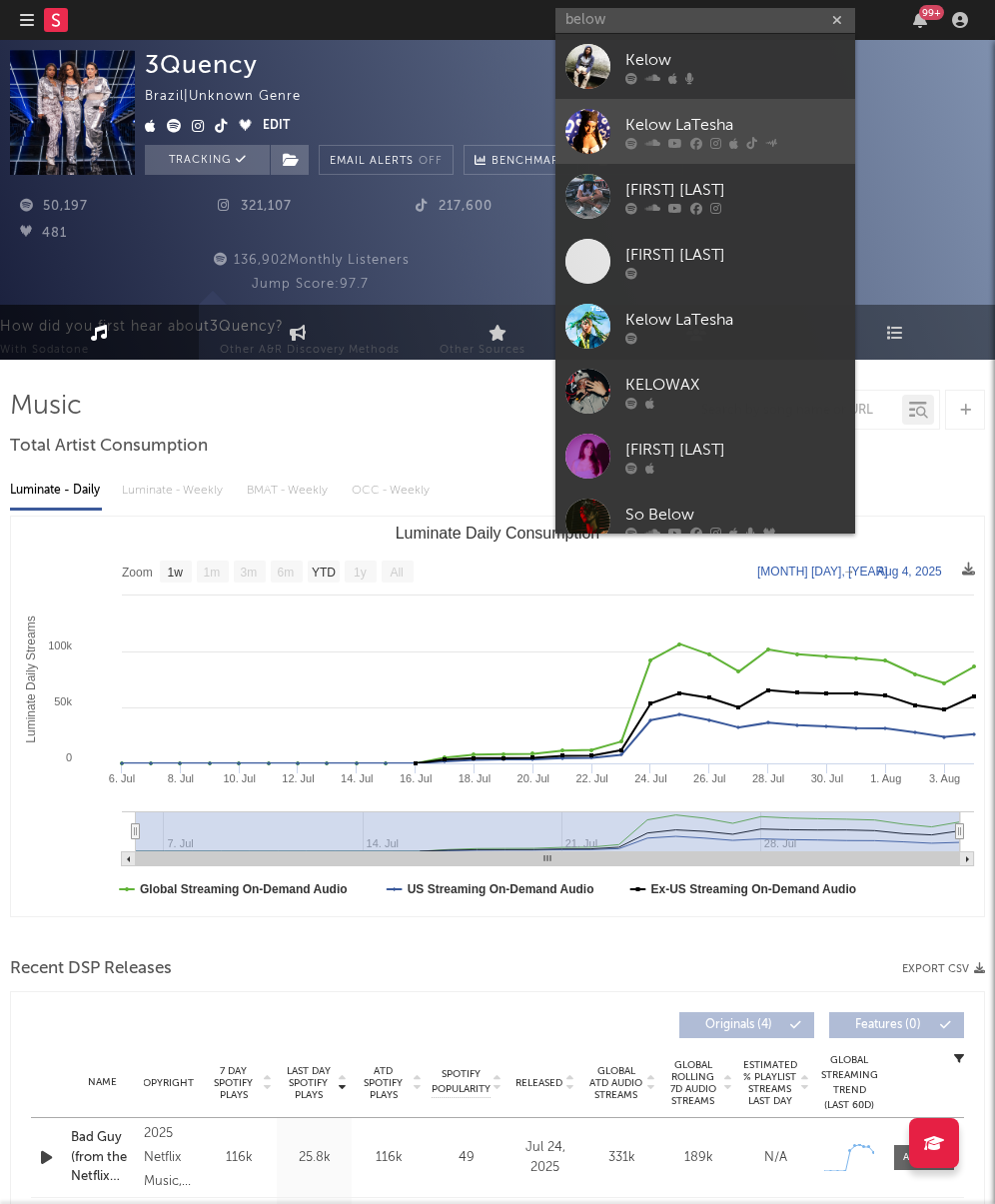 click at bounding box center [735, 143] 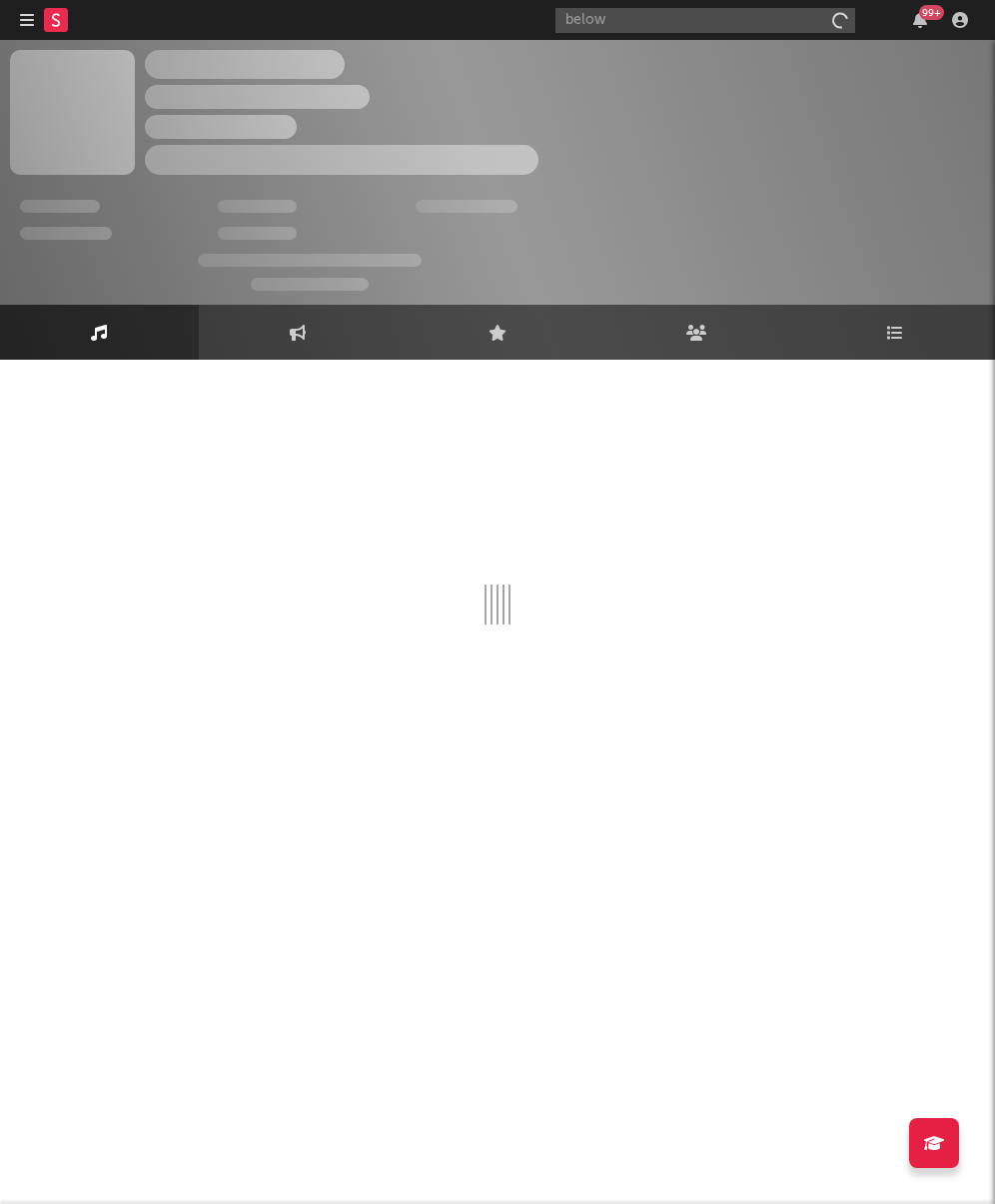 type 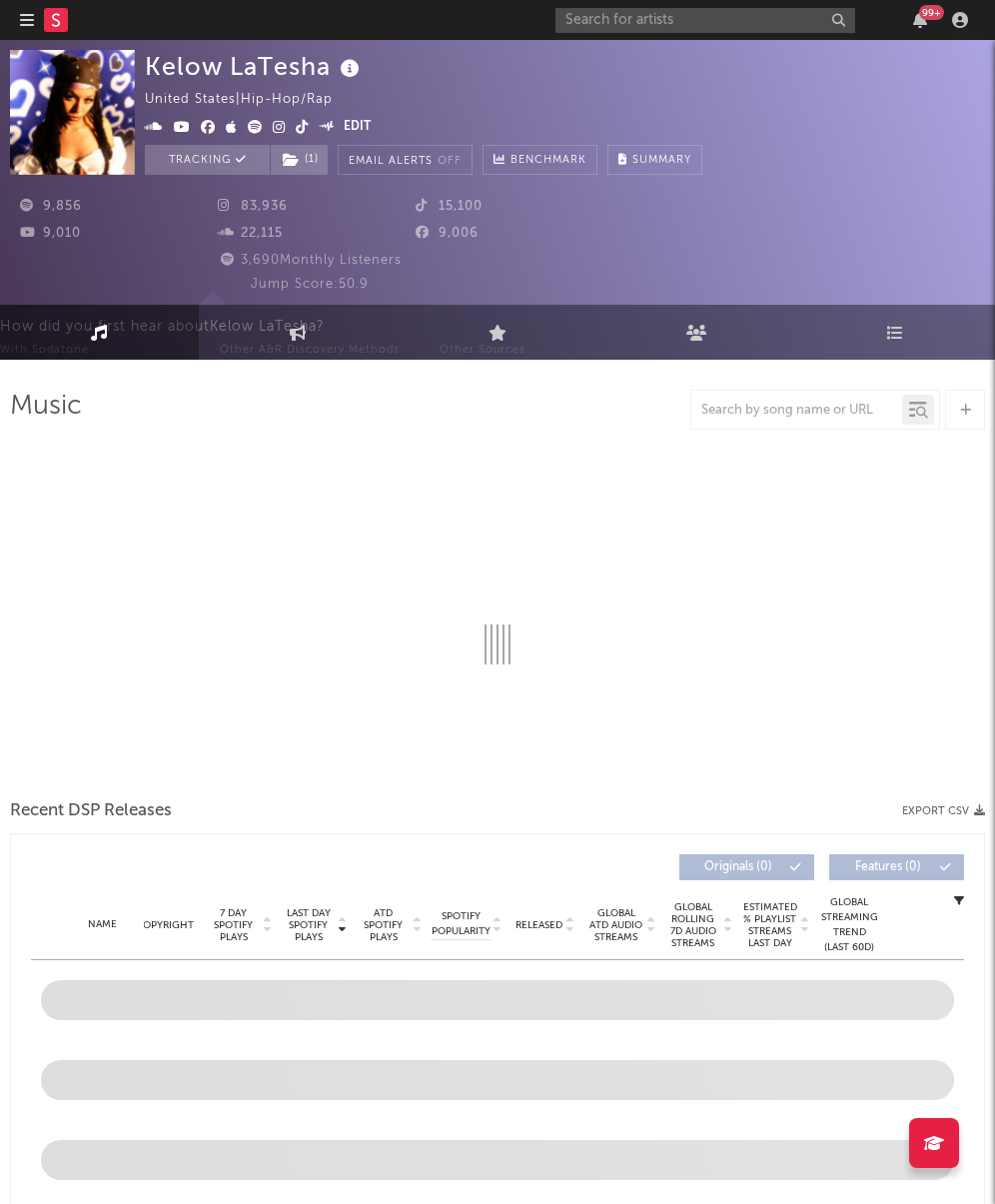 select on "6m" 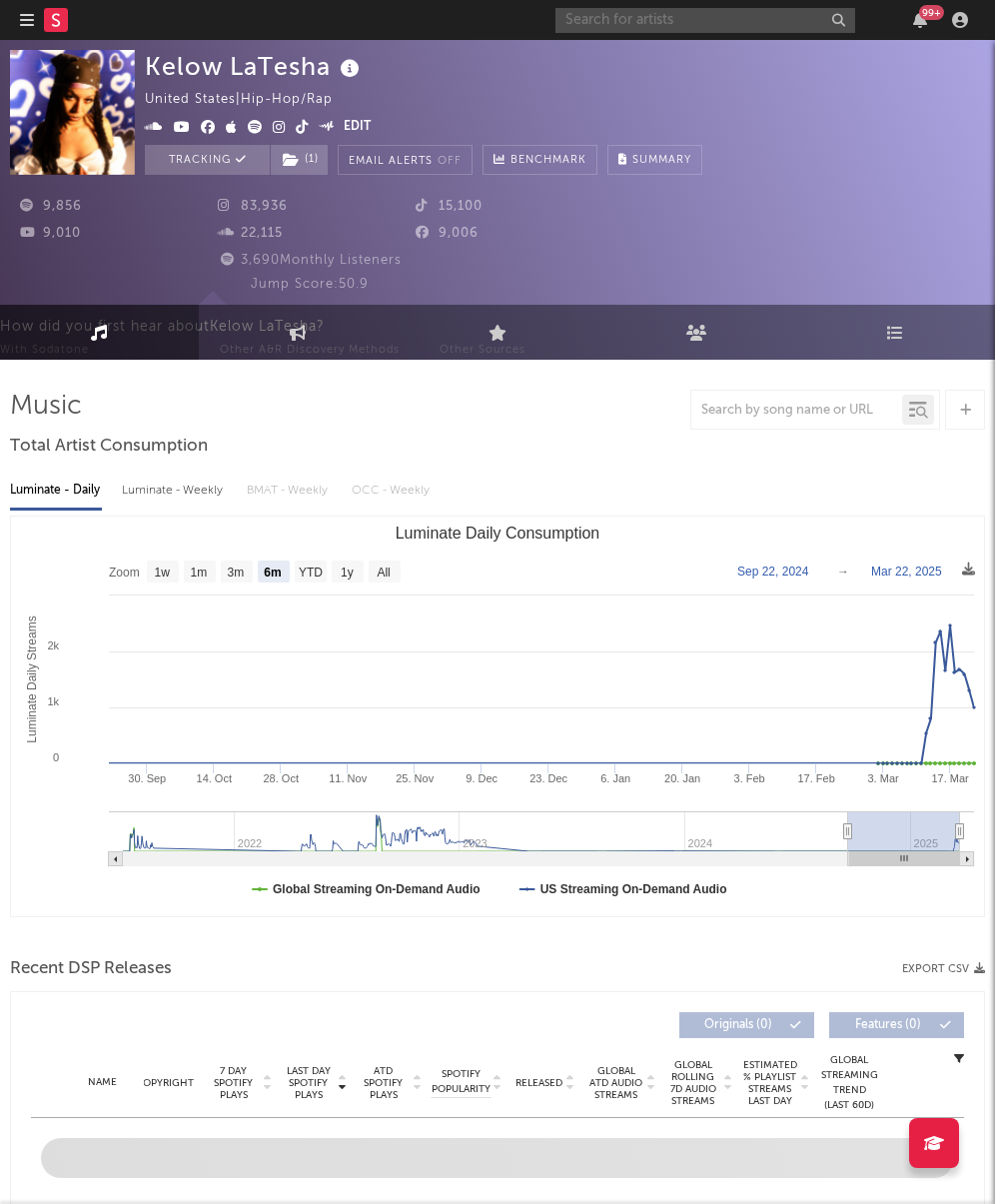 click at bounding box center [705, 20] 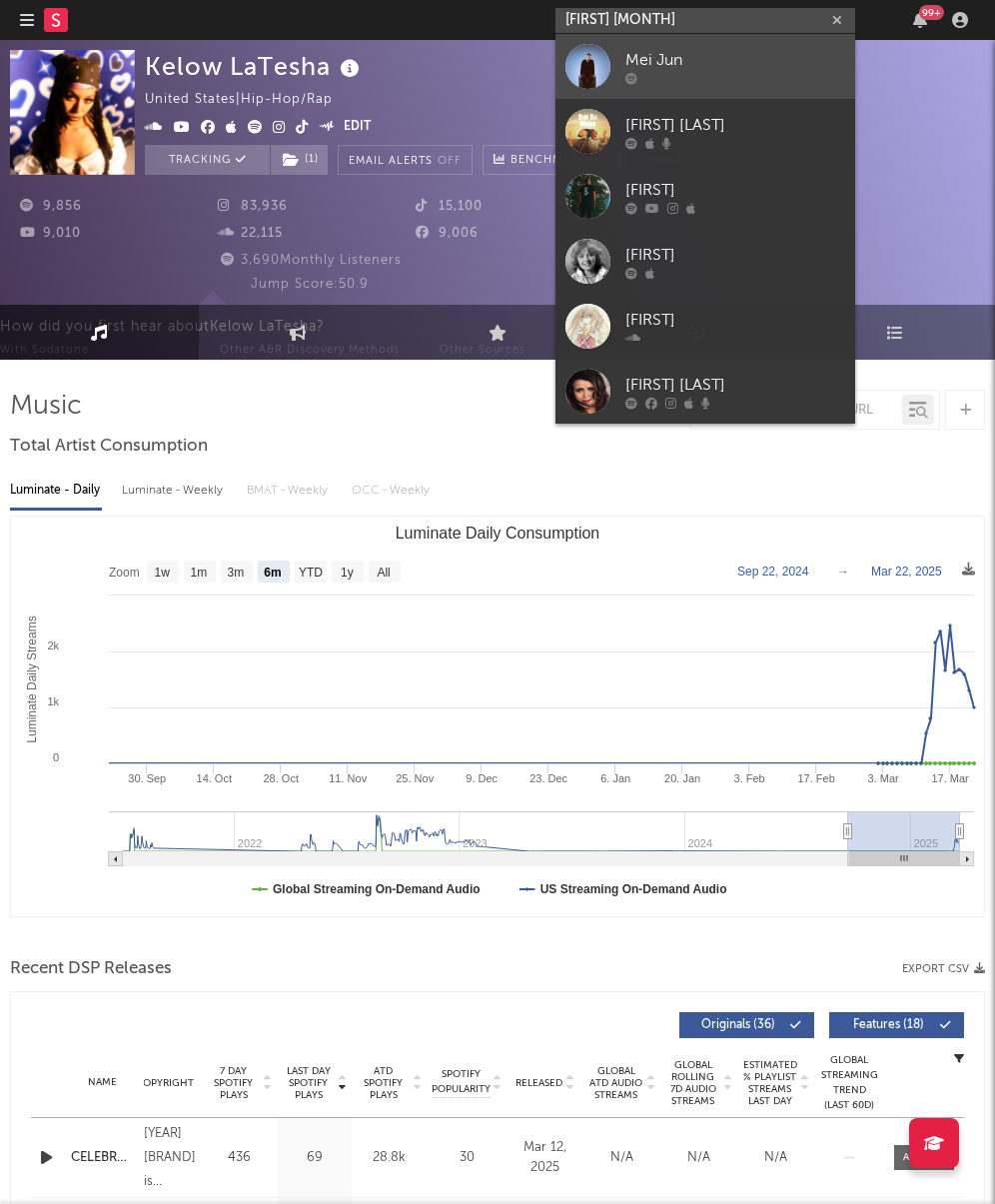 type on "Mei jun" 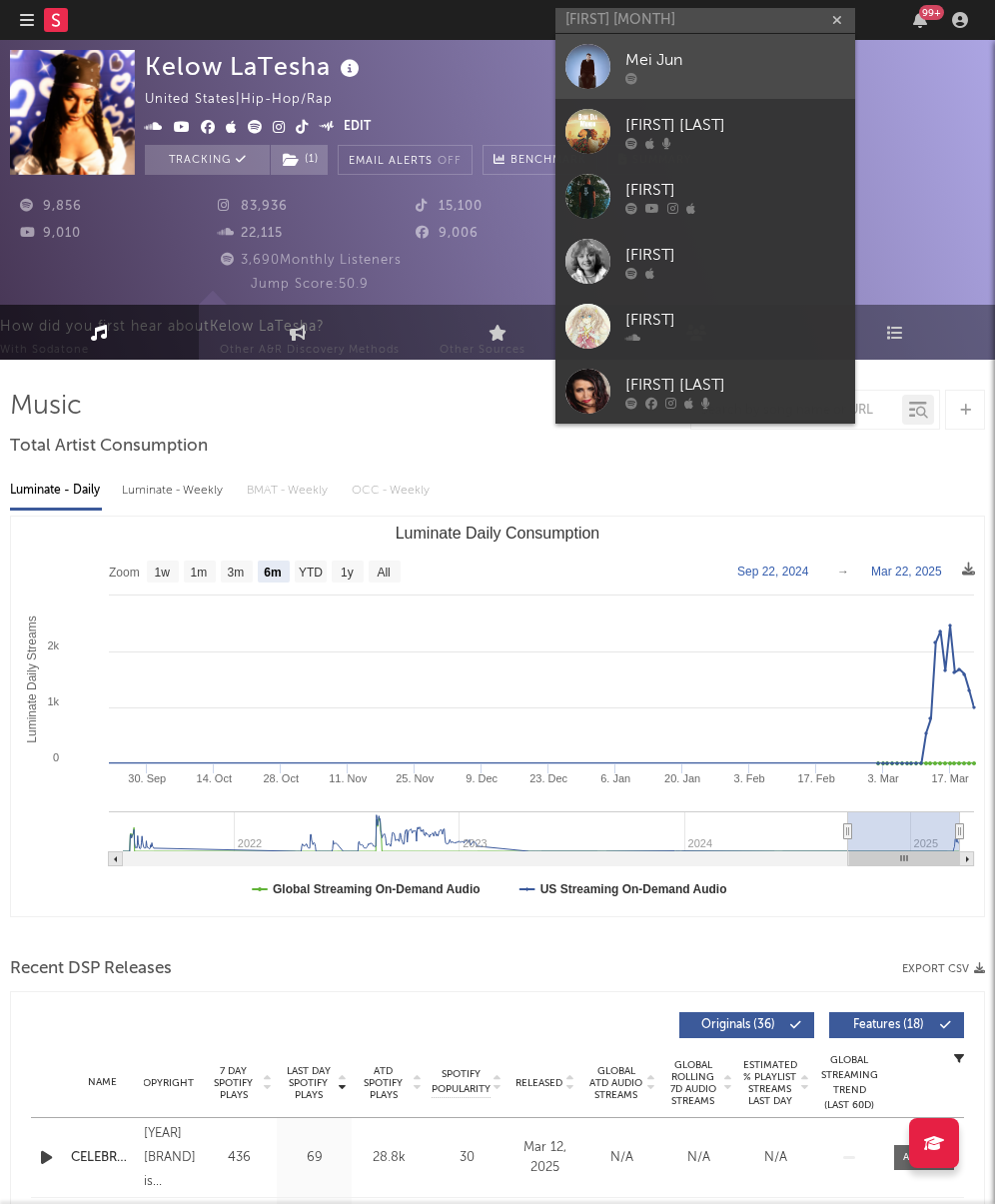 click on "Mei Jun" at bounding box center (735, 60) 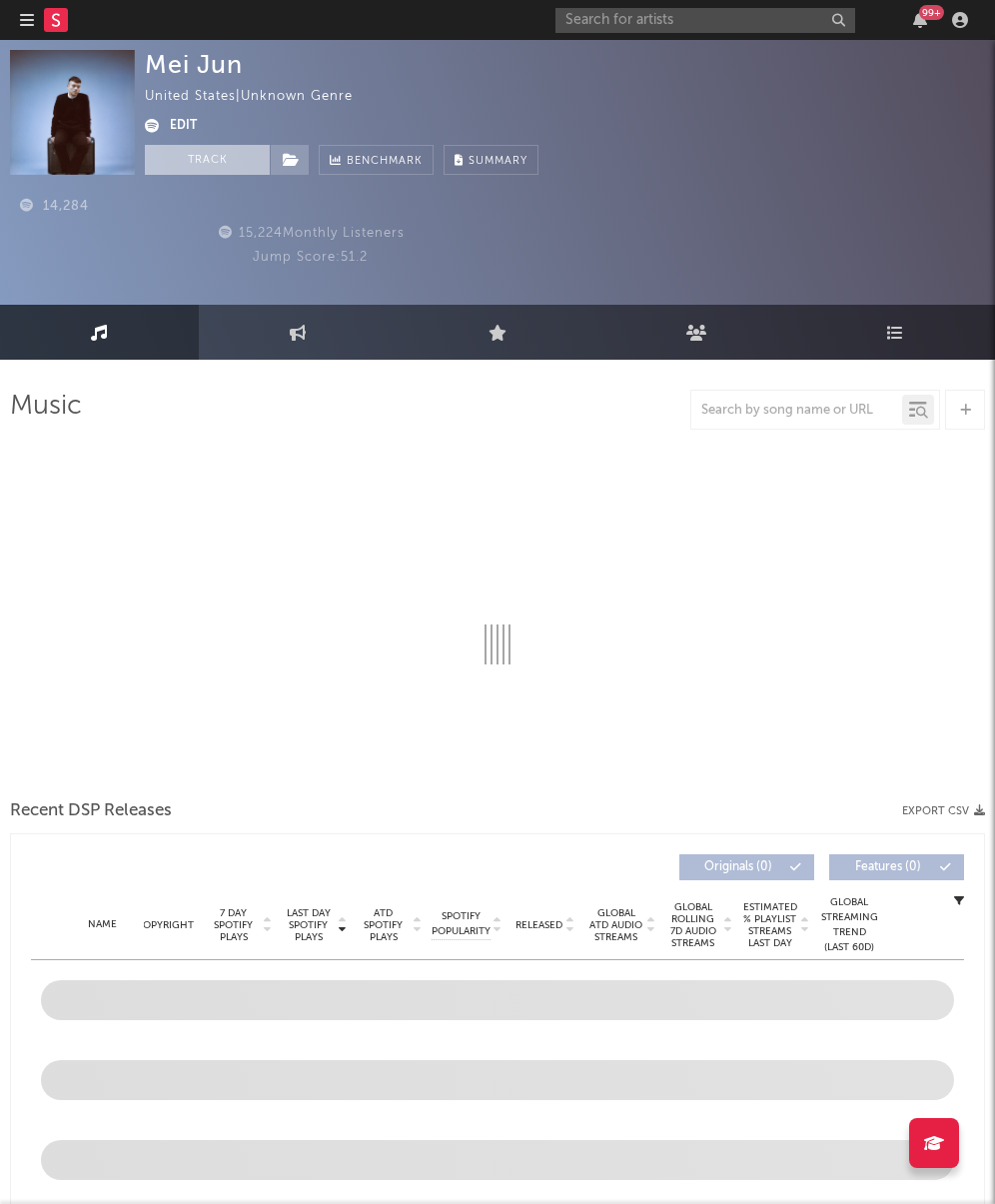 select on "6m" 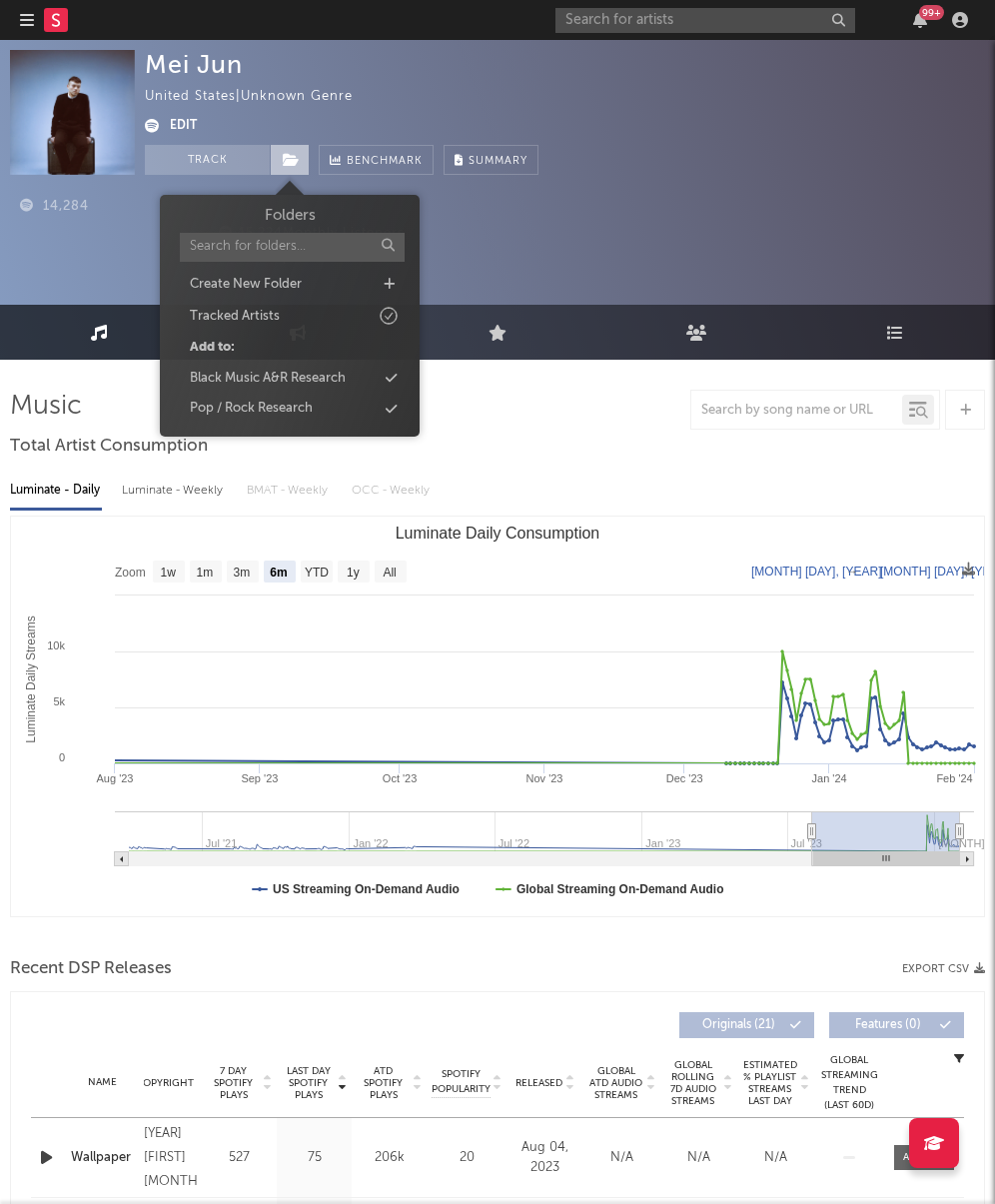 click at bounding box center (290, 160) 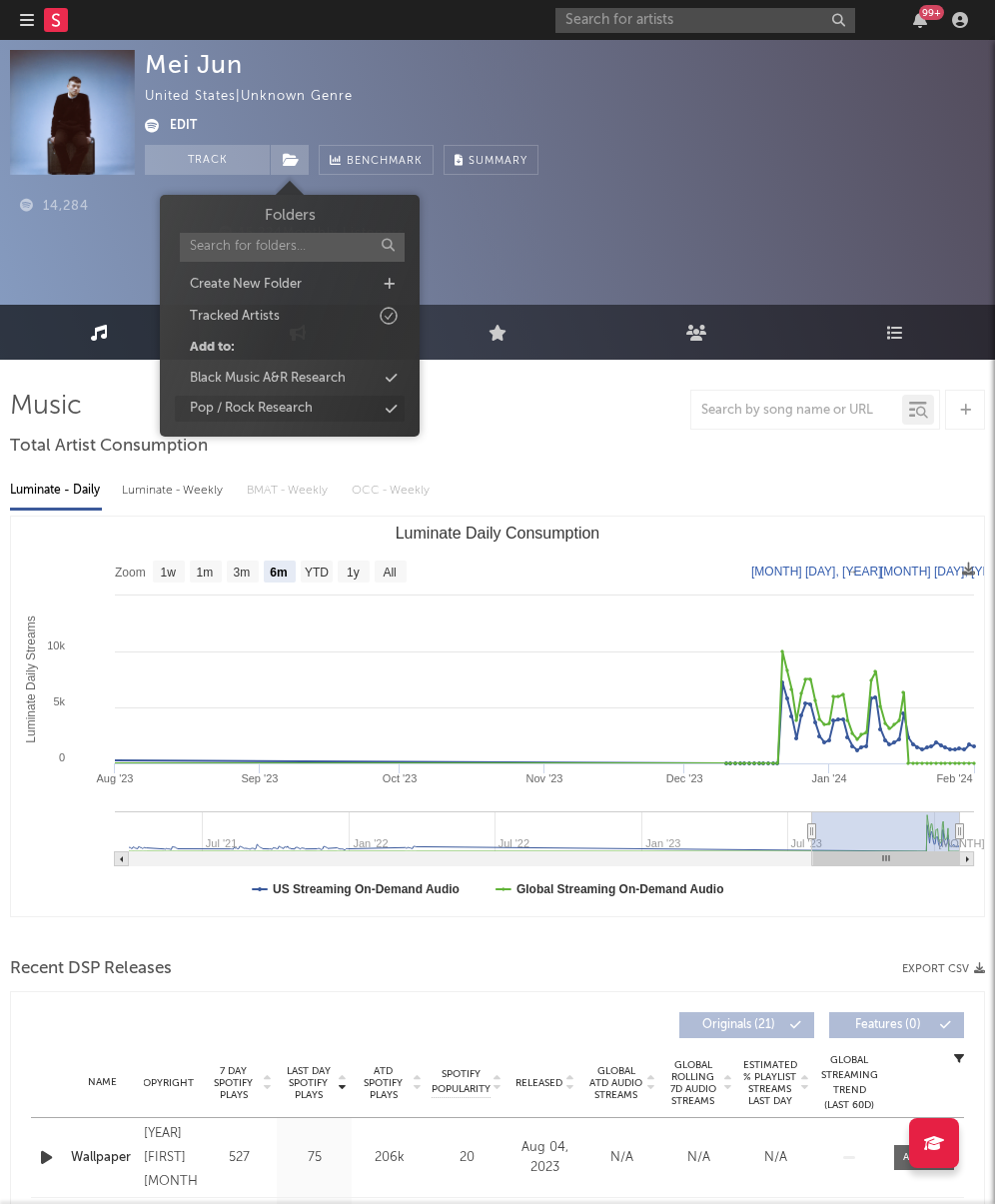 click on "Pop / Rock Research" at bounding box center (290, 409) 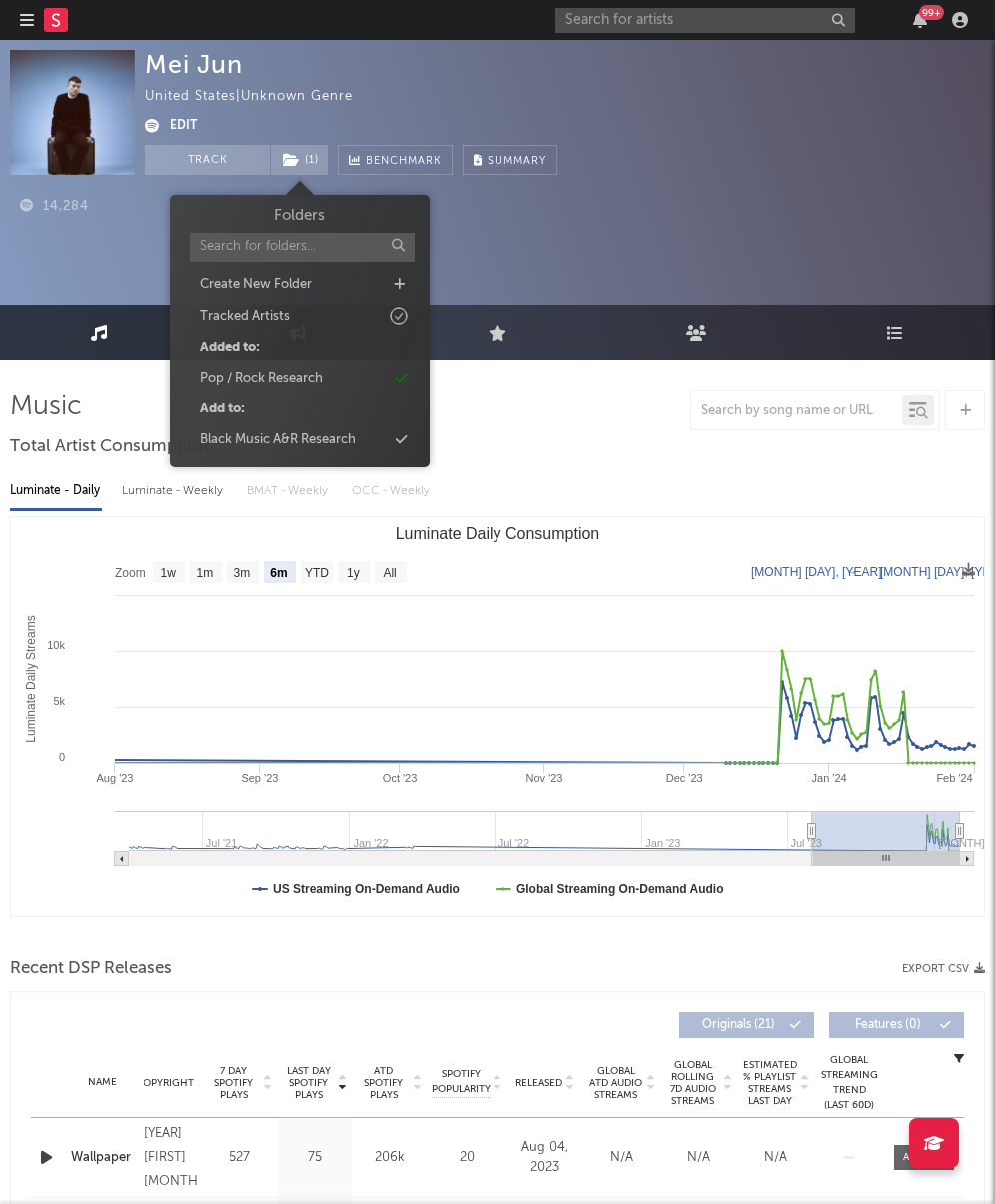click on "Jump Score:  51.2" at bounding box center [310, 258] 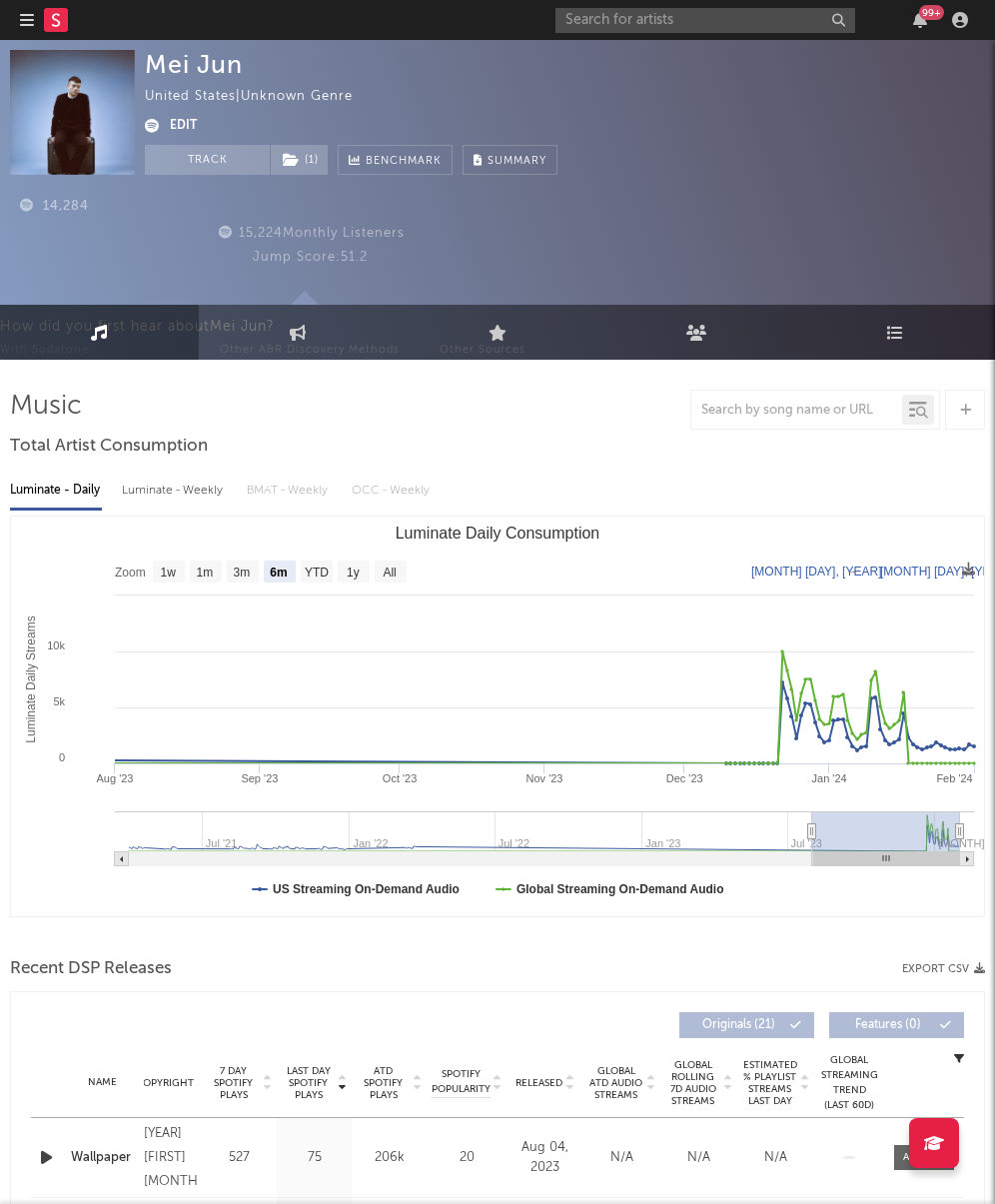 click 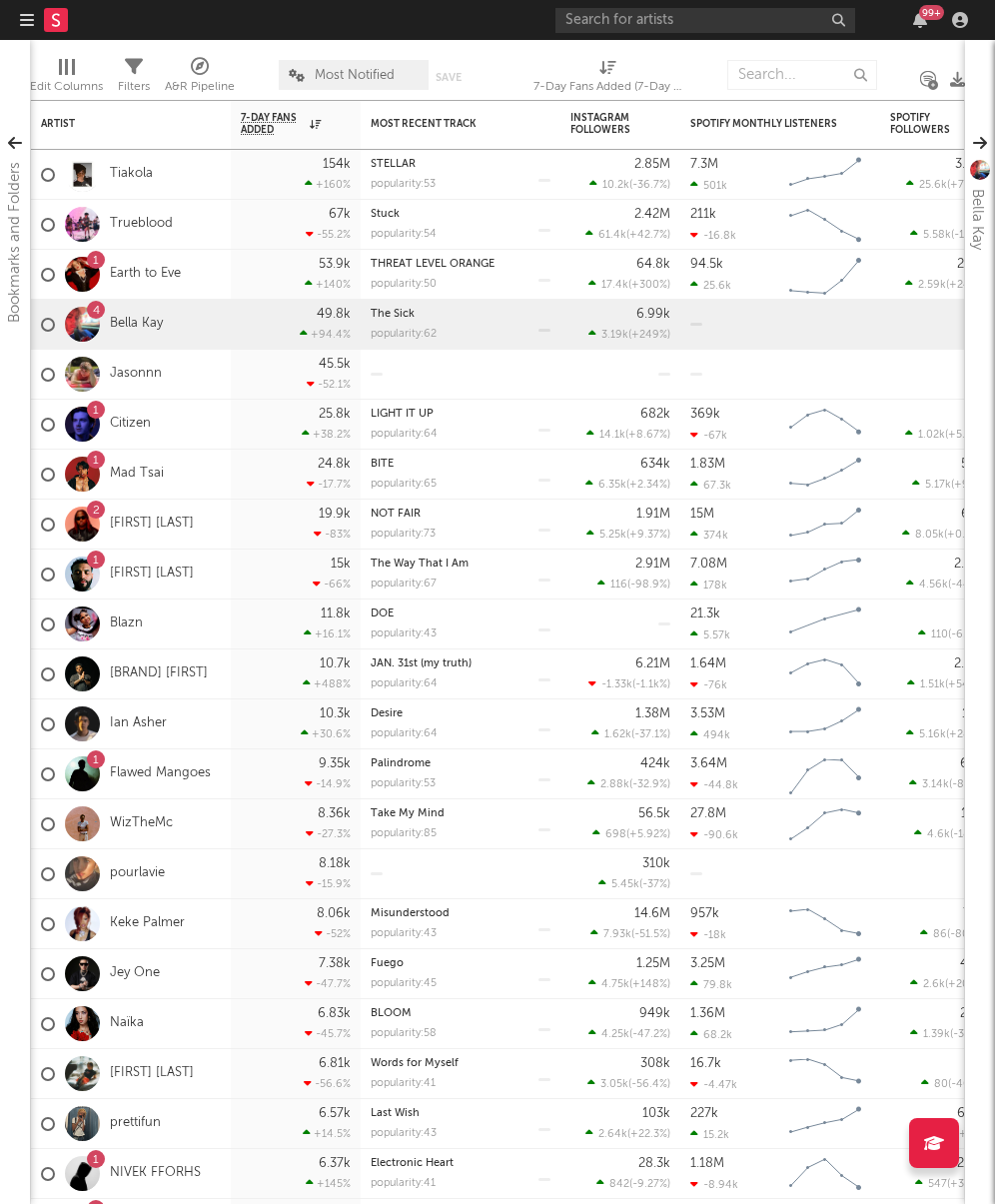 click on "99 +" at bounding box center (765, 20) 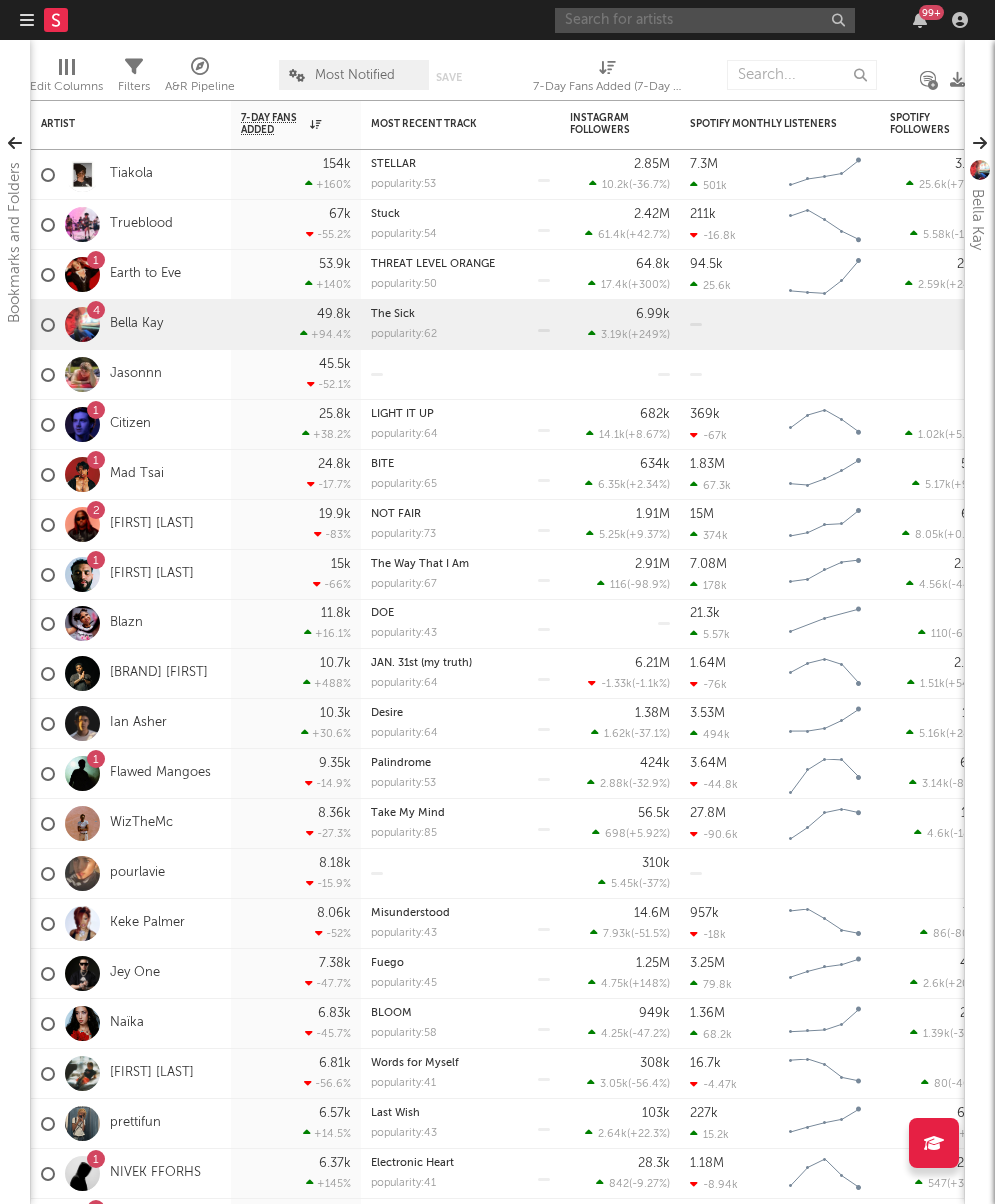 click at bounding box center (705, 20) 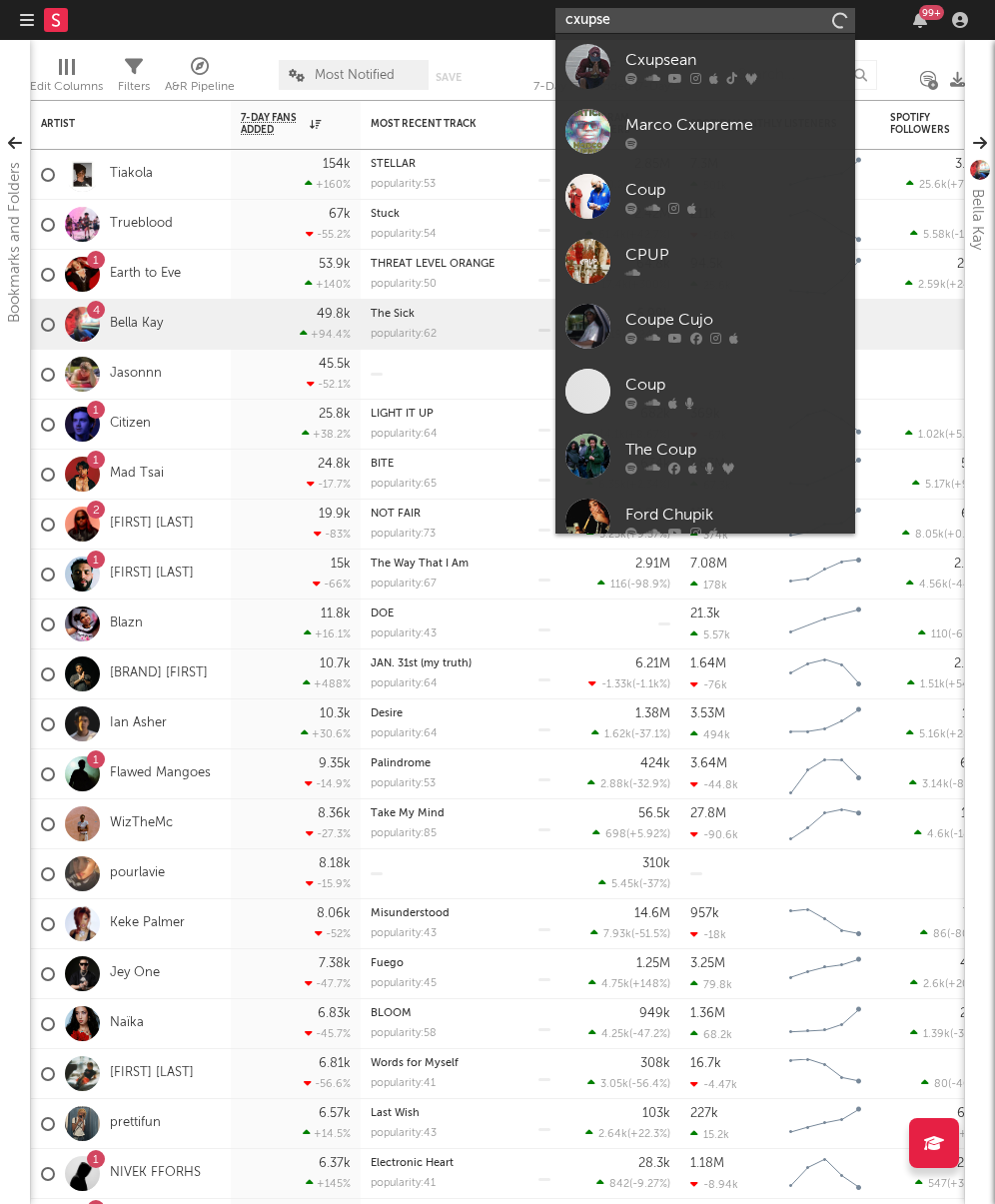 type on "cxupses" 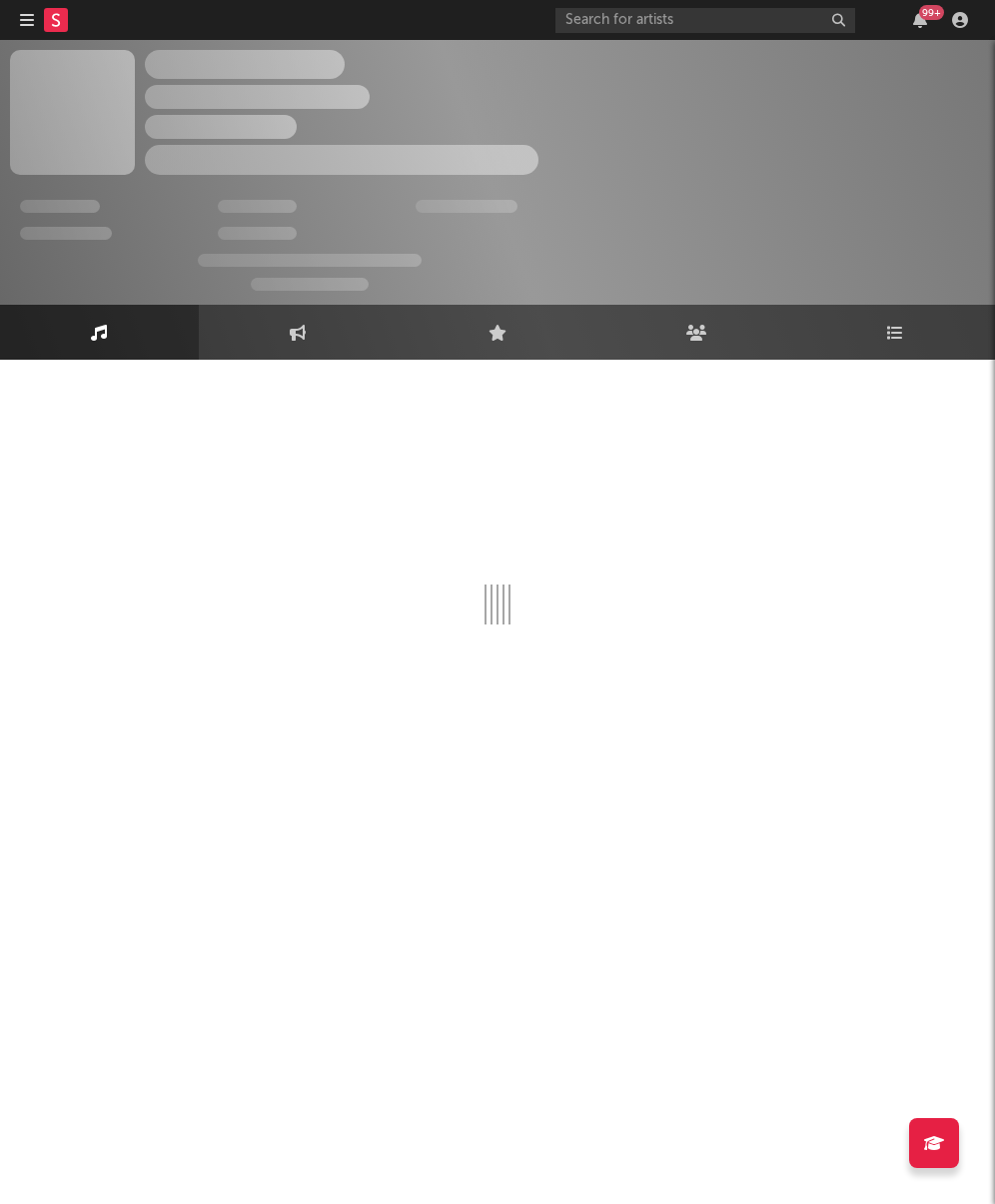 select on "6m" 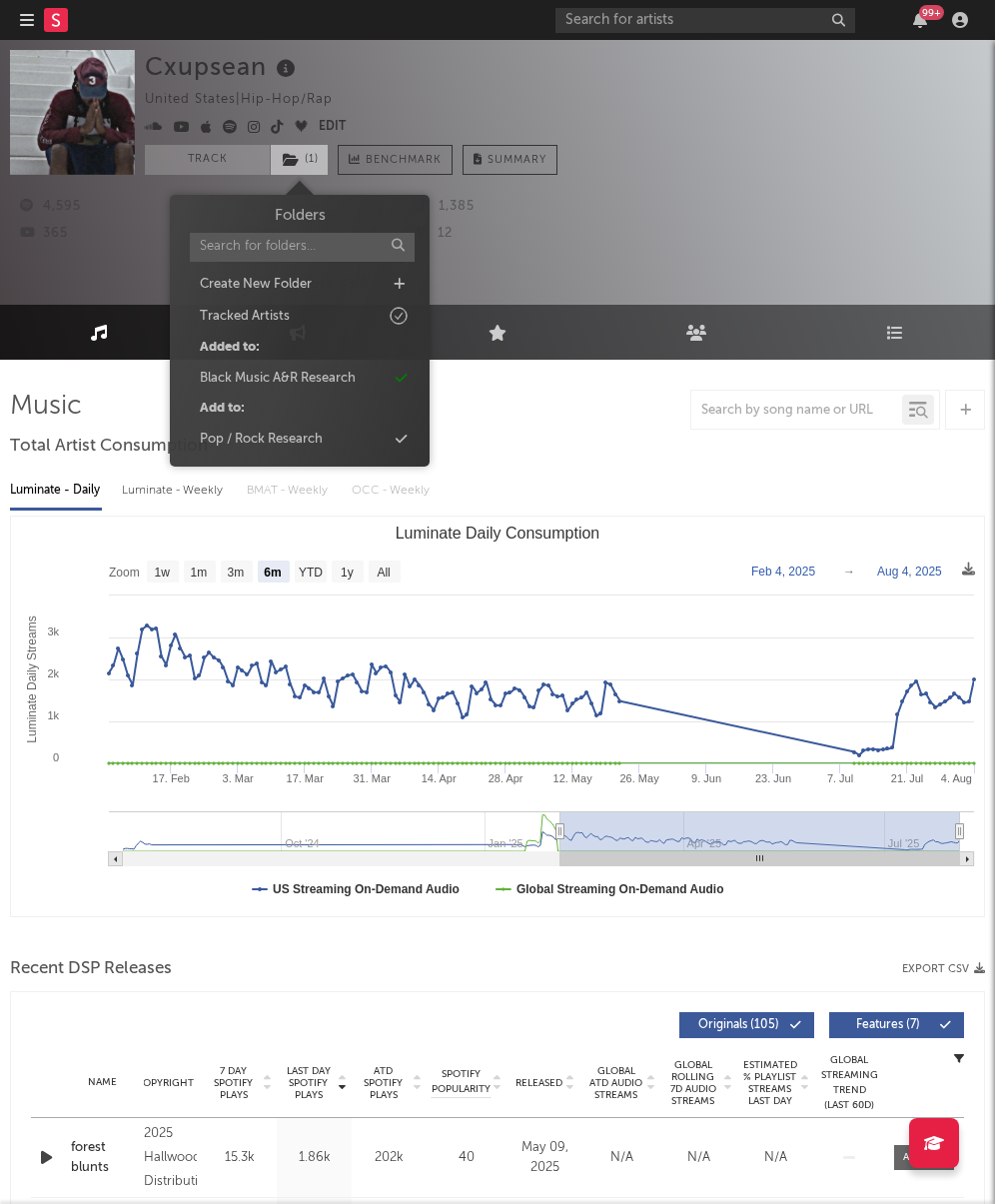 click on "( 1 )" at bounding box center (299, 160) 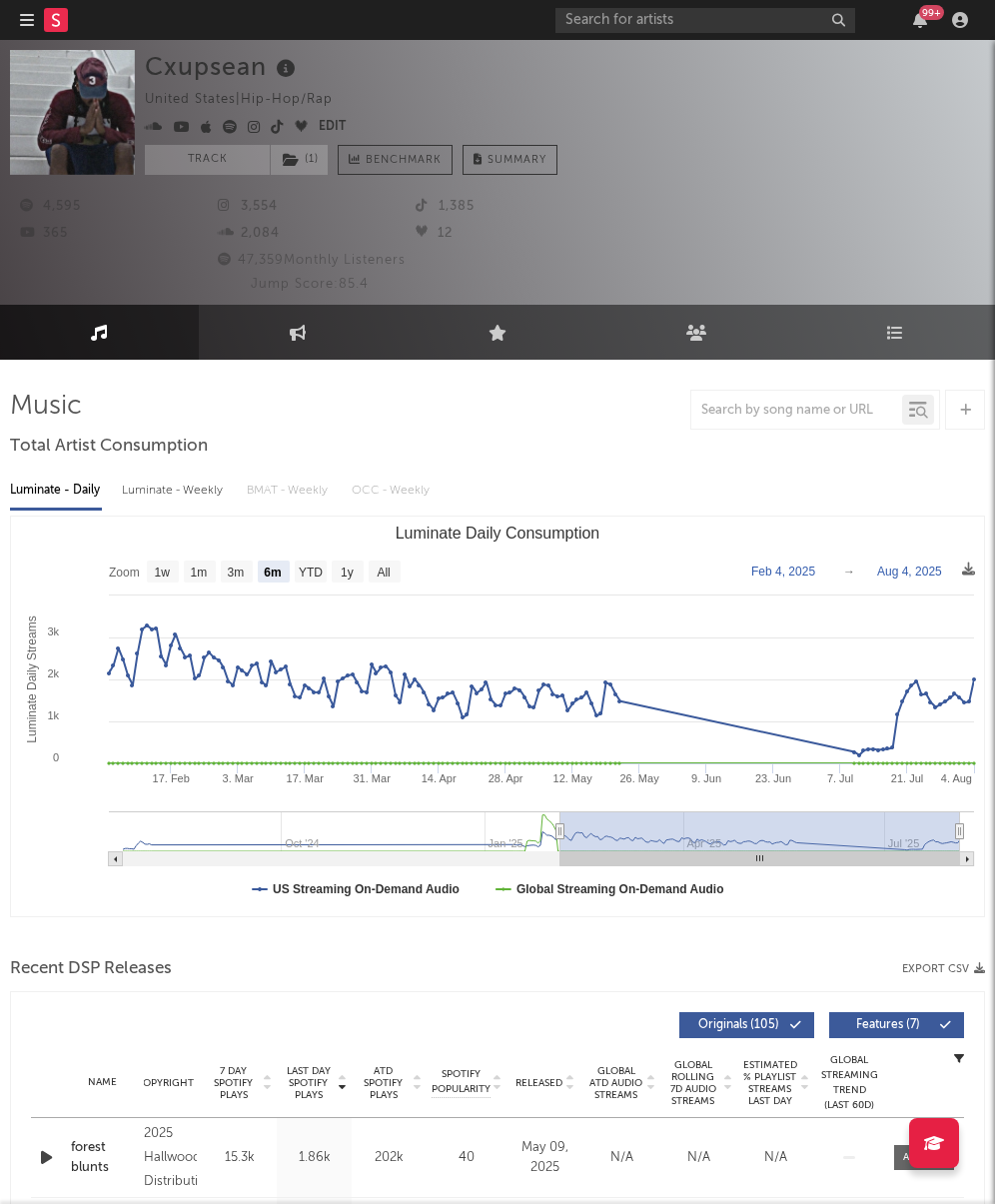 click on "[ARTIST] [STATE] | Hip-Hop/Rap Edit Track ( 1 ) Benchmark Summary" at bounding box center (564, 112) 